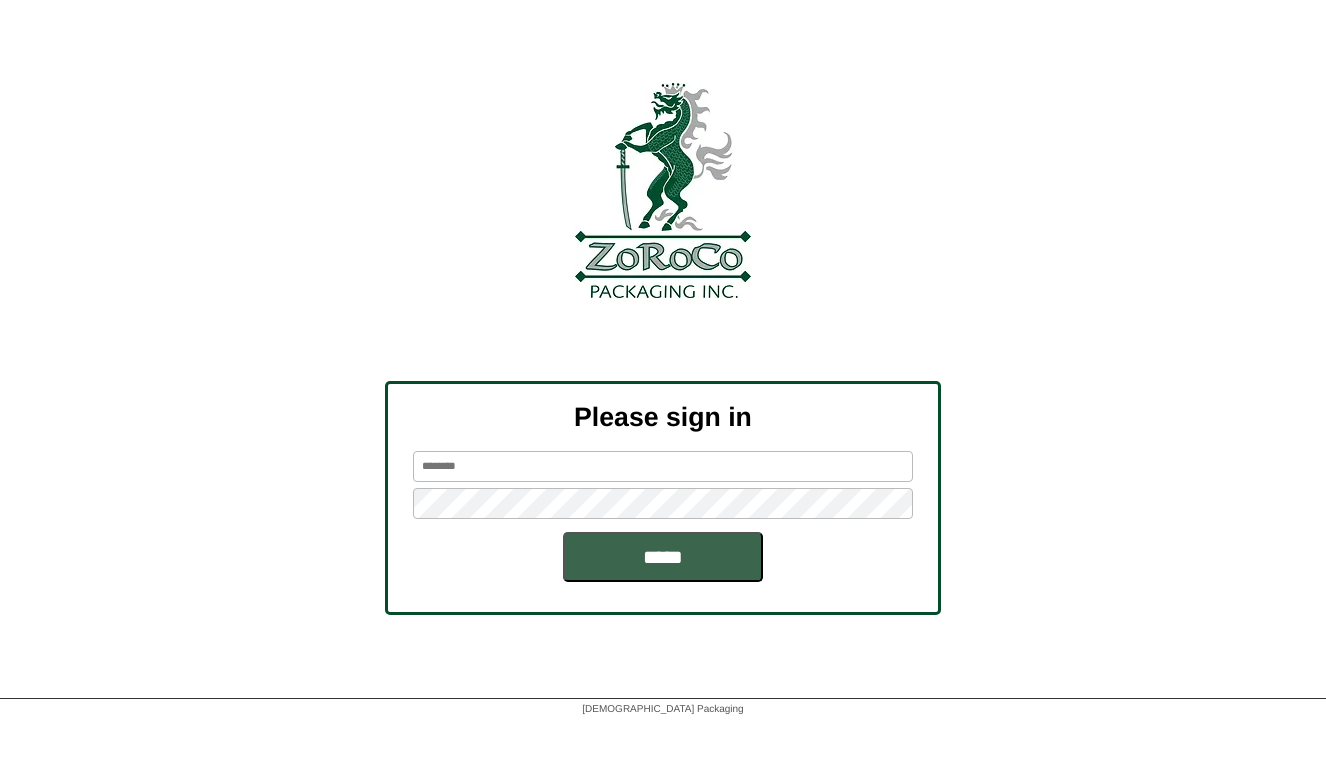 scroll, scrollTop: 0, scrollLeft: 0, axis: both 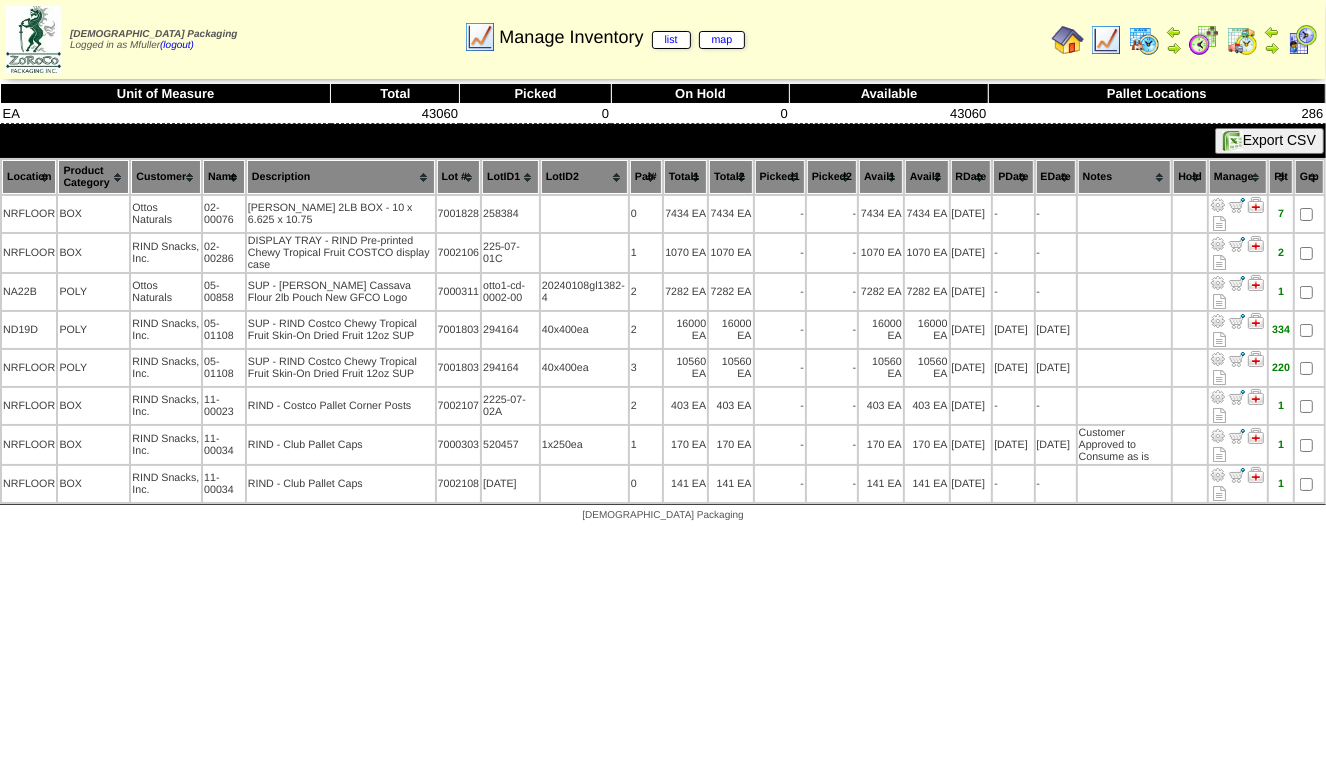 click at bounding box center (1106, 40) 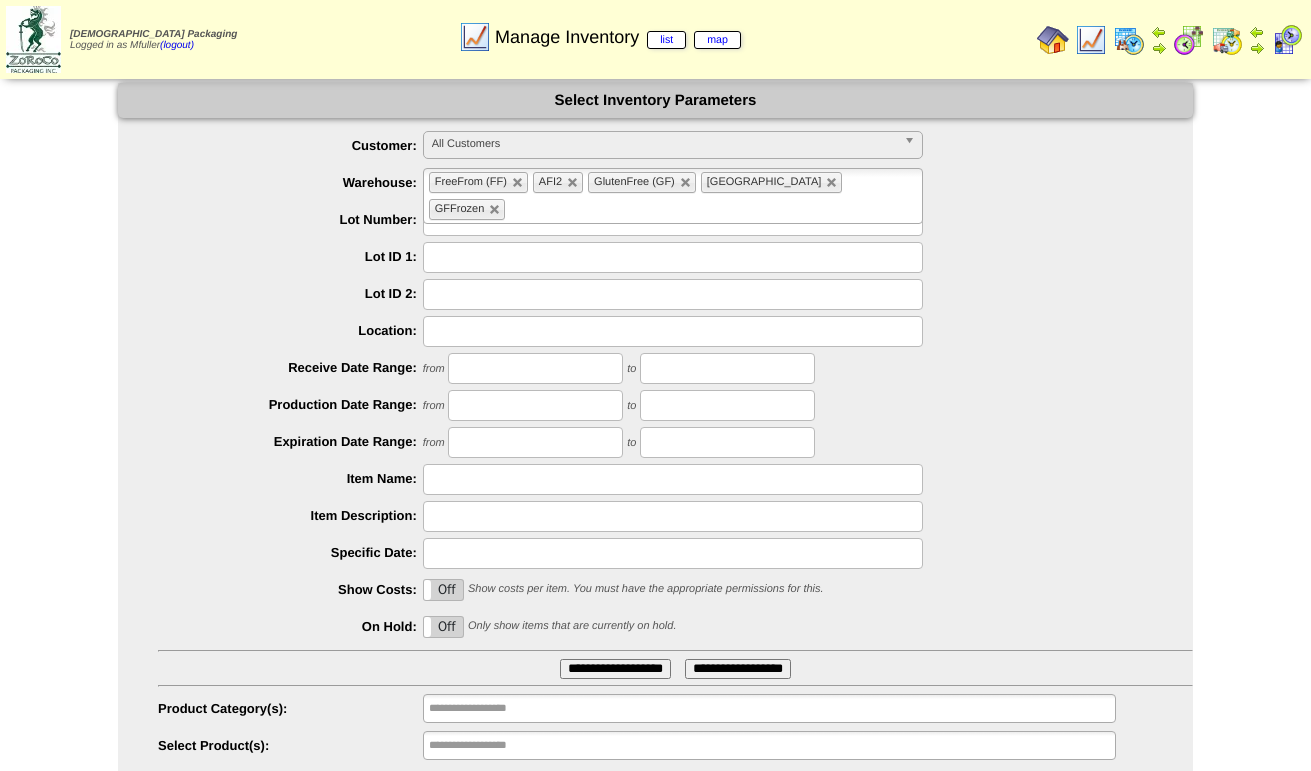 click on "**********" at bounding box center [655, 446] 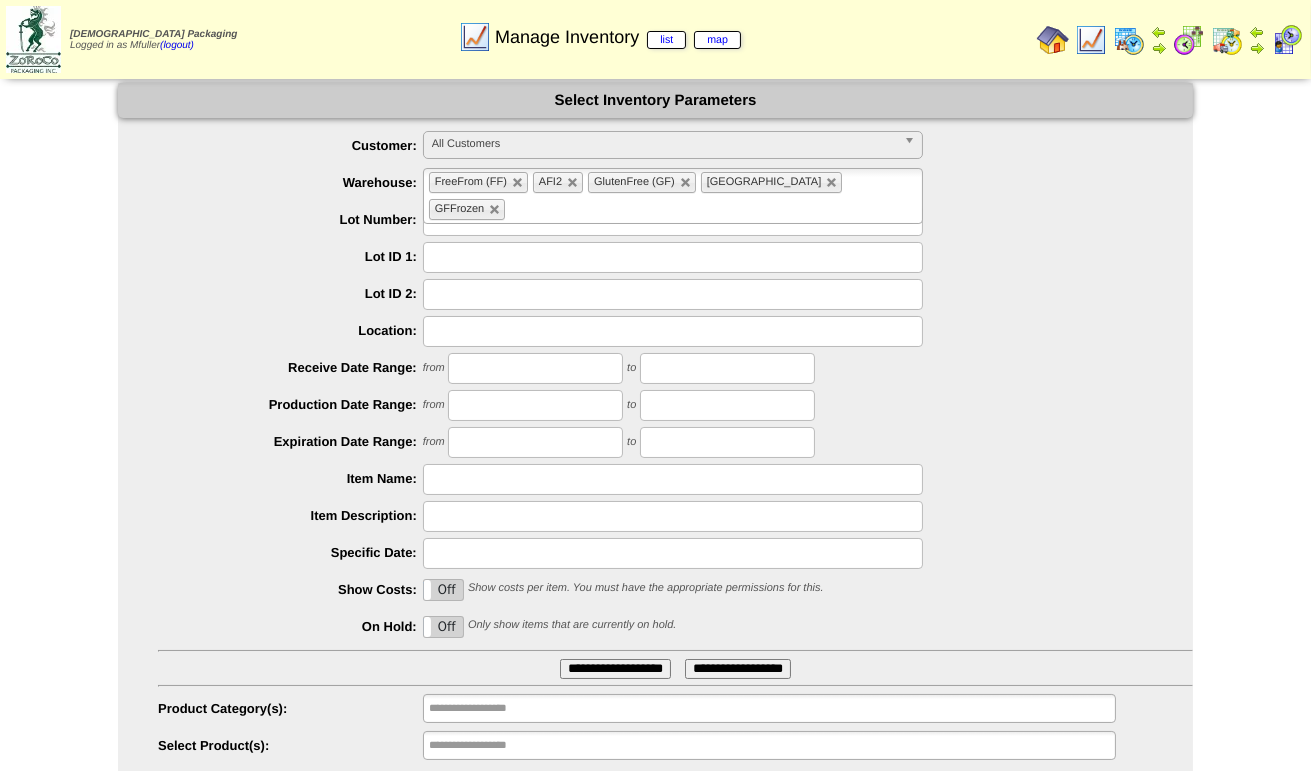 scroll, scrollTop: 0, scrollLeft: 267, axis: horizontal 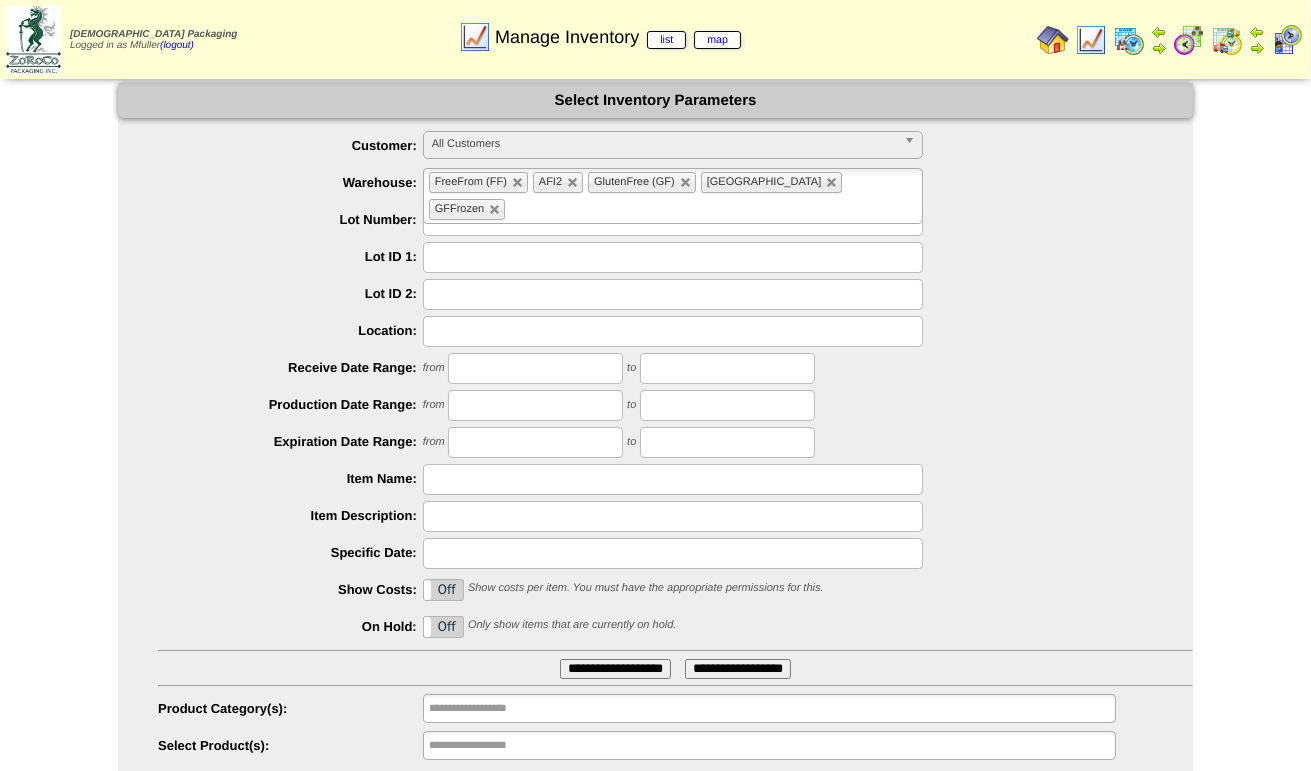 type on "**********" 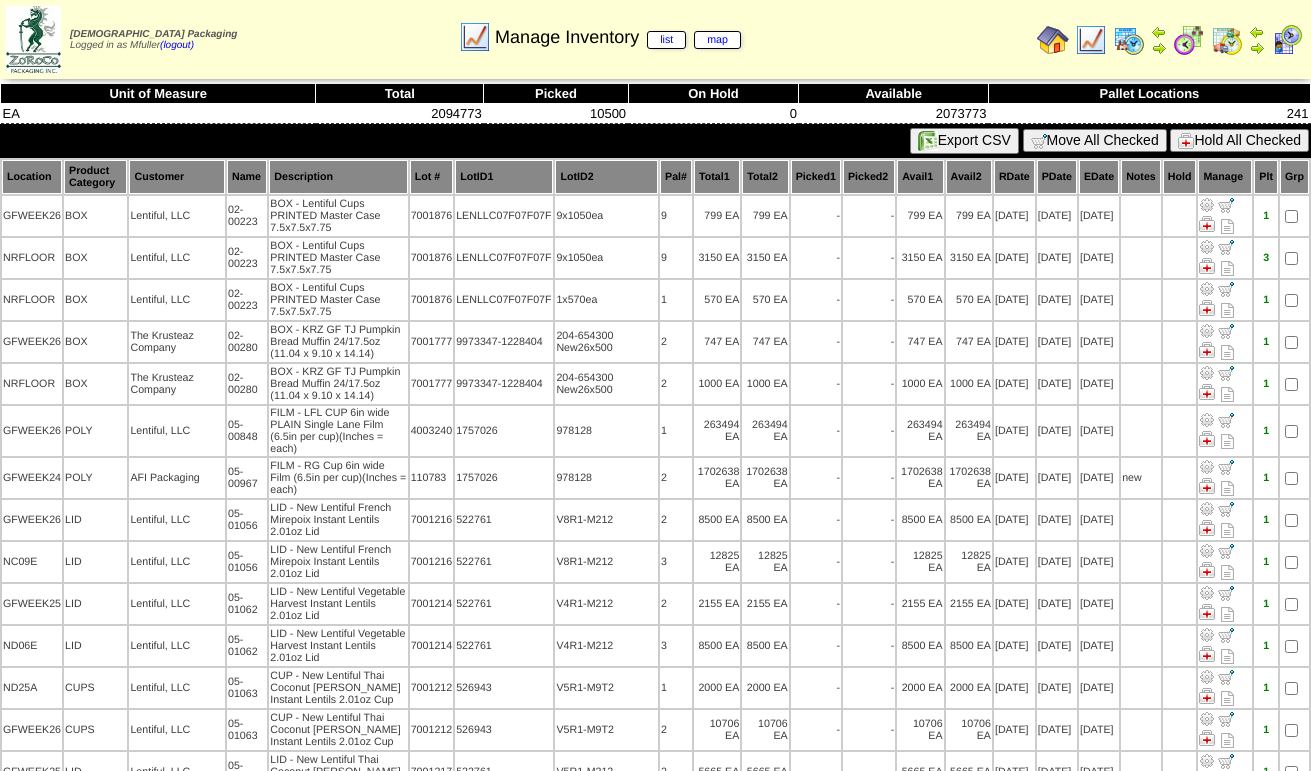 scroll, scrollTop: 0, scrollLeft: 0, axis: both 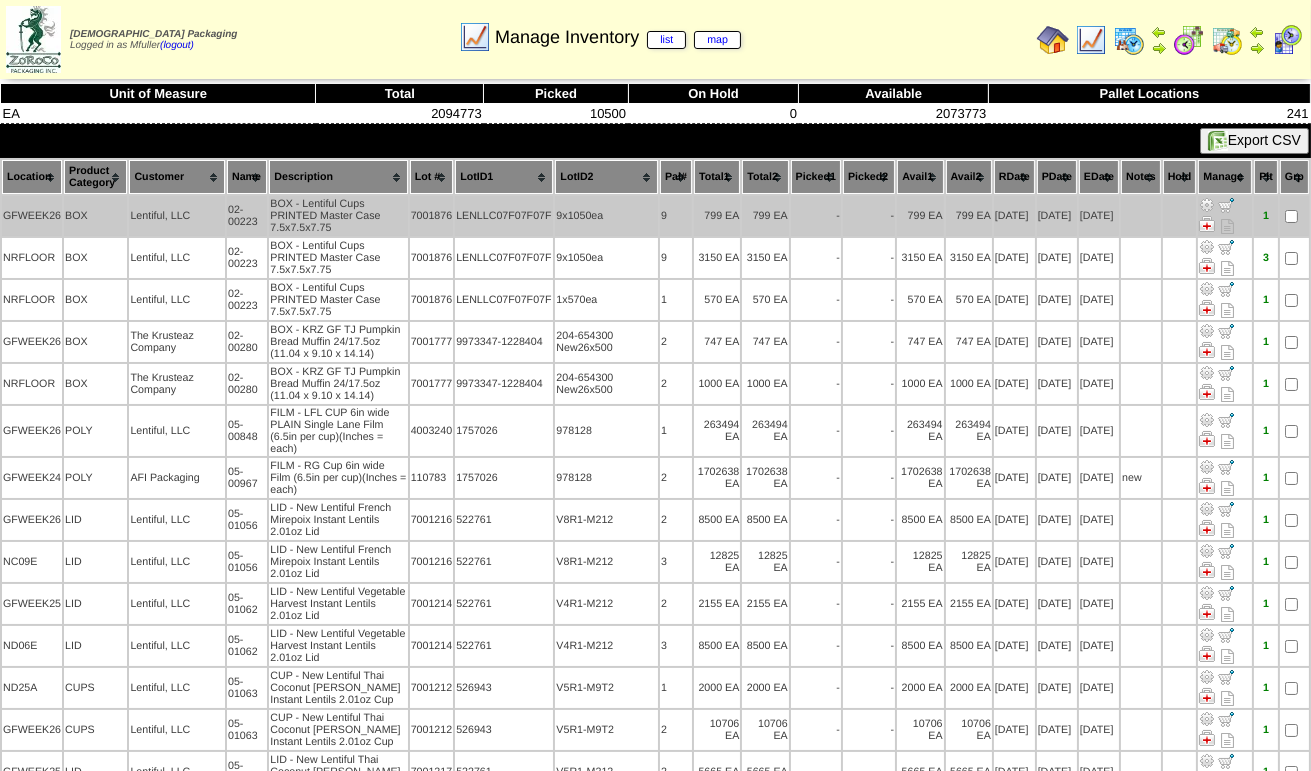 click at bounding box center (1207, 205) 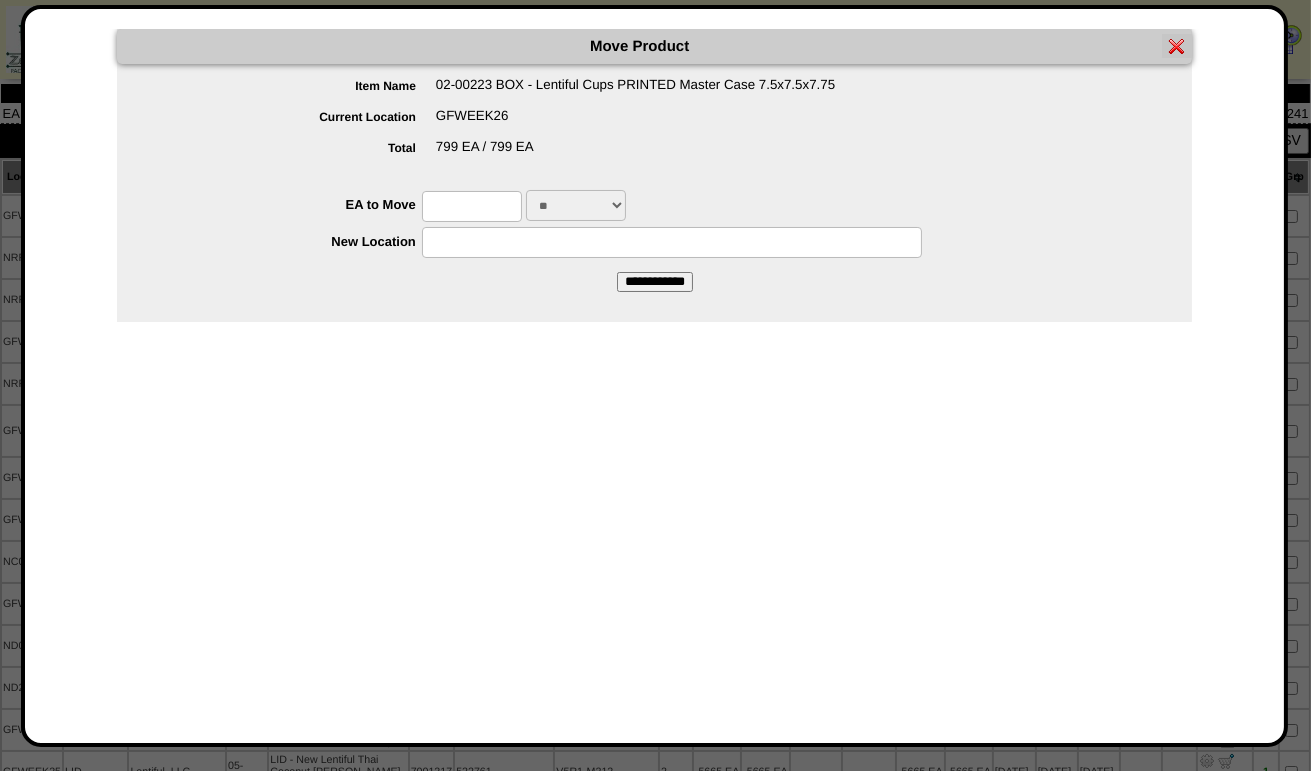 click at bounding box center (472, 206) 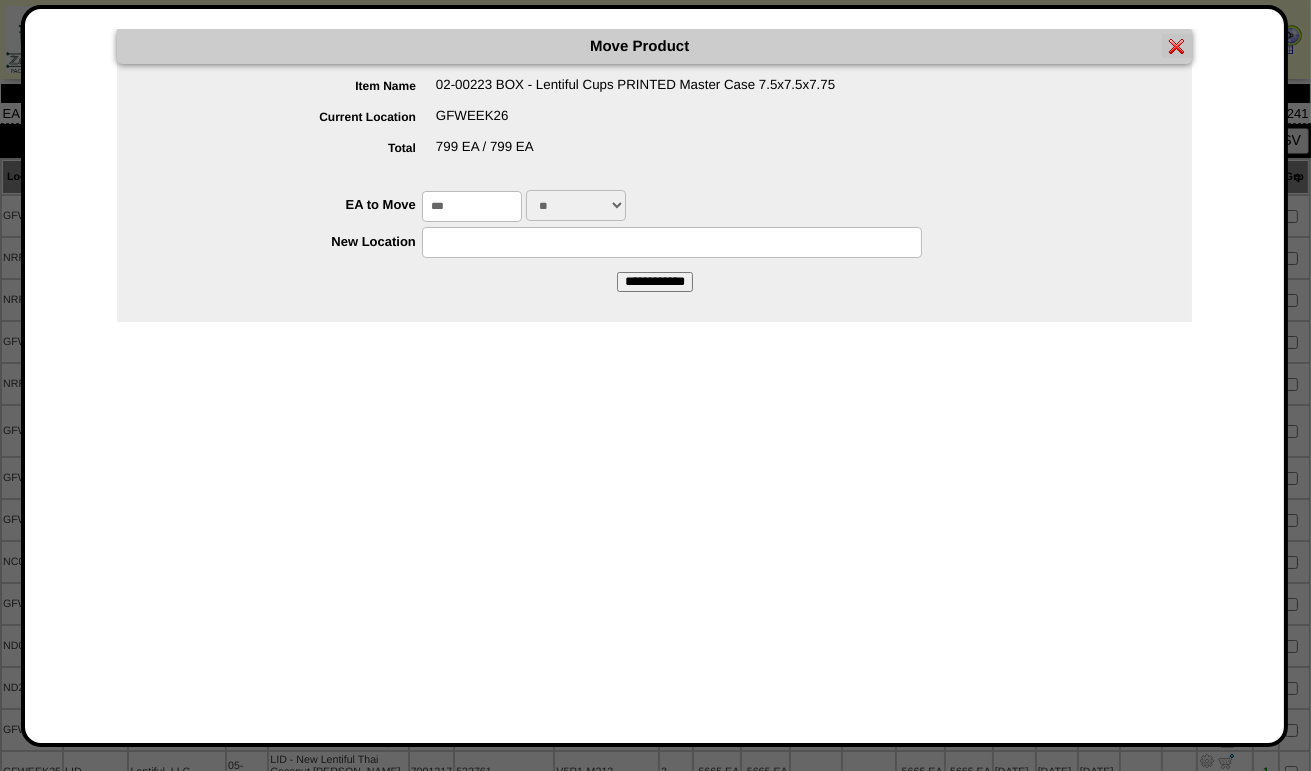 type on "***" 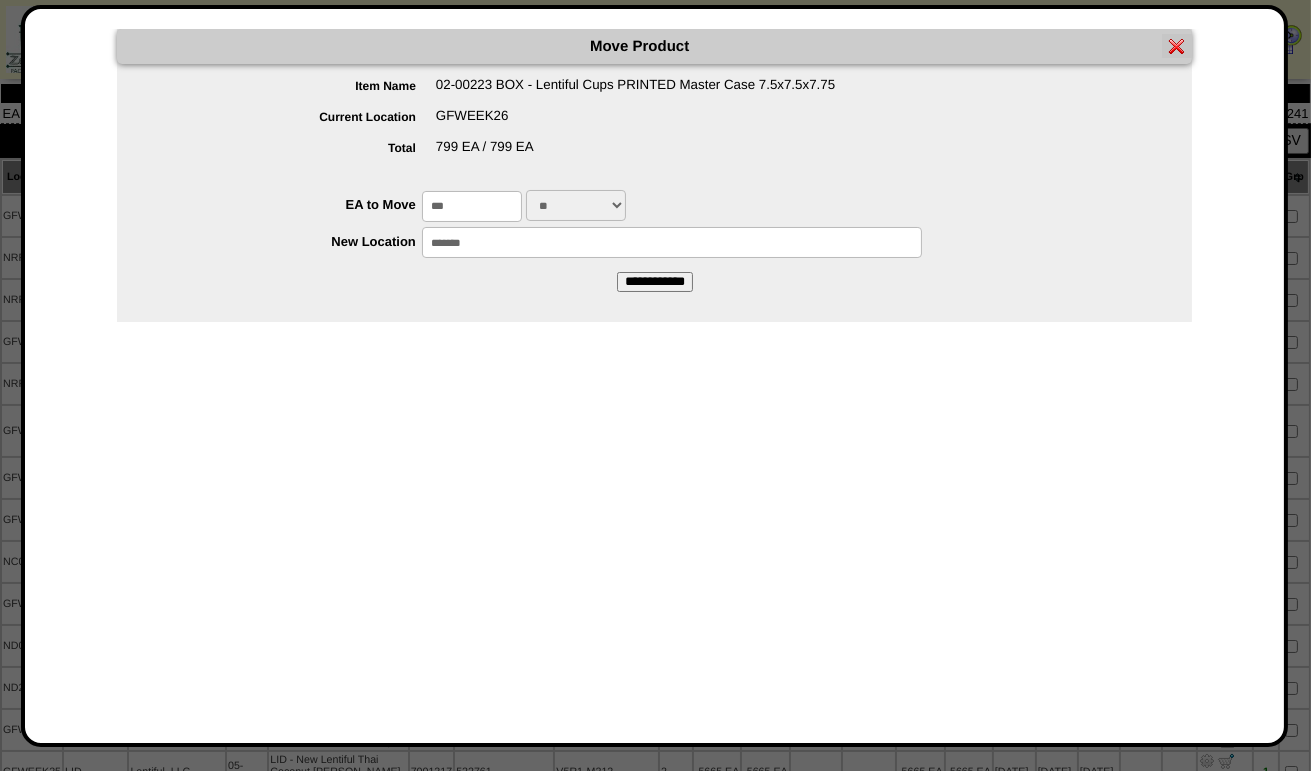 click on "**********" at bounding box center (655, 282) 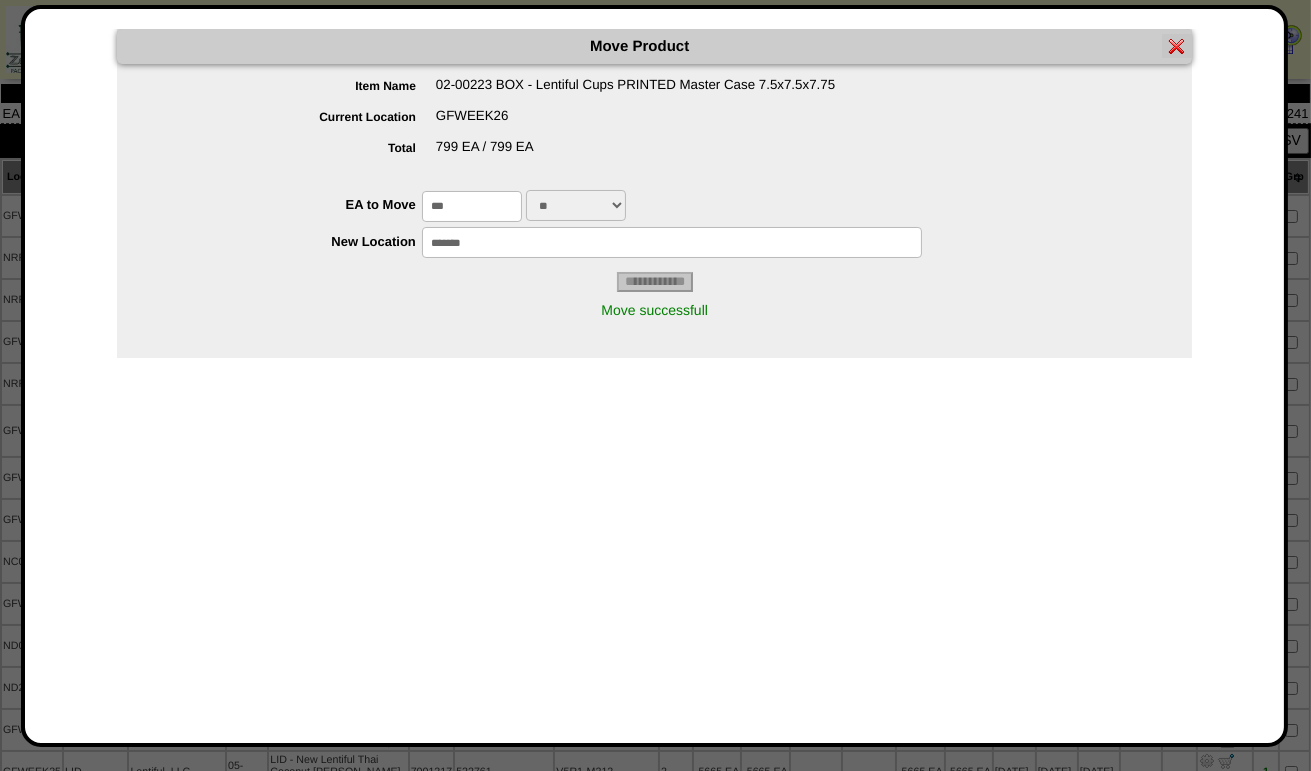 click at bounding box center [1177, 46] 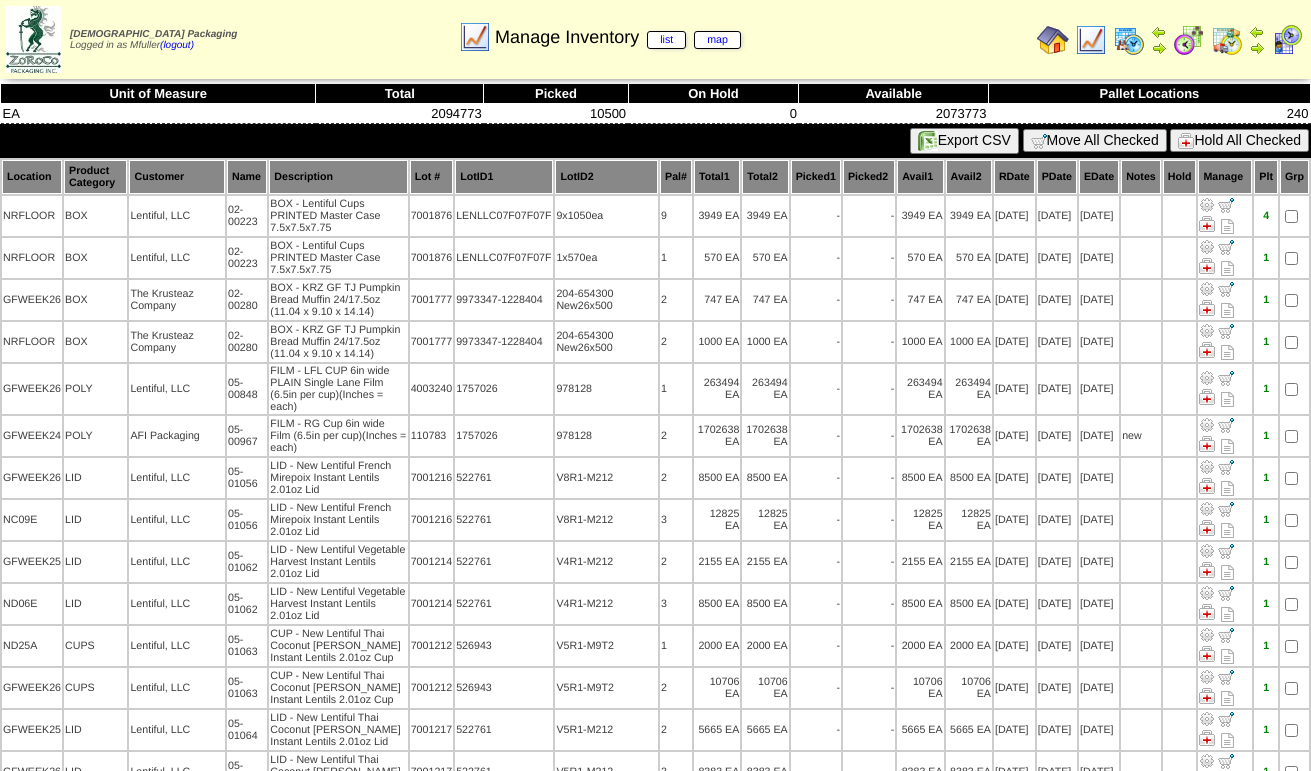 scroll, scrollTop: 0, scrollLeft: 0, axis: both 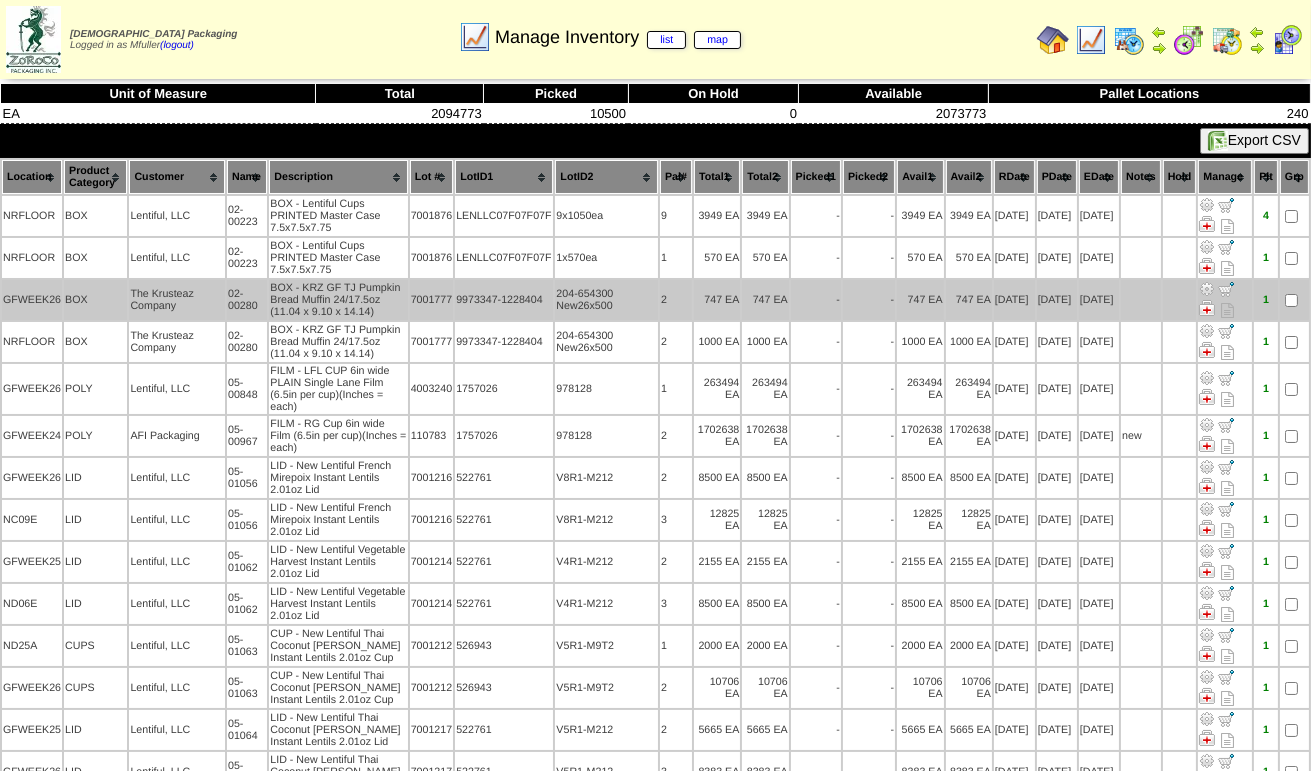 click at bounding box center (1207, 289) 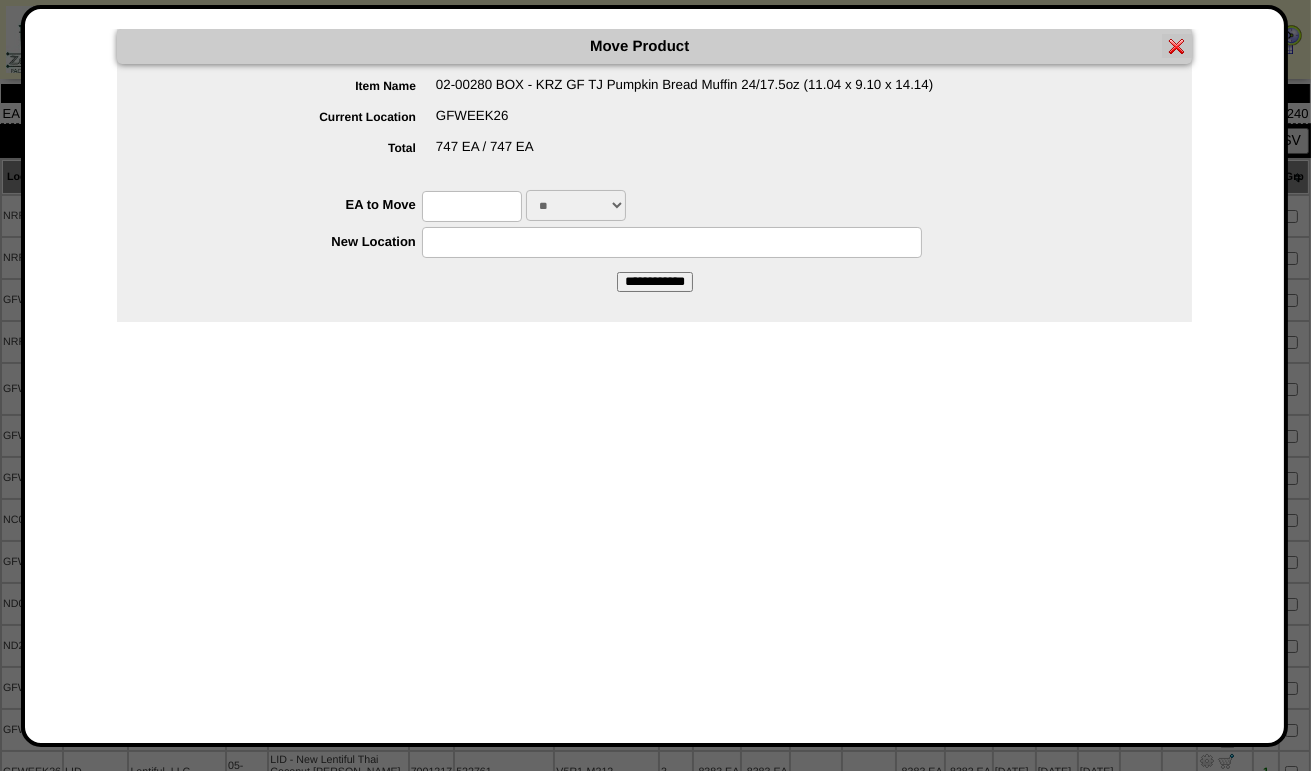 click at bounding box center (472, 206) 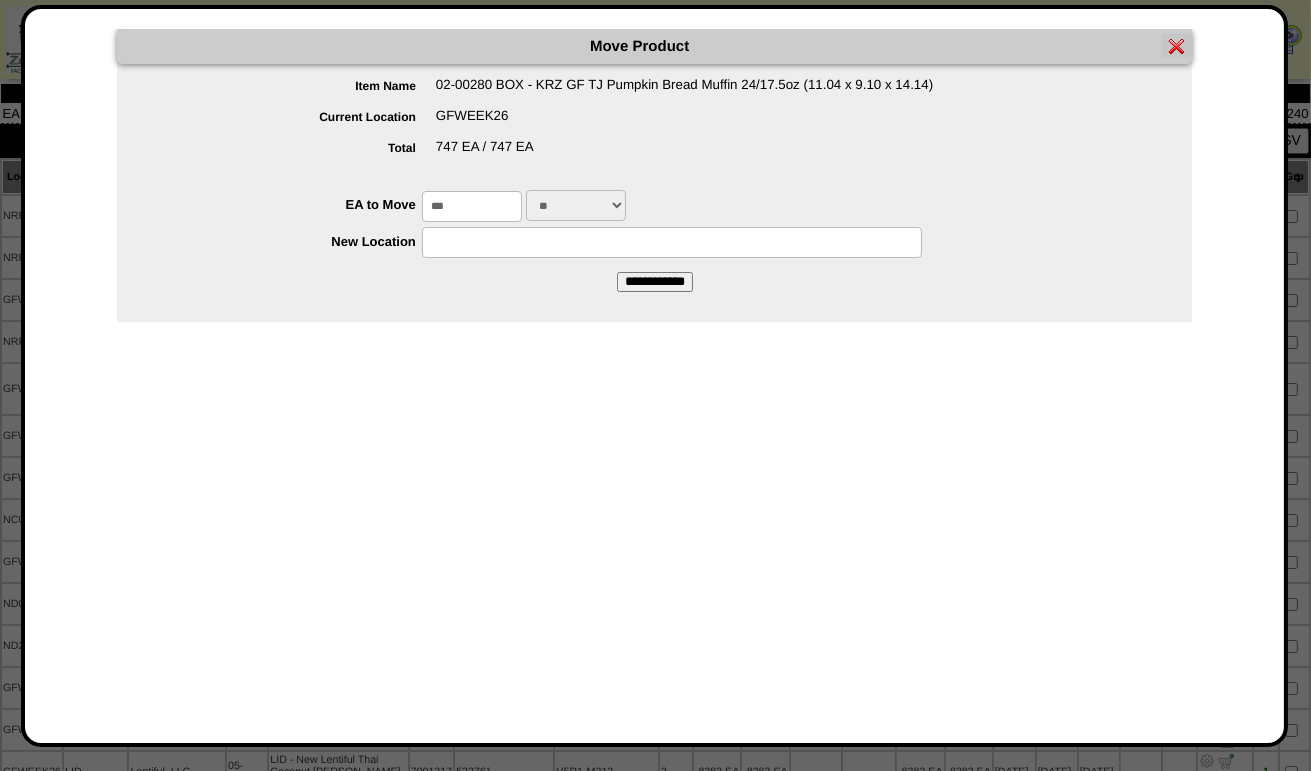 type on "***" 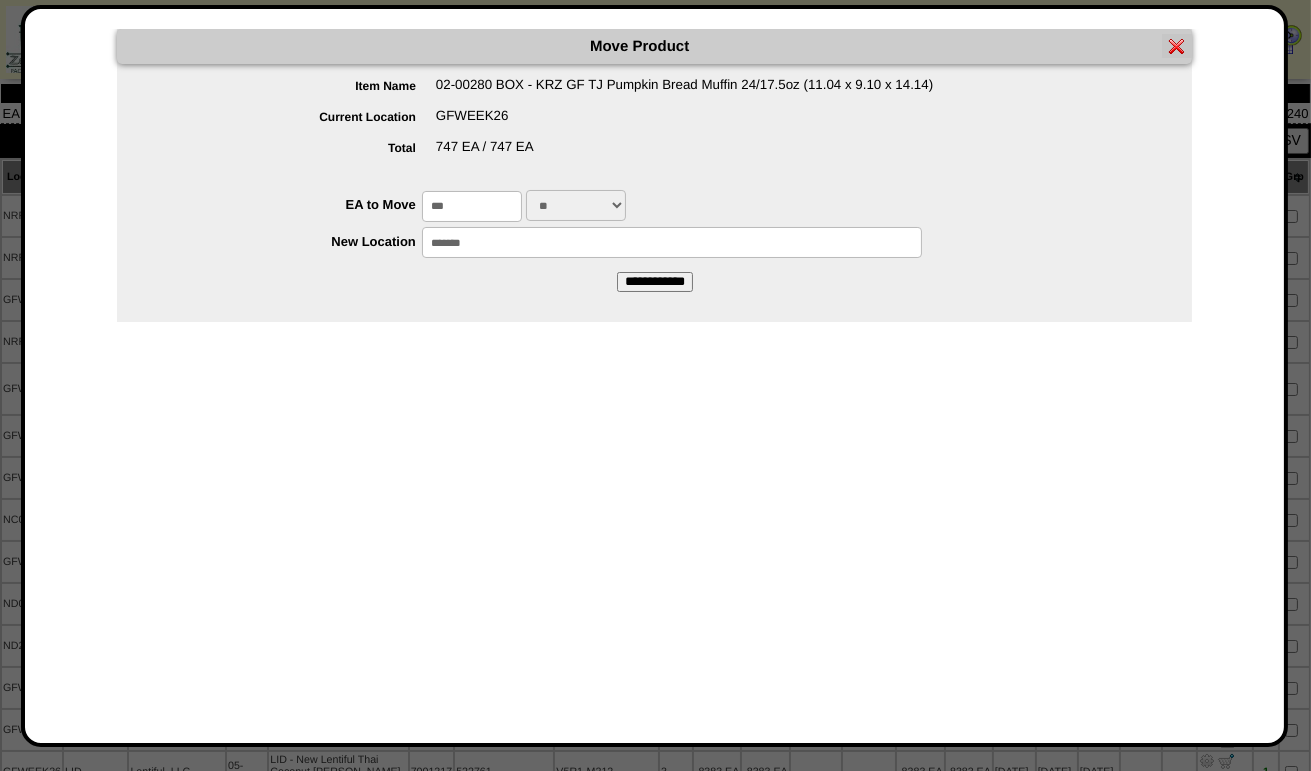 click on "**********" at bounding box center (655, 282) 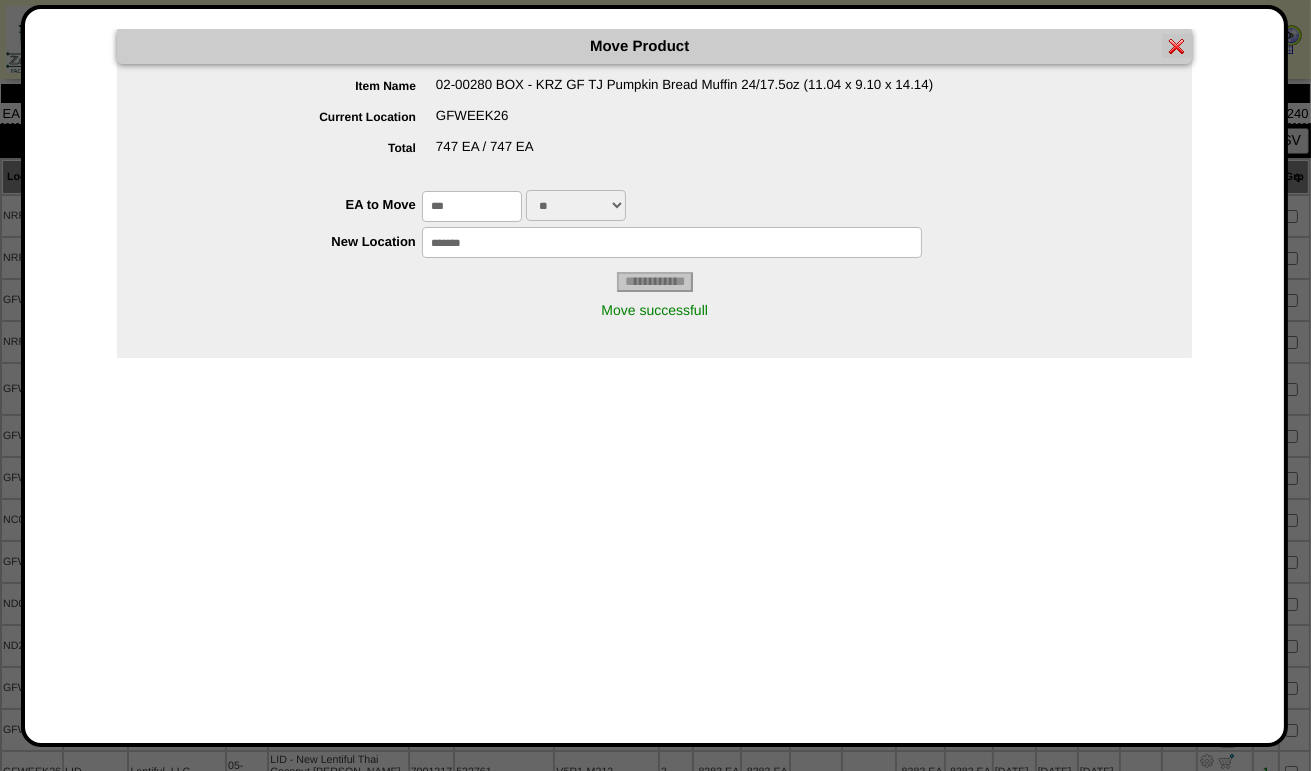 click at bounding box center [1177, 46] 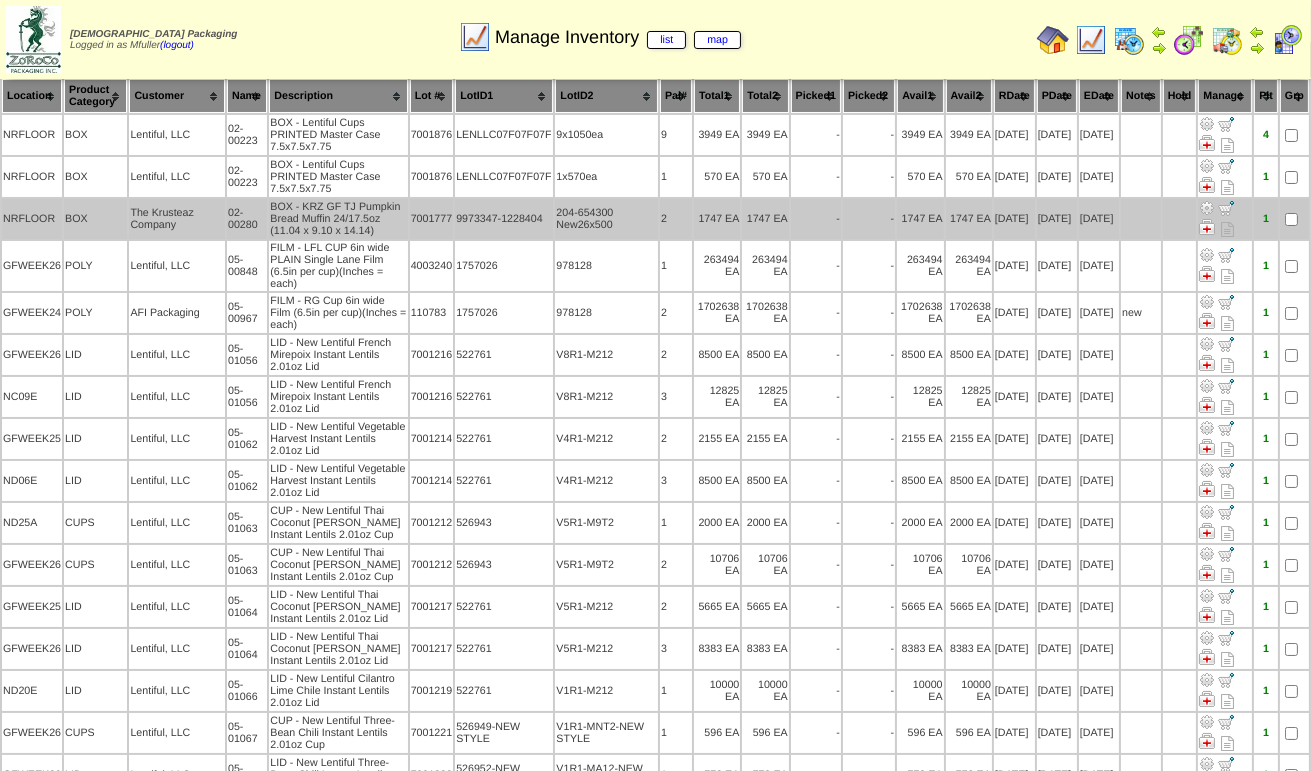 scroll, scrollTop: 100, scrollLeft: 0, axis: vertical 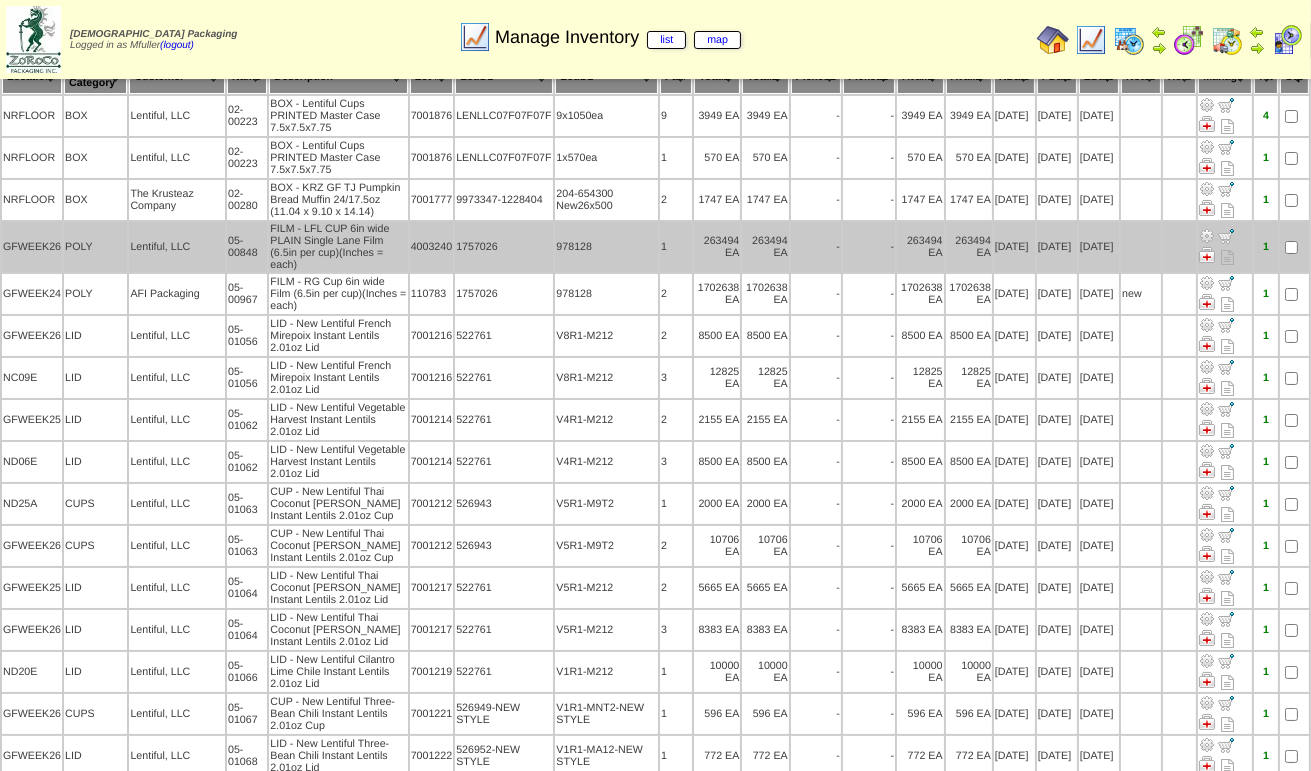 click at bounding box center (1207, 236) 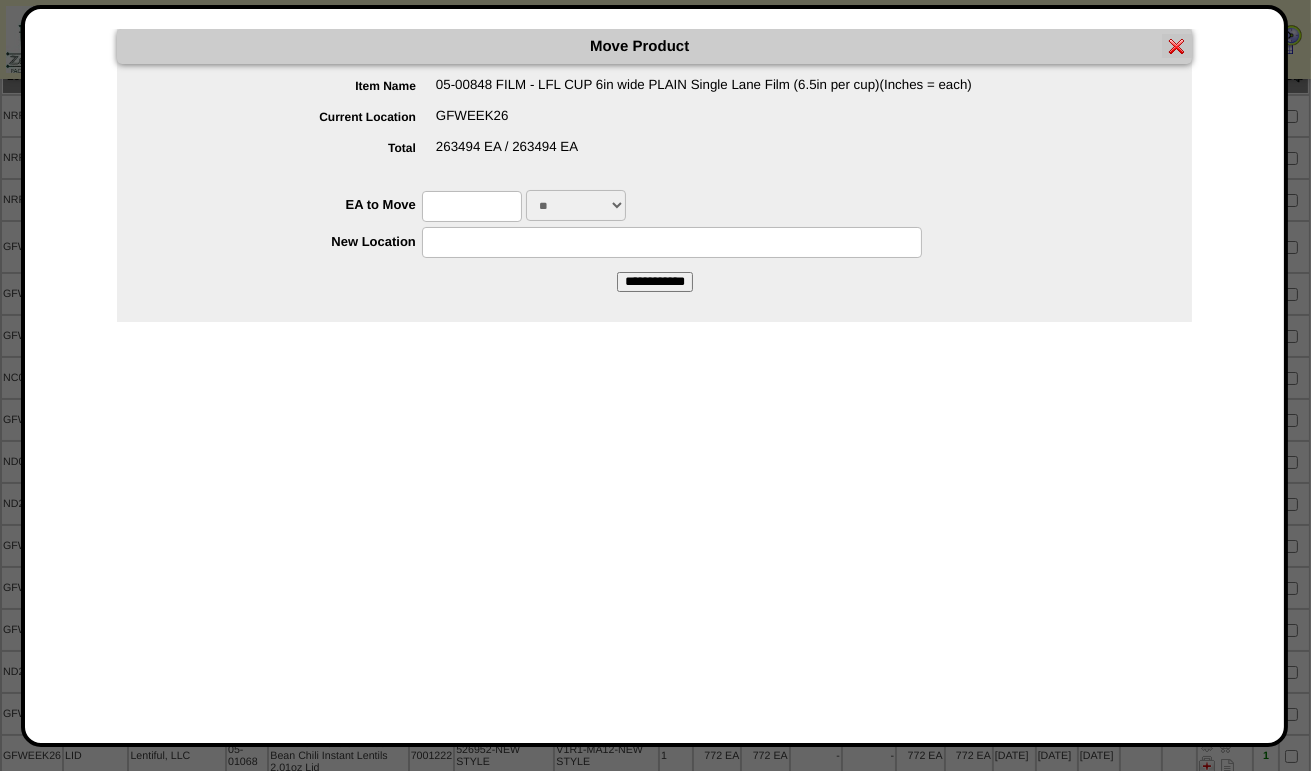 click at bounding box center (472, 206) 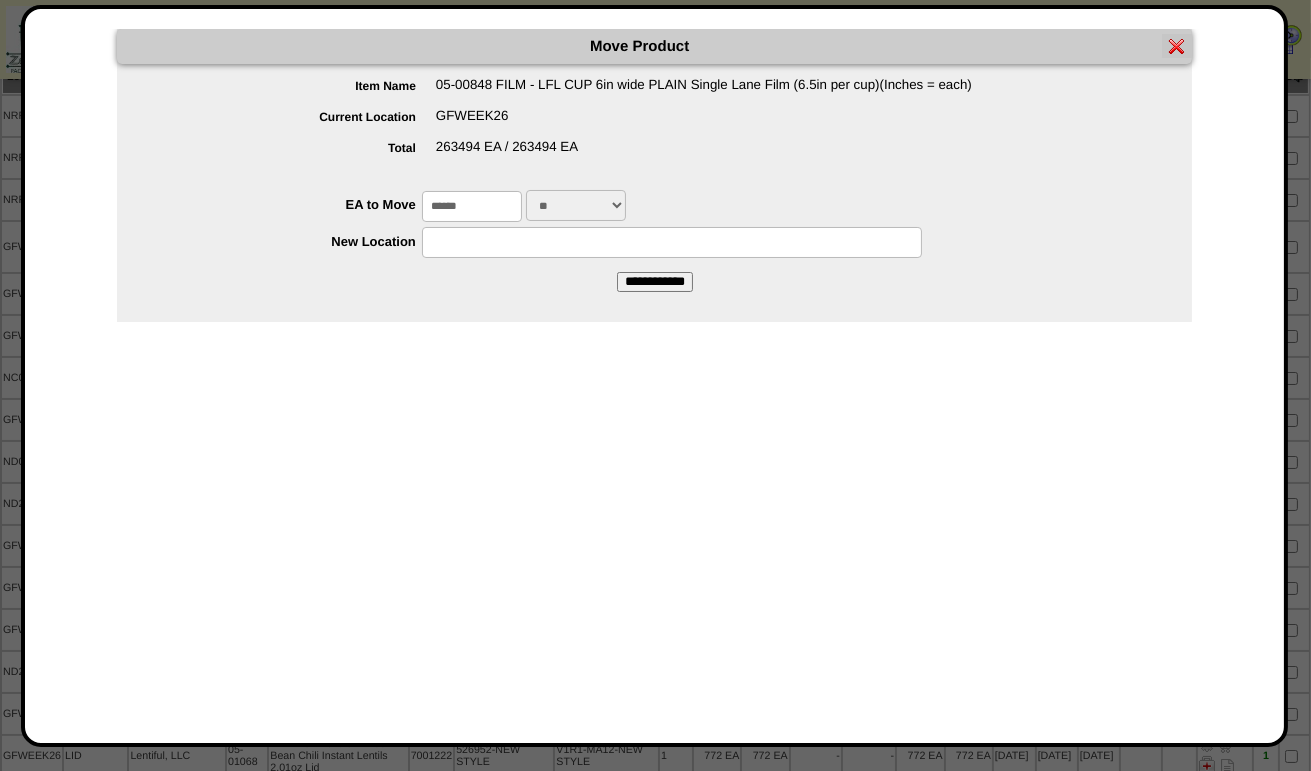 type on "******" 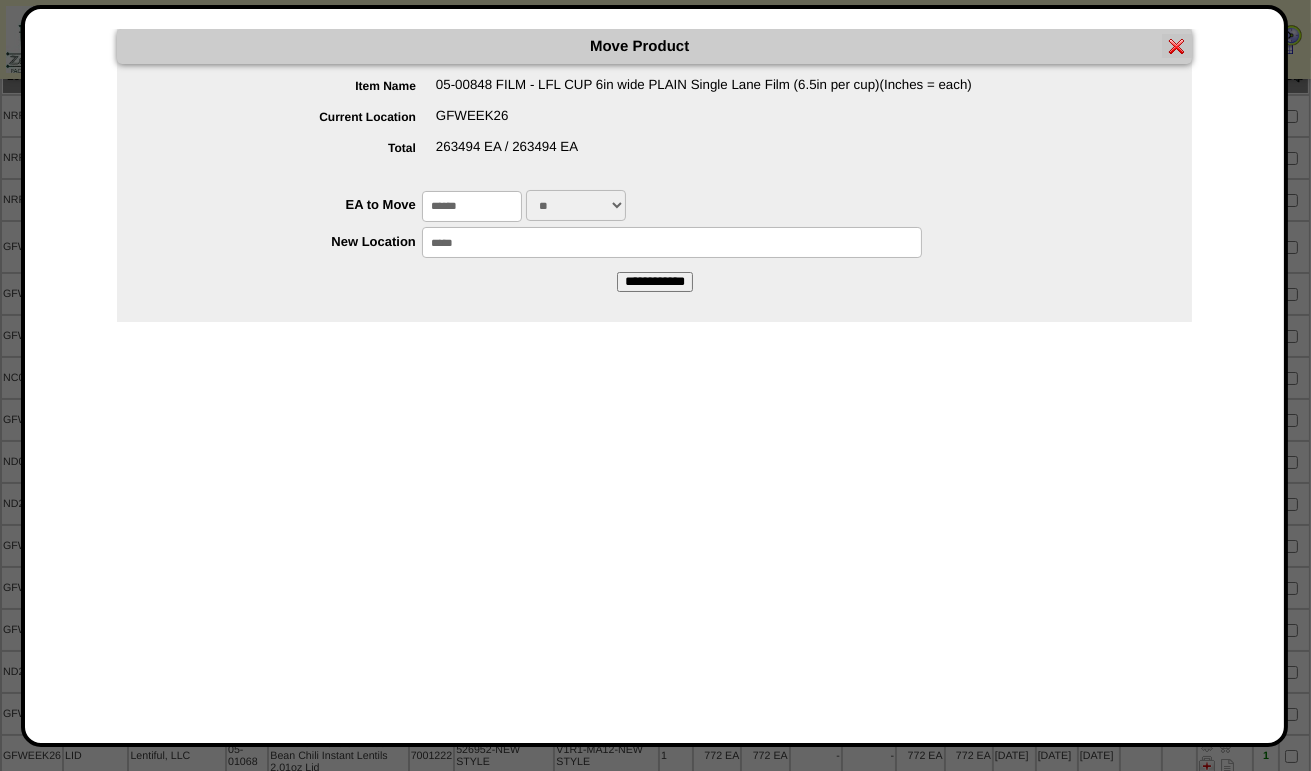 type on "*****" 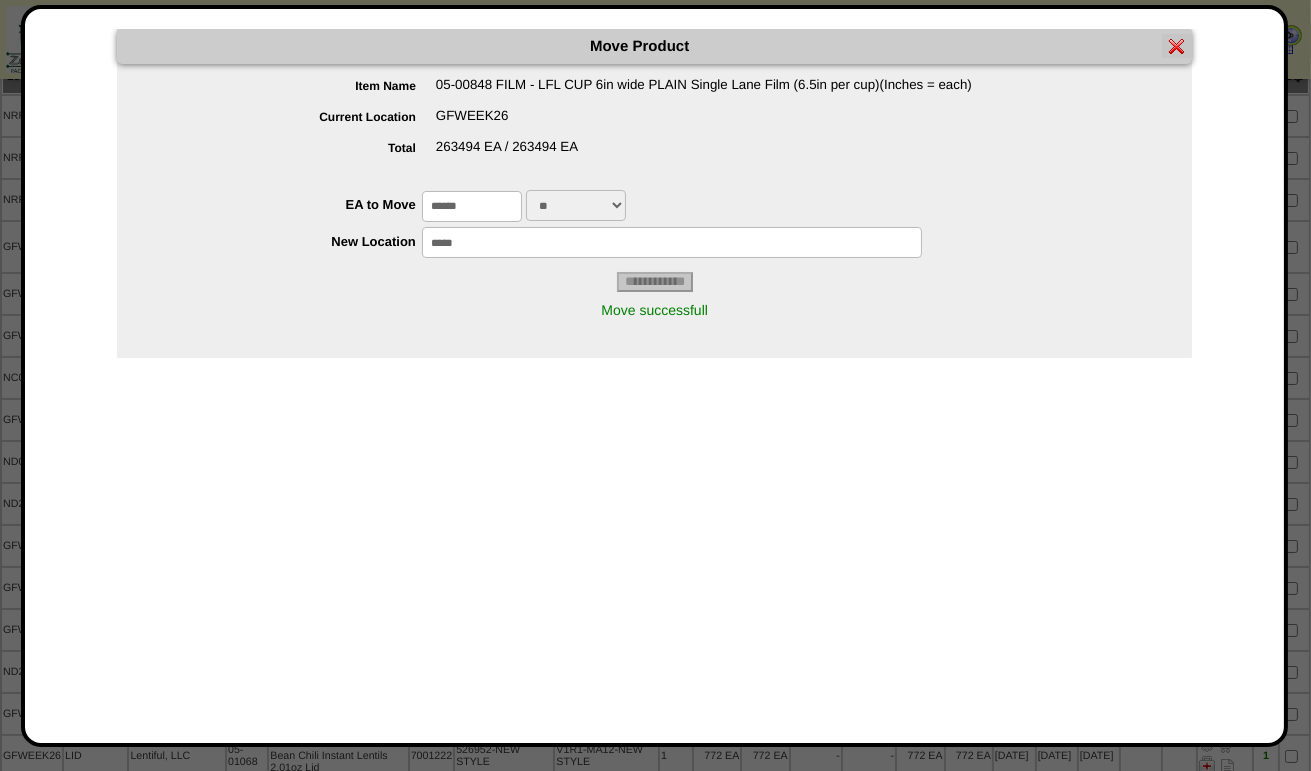 click at bounding box center (1177, 46) 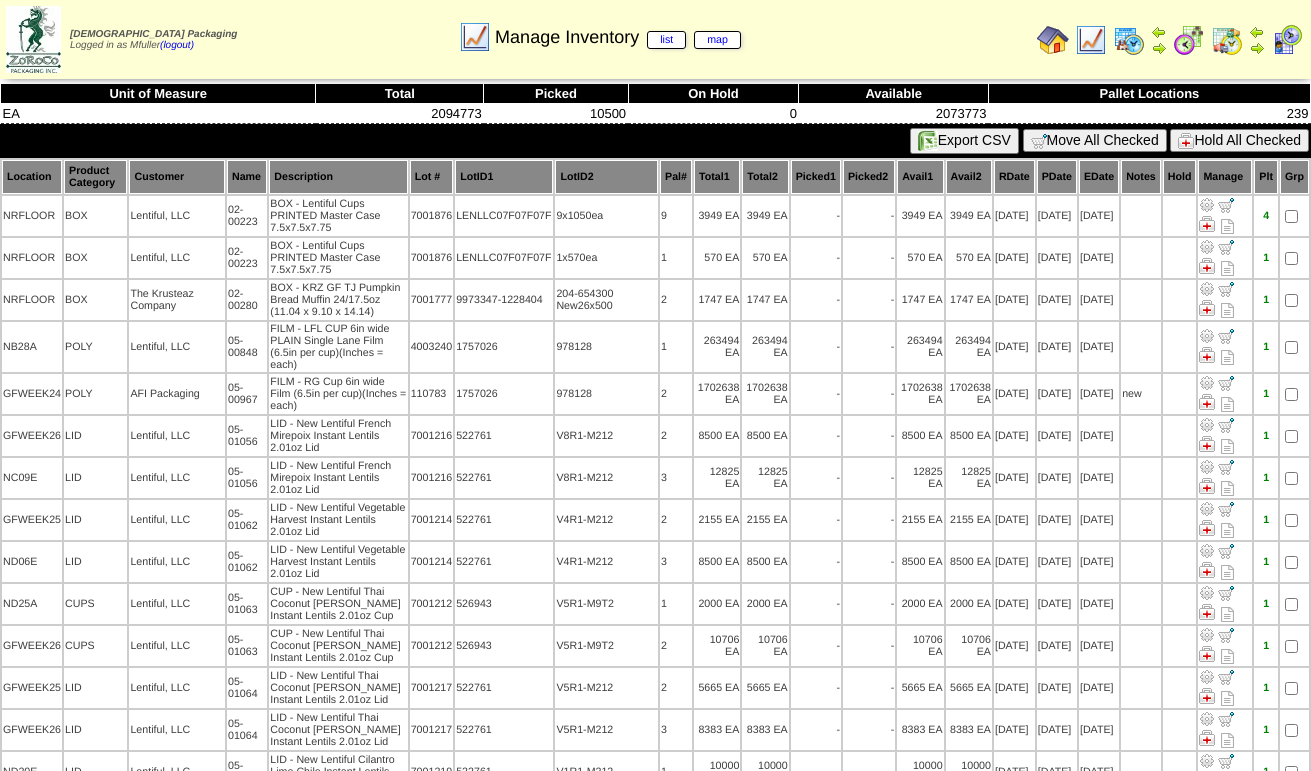 scroll, scrollTop: 0, scrollLeft: 0, axis: both 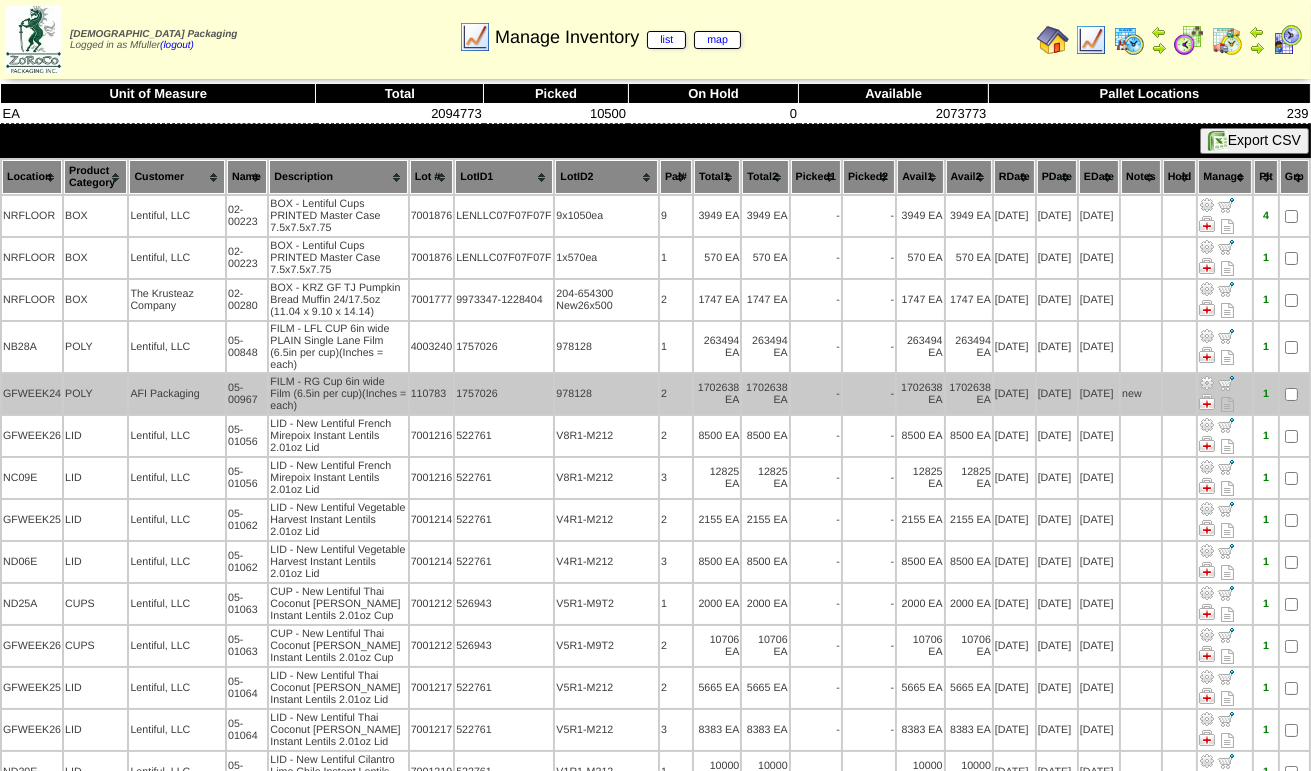 click at bounding box center [1207, 383] 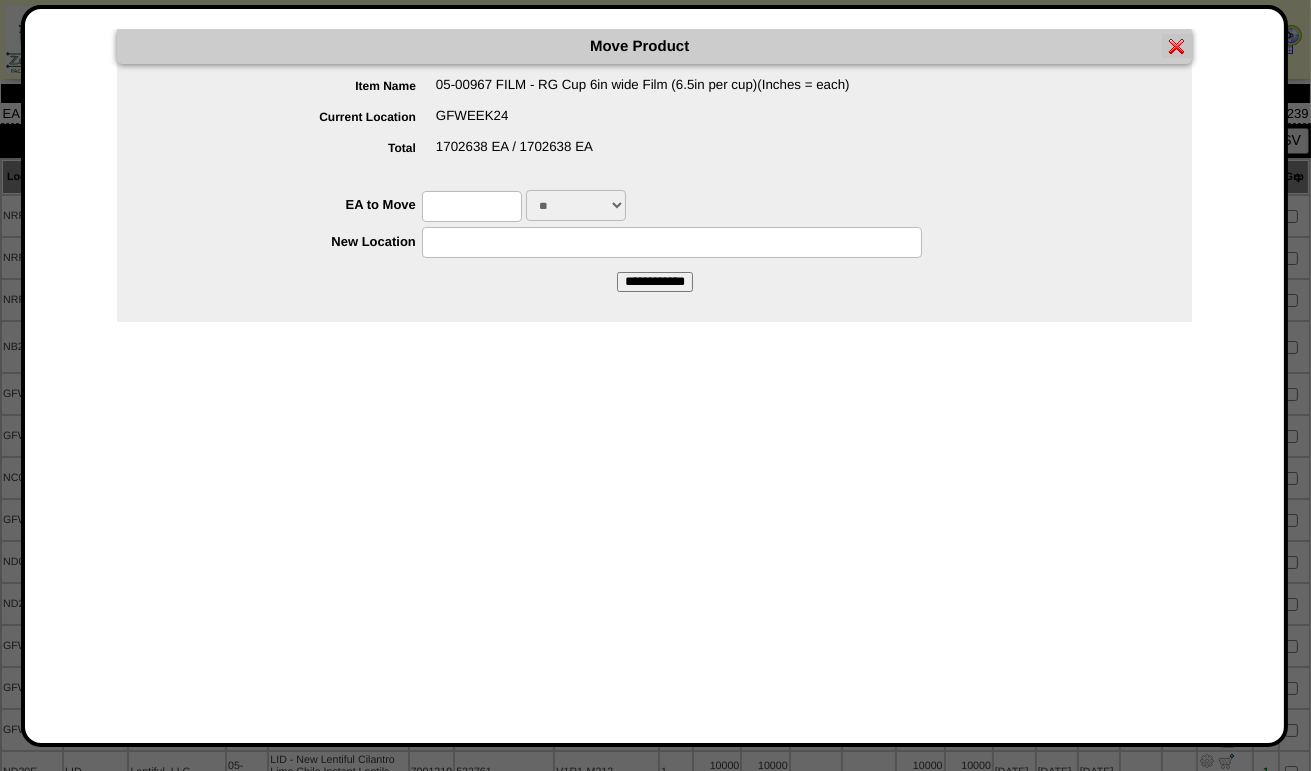click at bounding box center [472, 206] 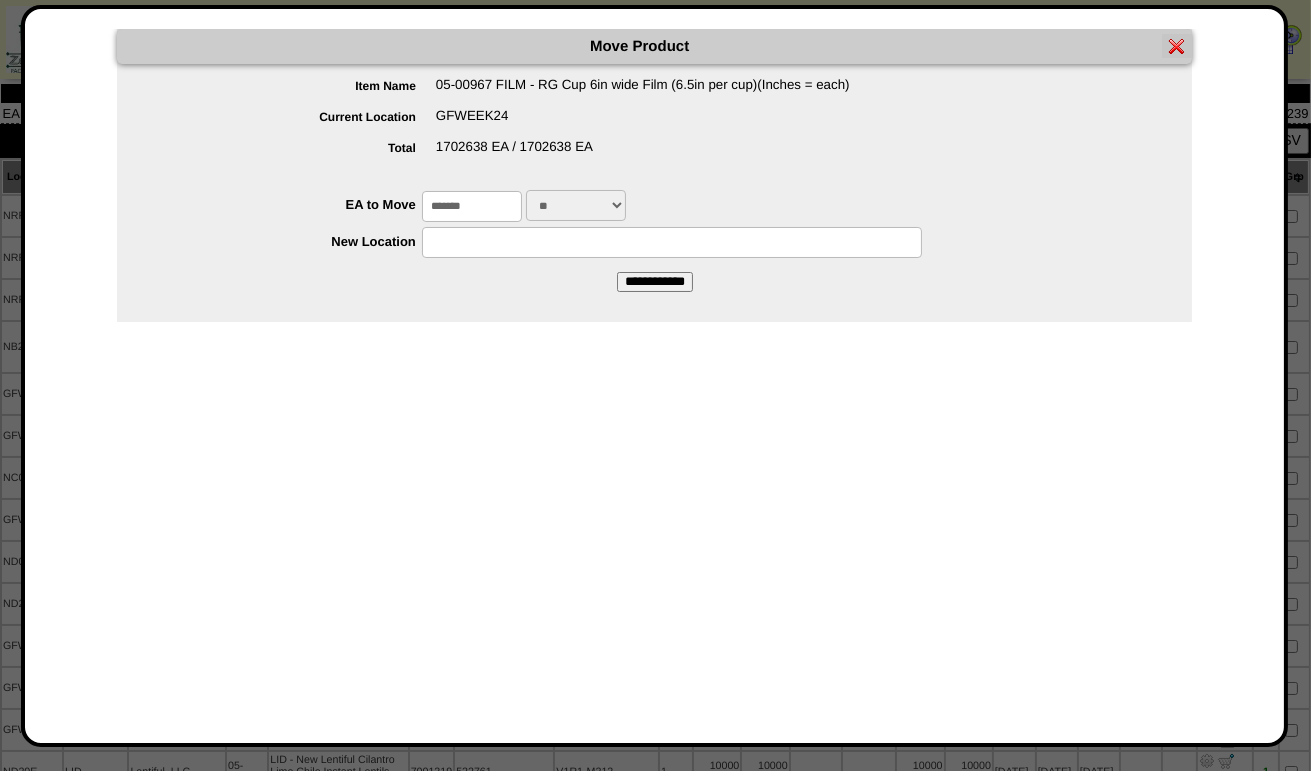 type on "*******" 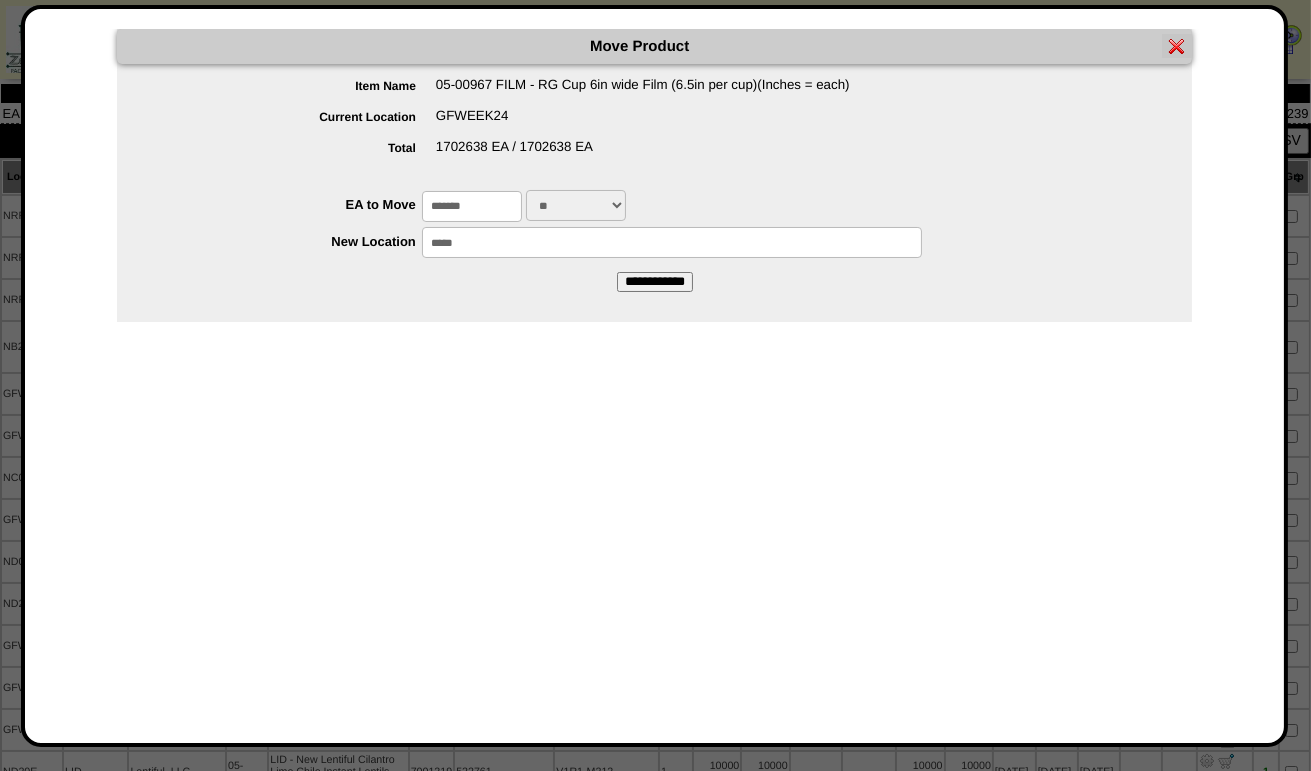 click on "**********" at bounding box center (655, 282) 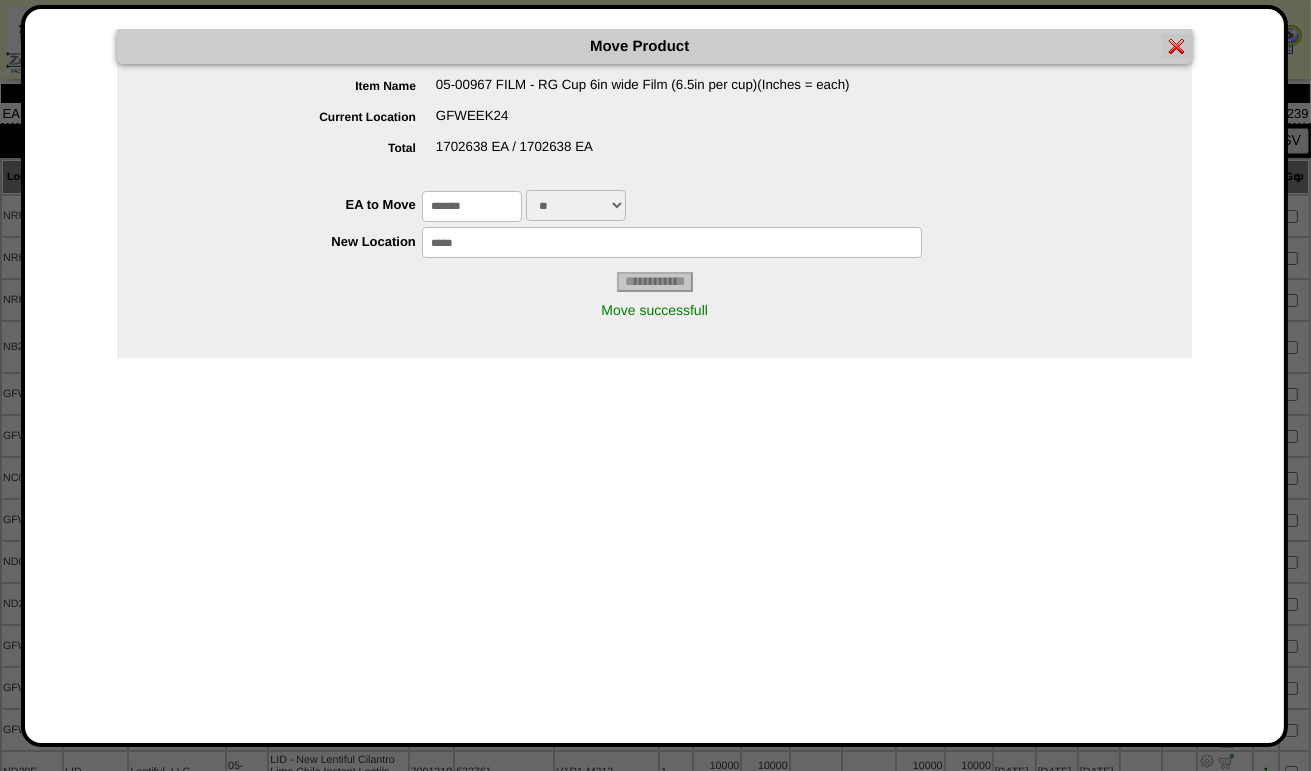 click at bounding box center (1177, 46) 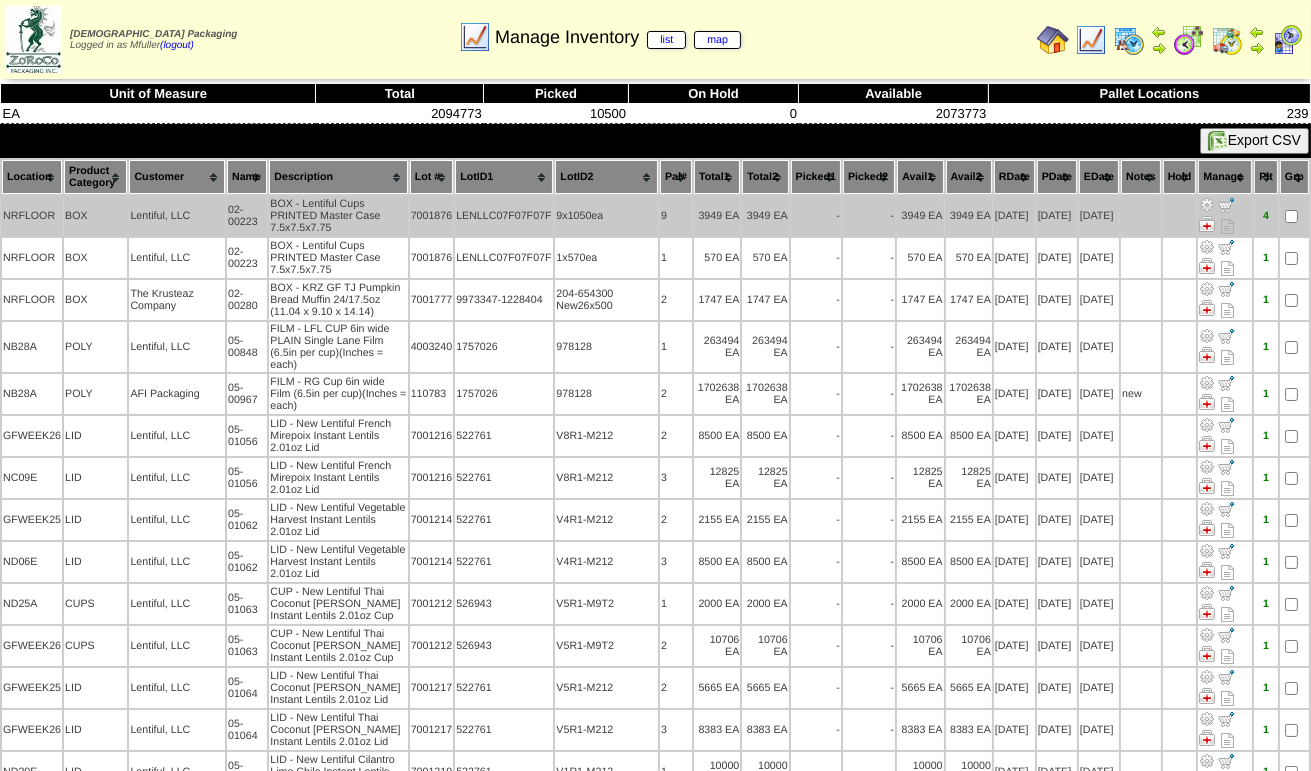 scroll, scrollTop: 100, scrollLeft: 0, axis: vertical 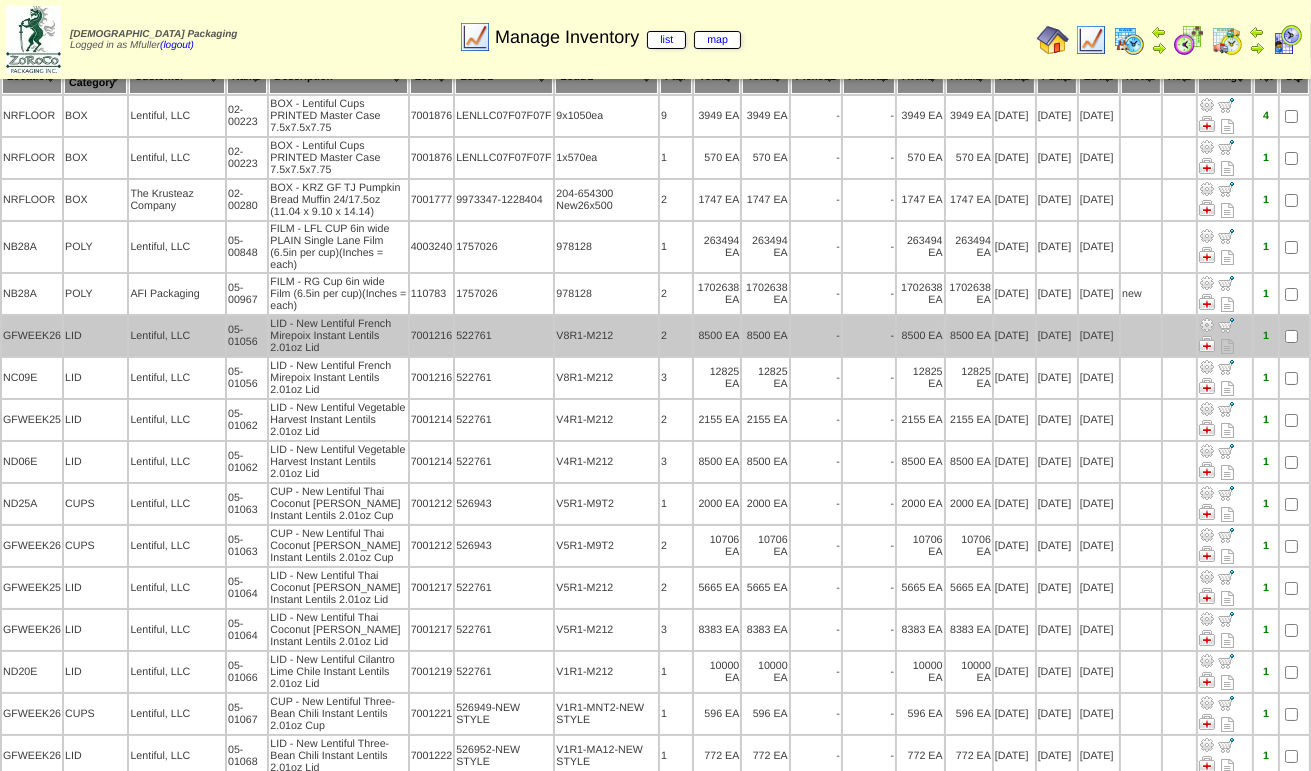 click at bounding box center (1207, 325) 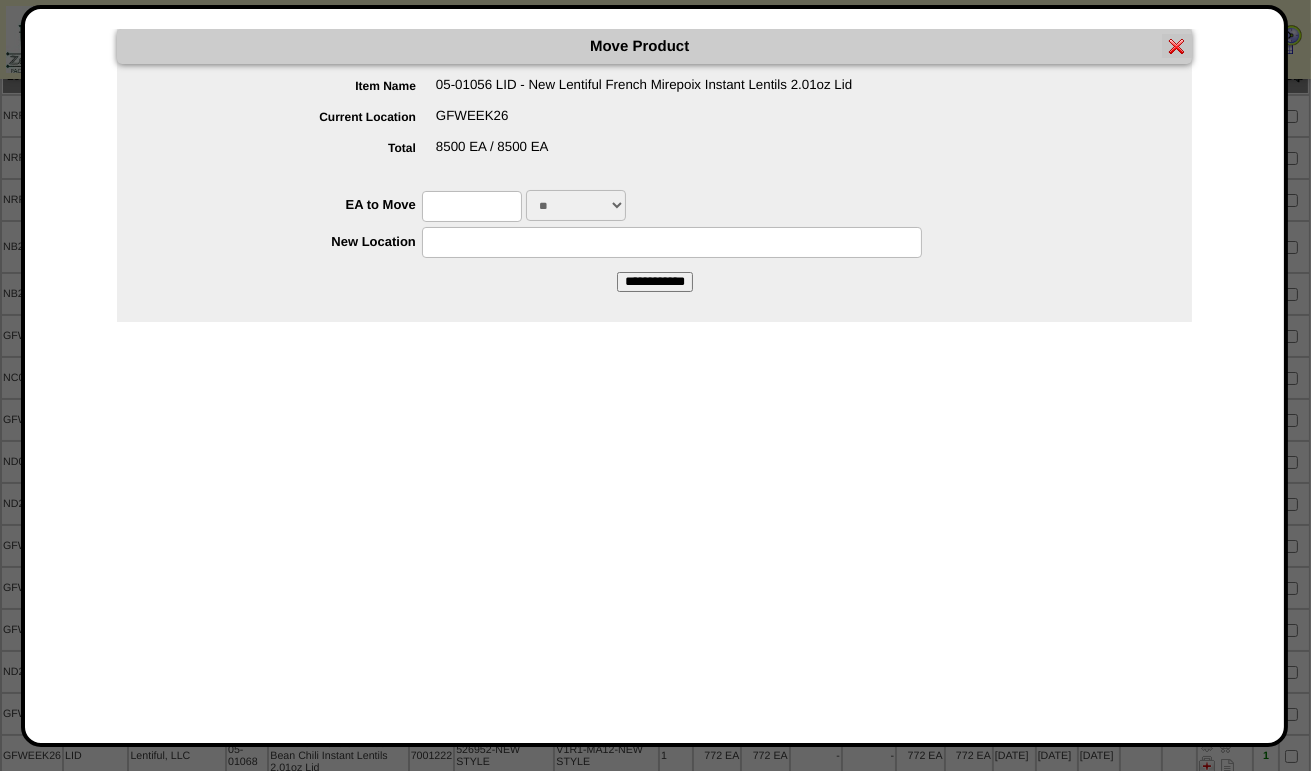 click at bounding box center (472, 206) 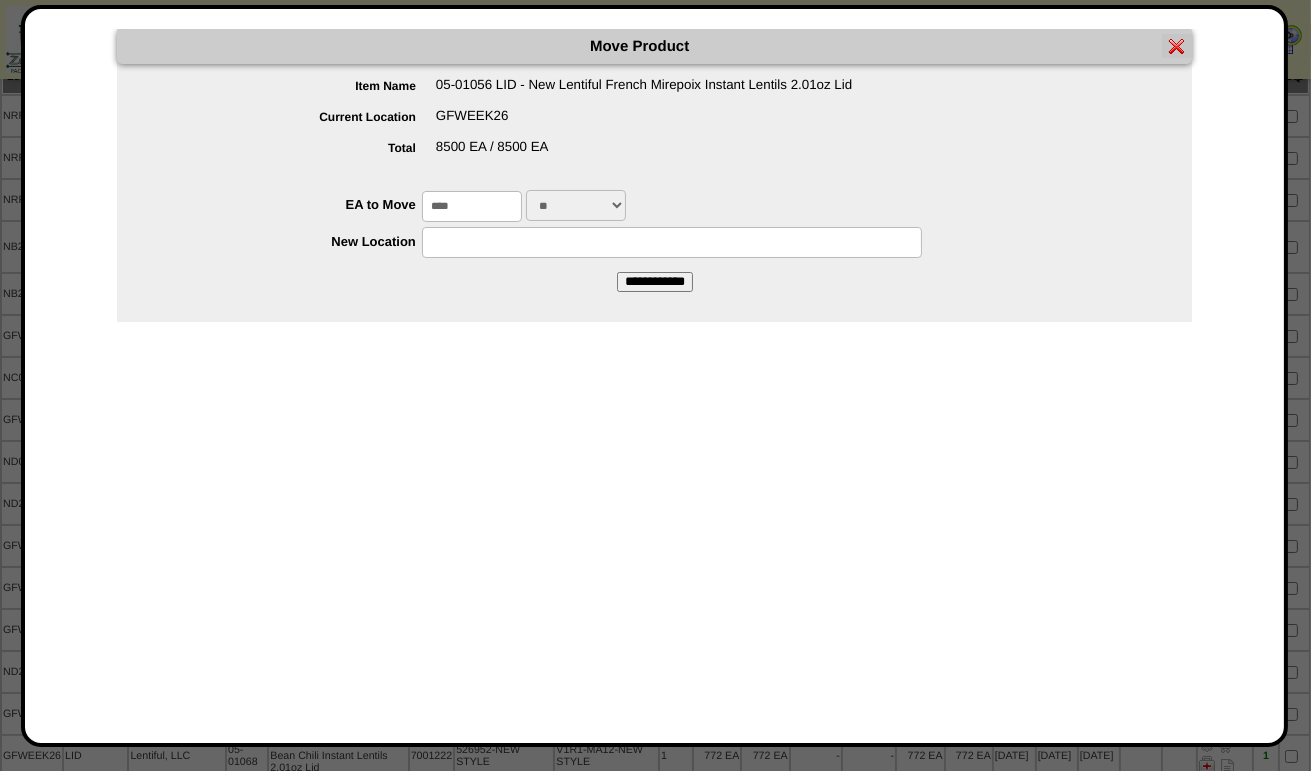 type on "****" 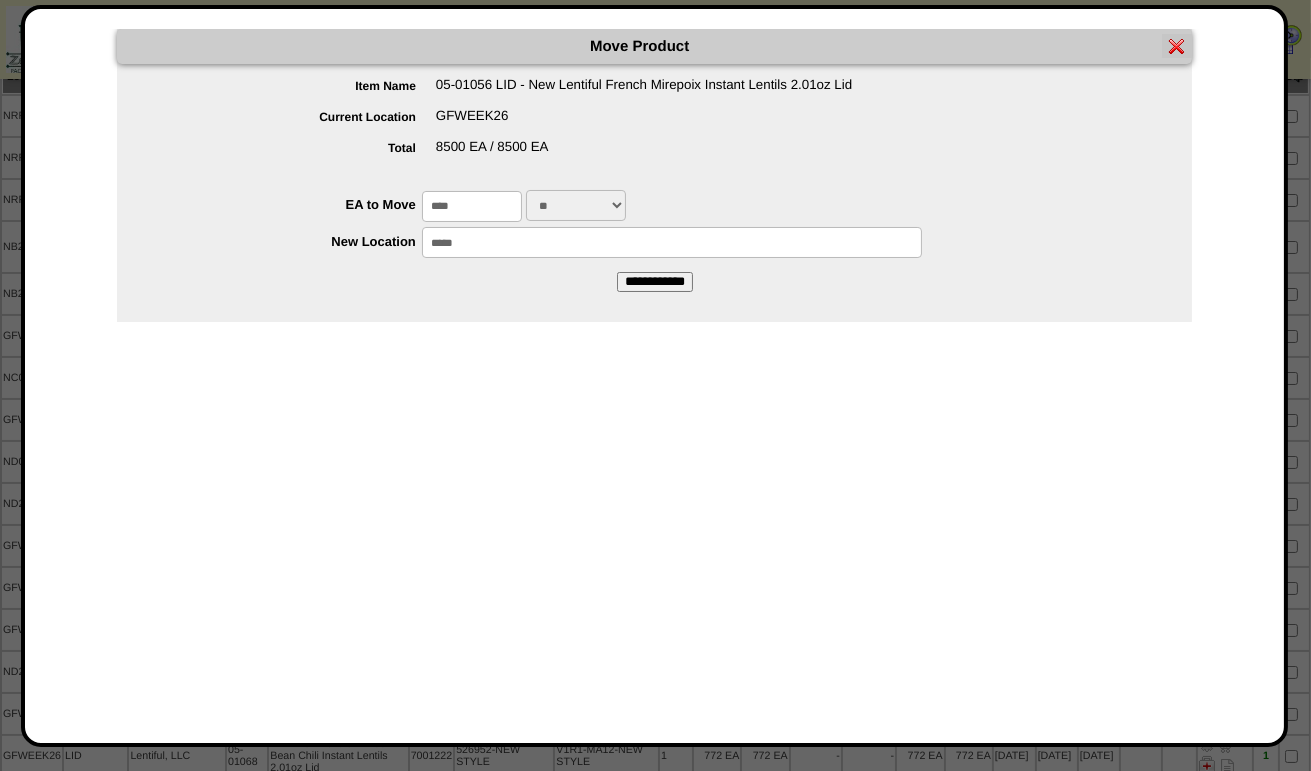 type on "*****" 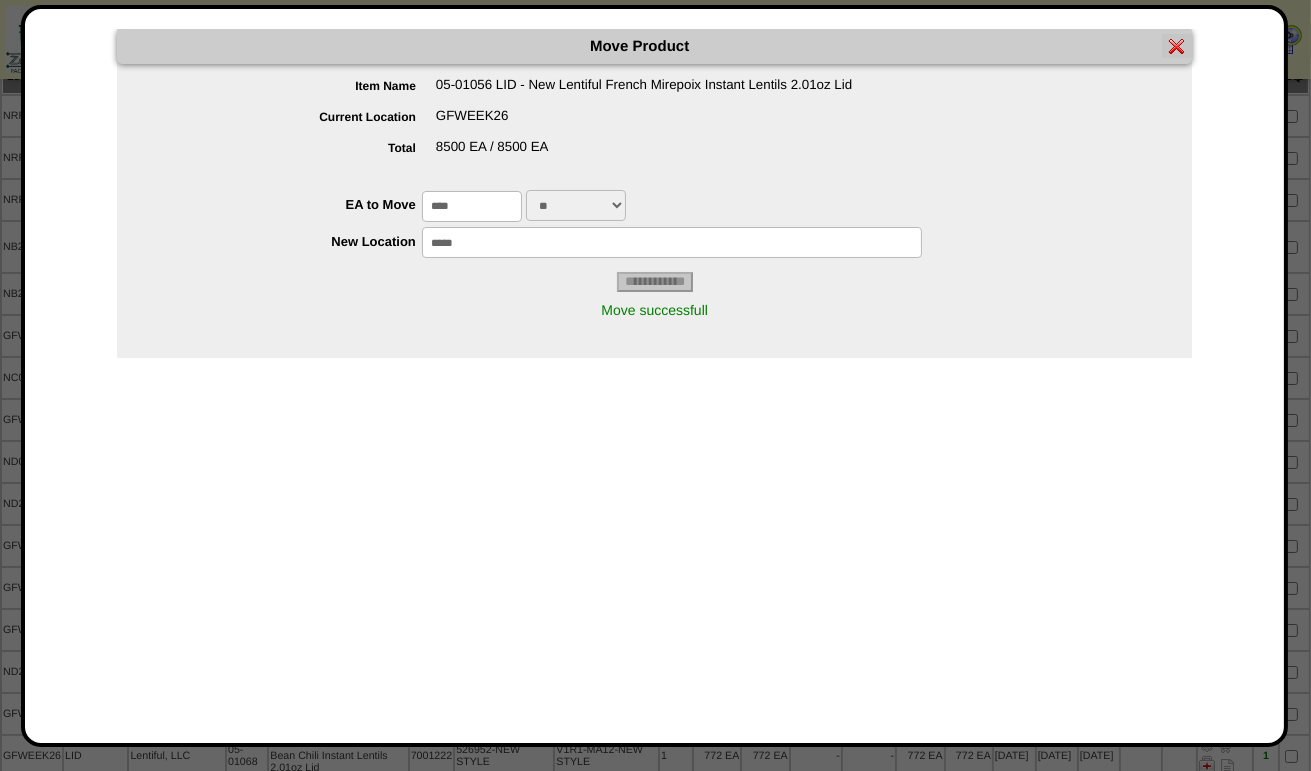 click at bounding box center (1177, 46) 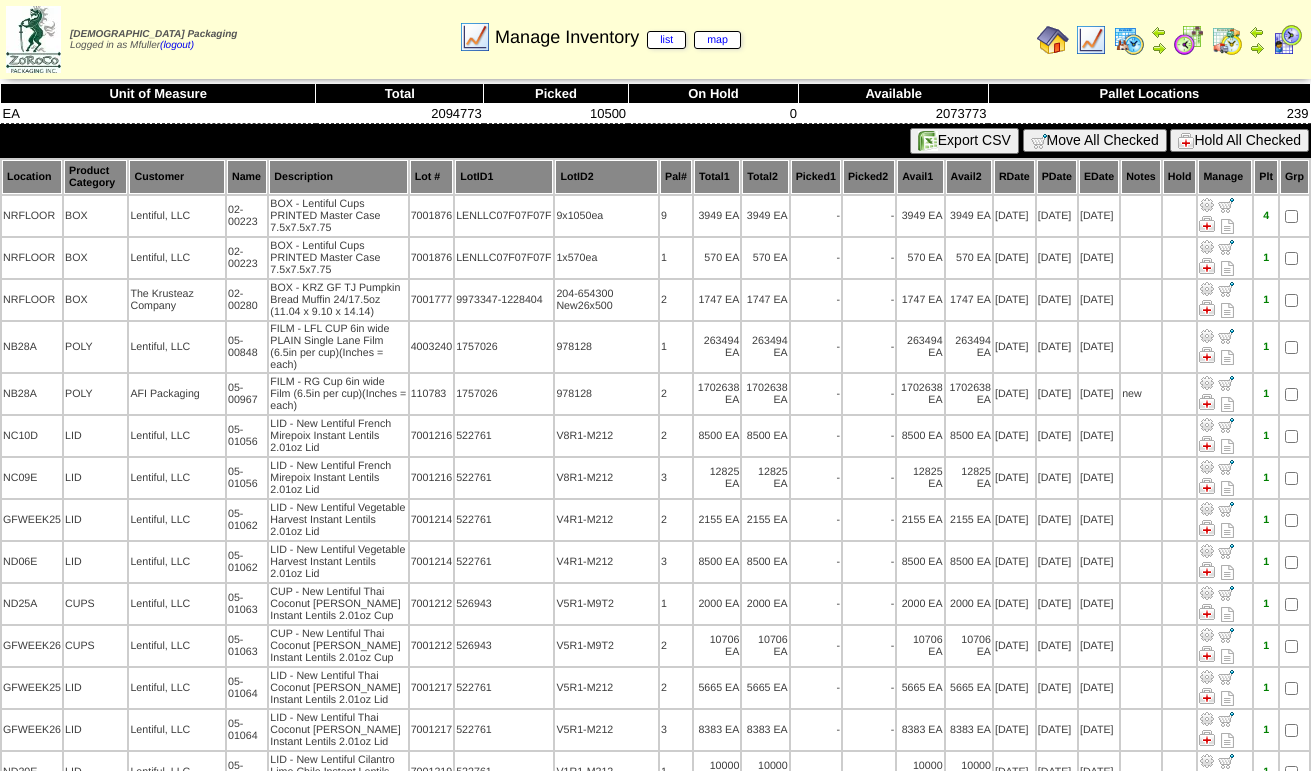scroll, scrollTop: 0, scrollLeft: 0, axis: both 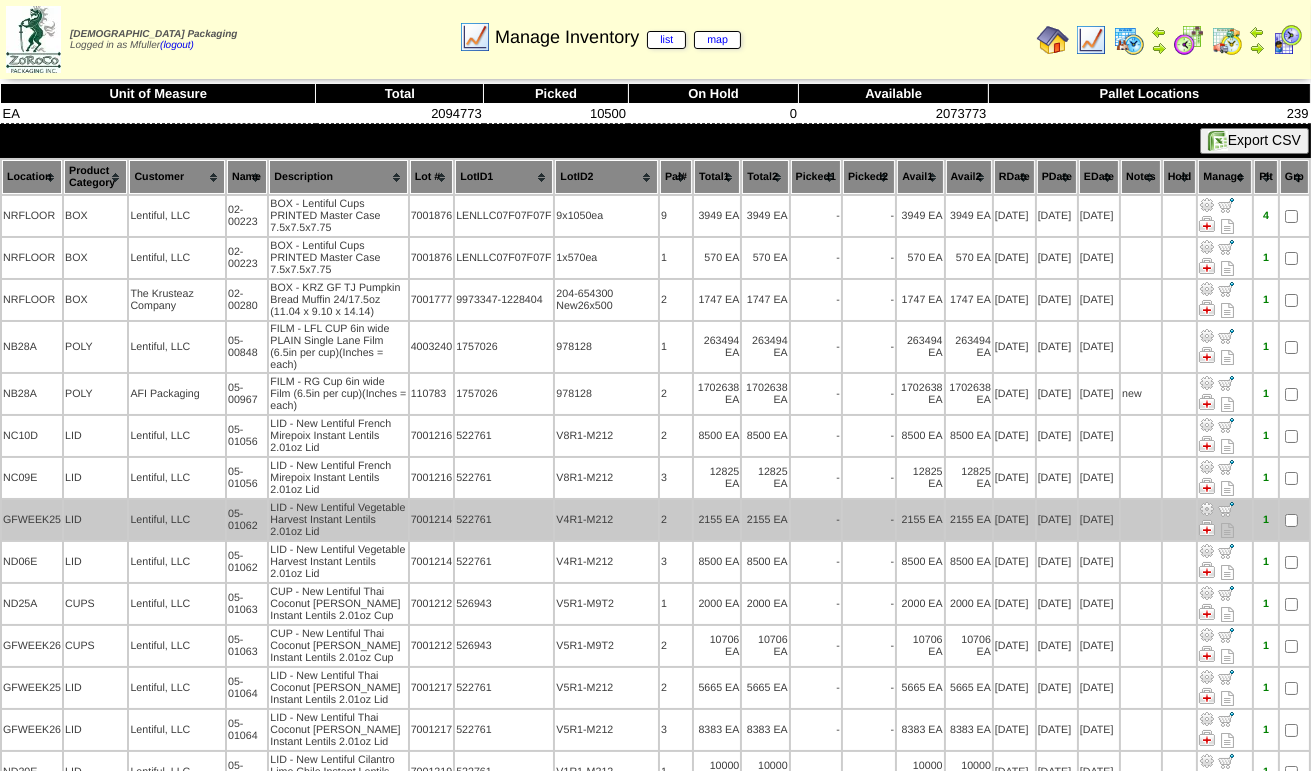 click at bounding box center (1207, 509) 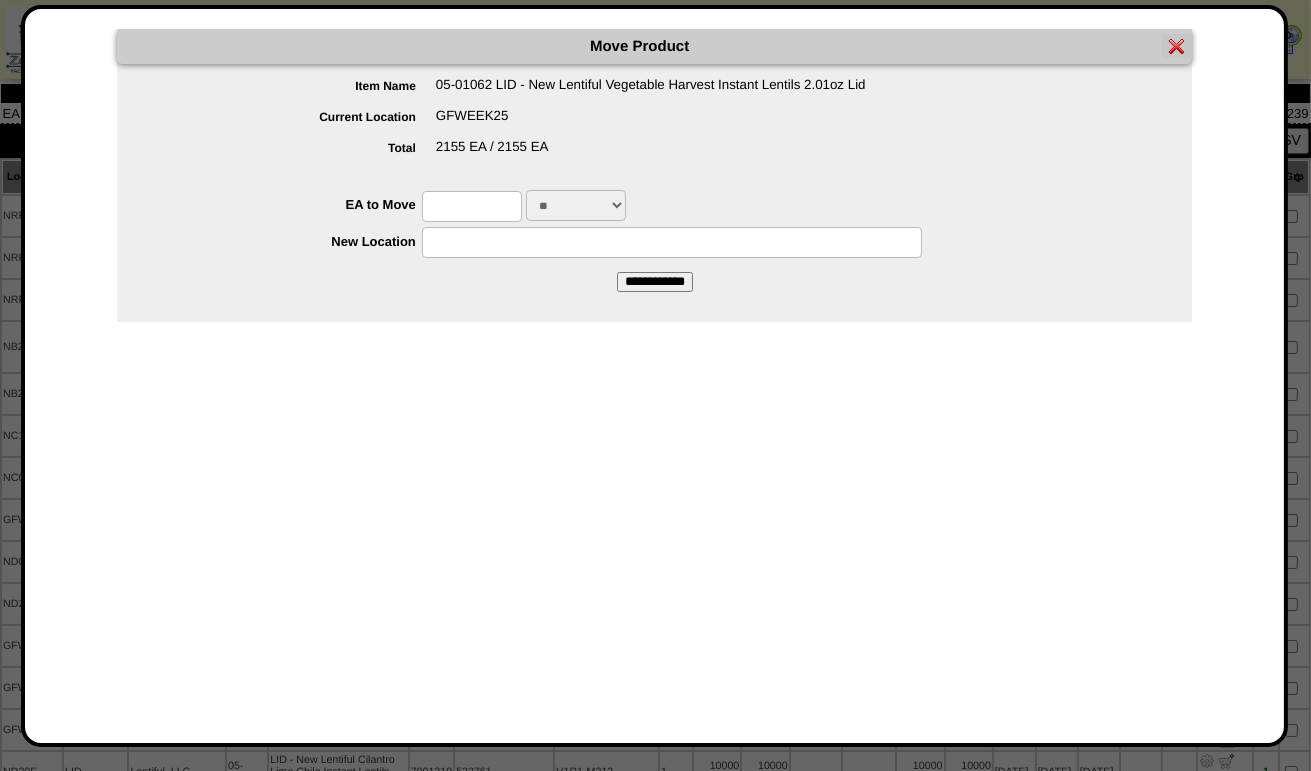 click at bounding box center [472, 206] 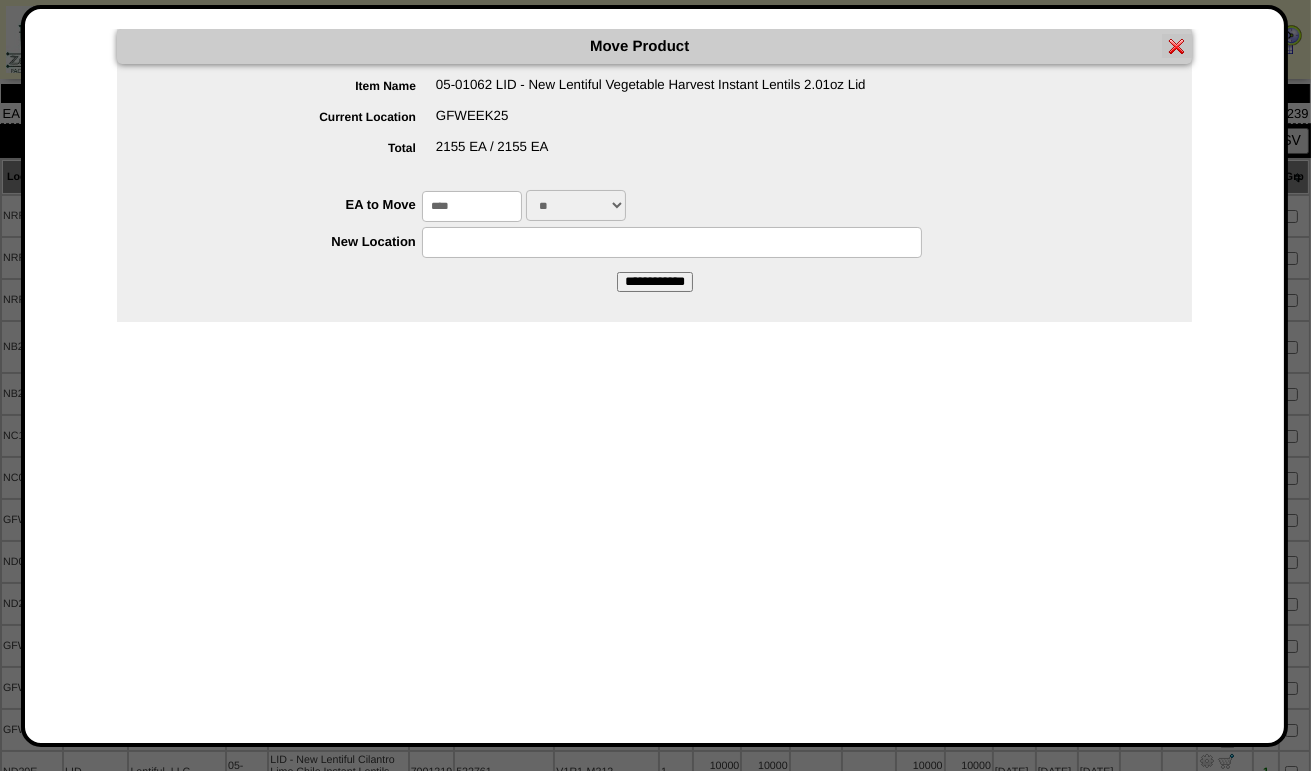 type on "****" 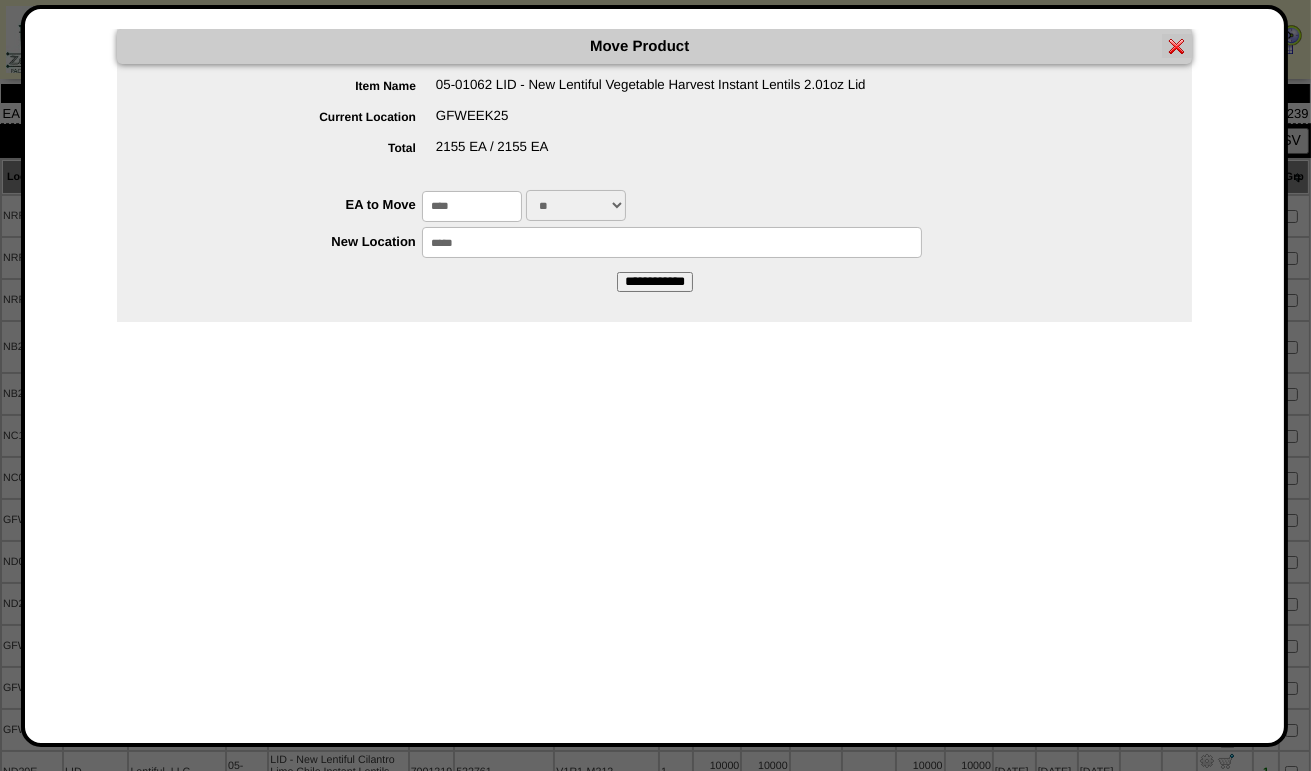 type on "*****" 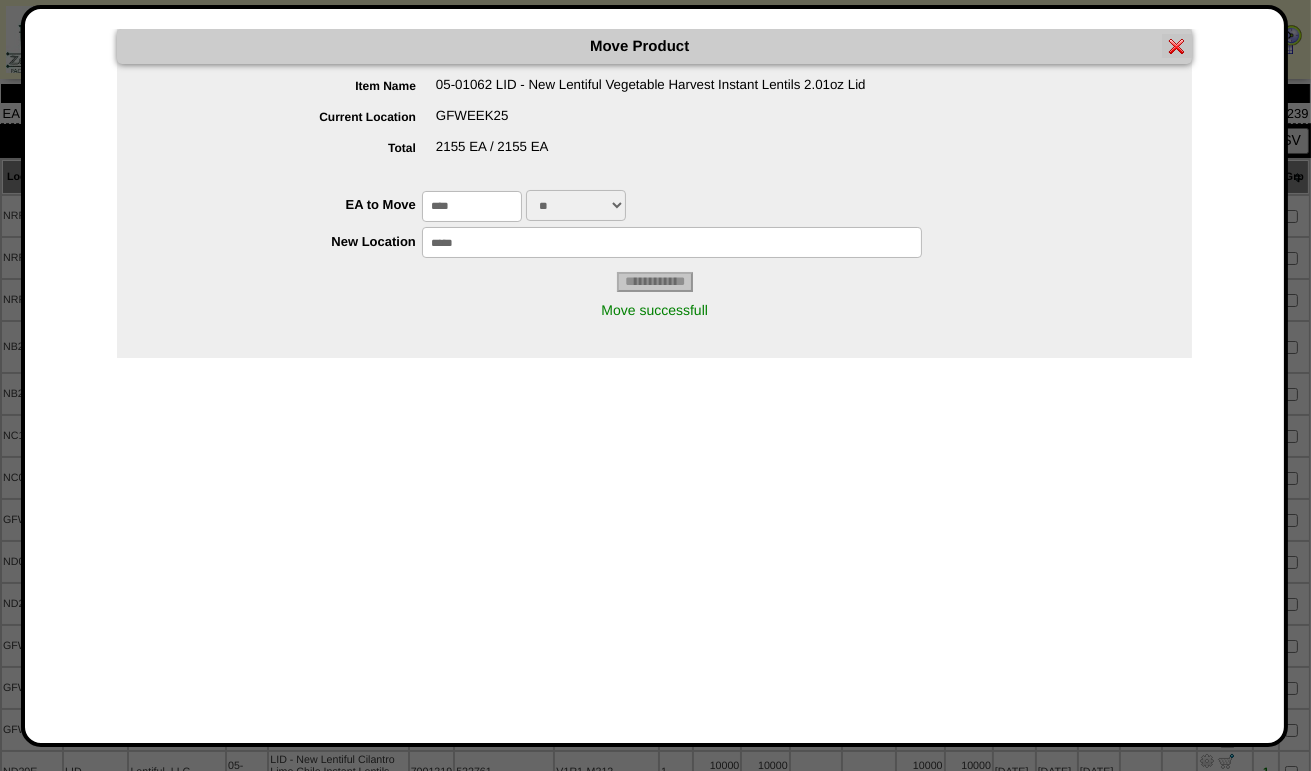 click at bounding box center [1177, 46] 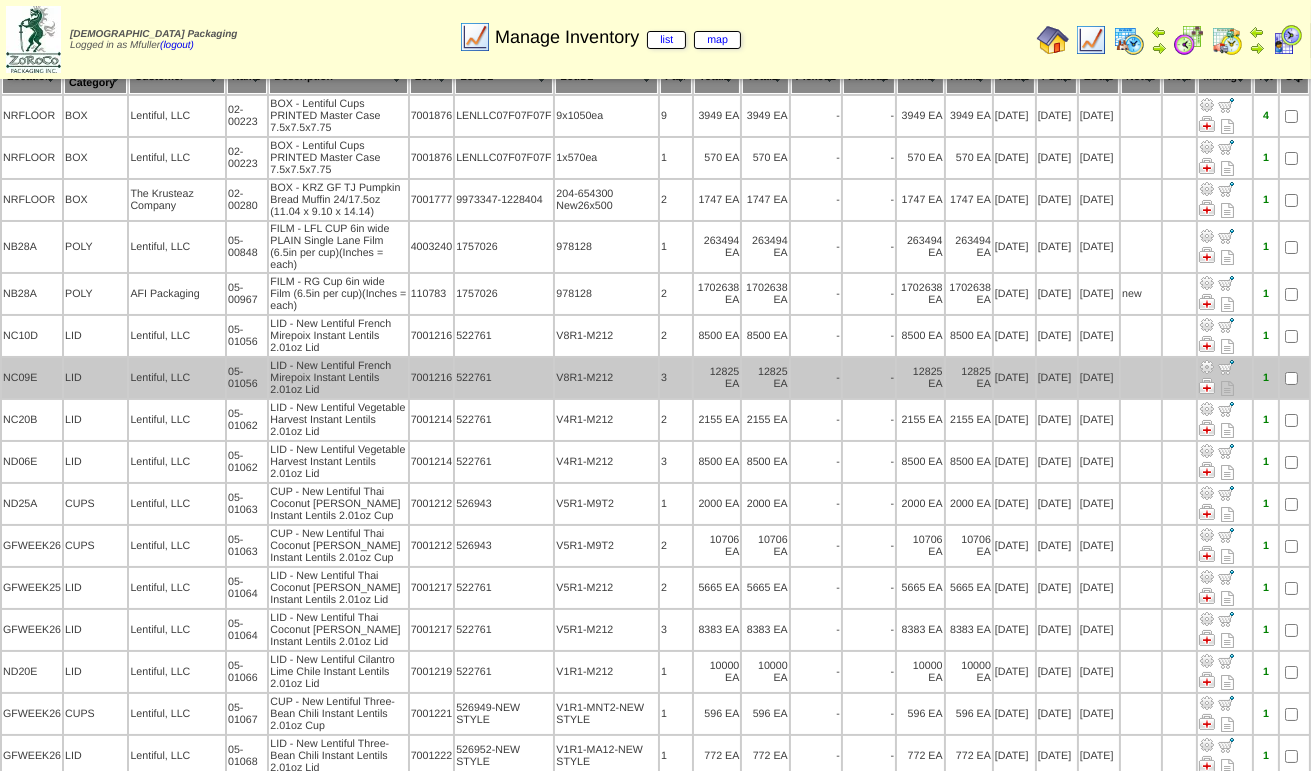 scroll, scrollTop: 200, scrollLeft: 0, axis: vertical 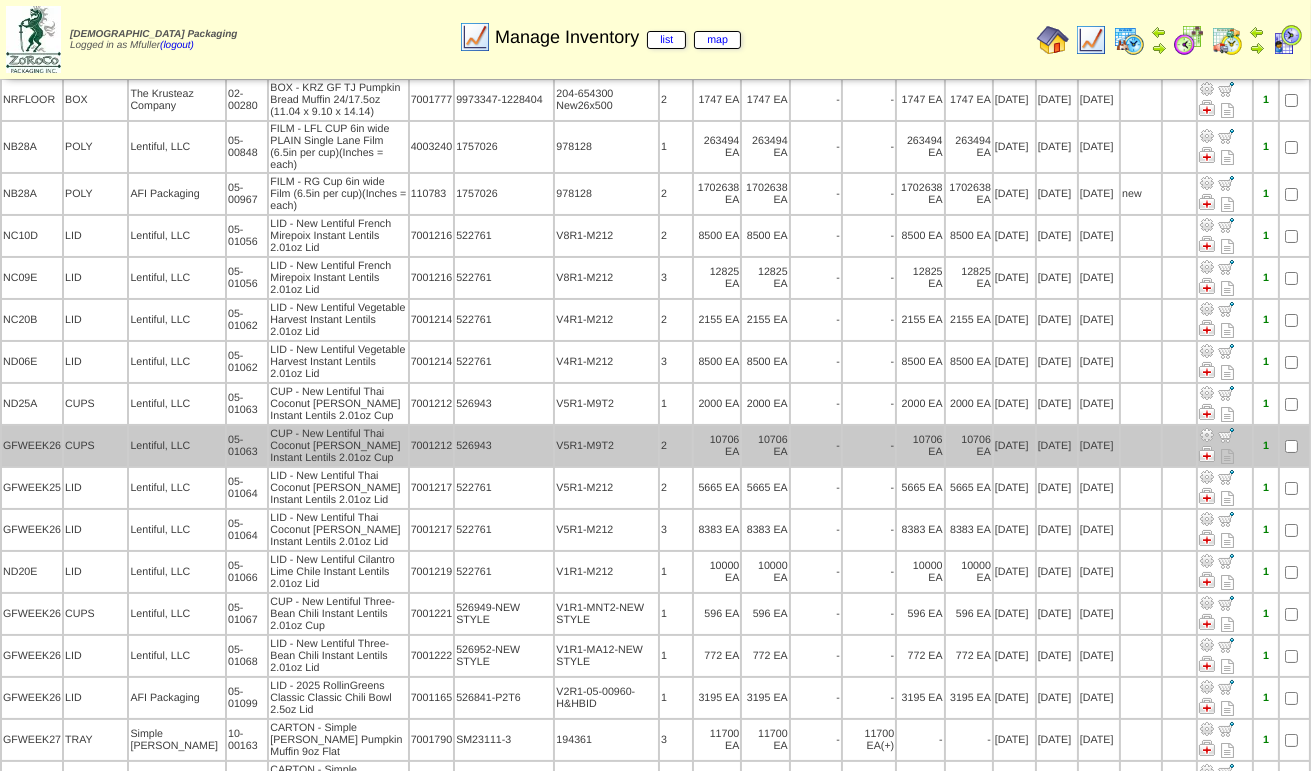 click at bounding box center (1207, 435) 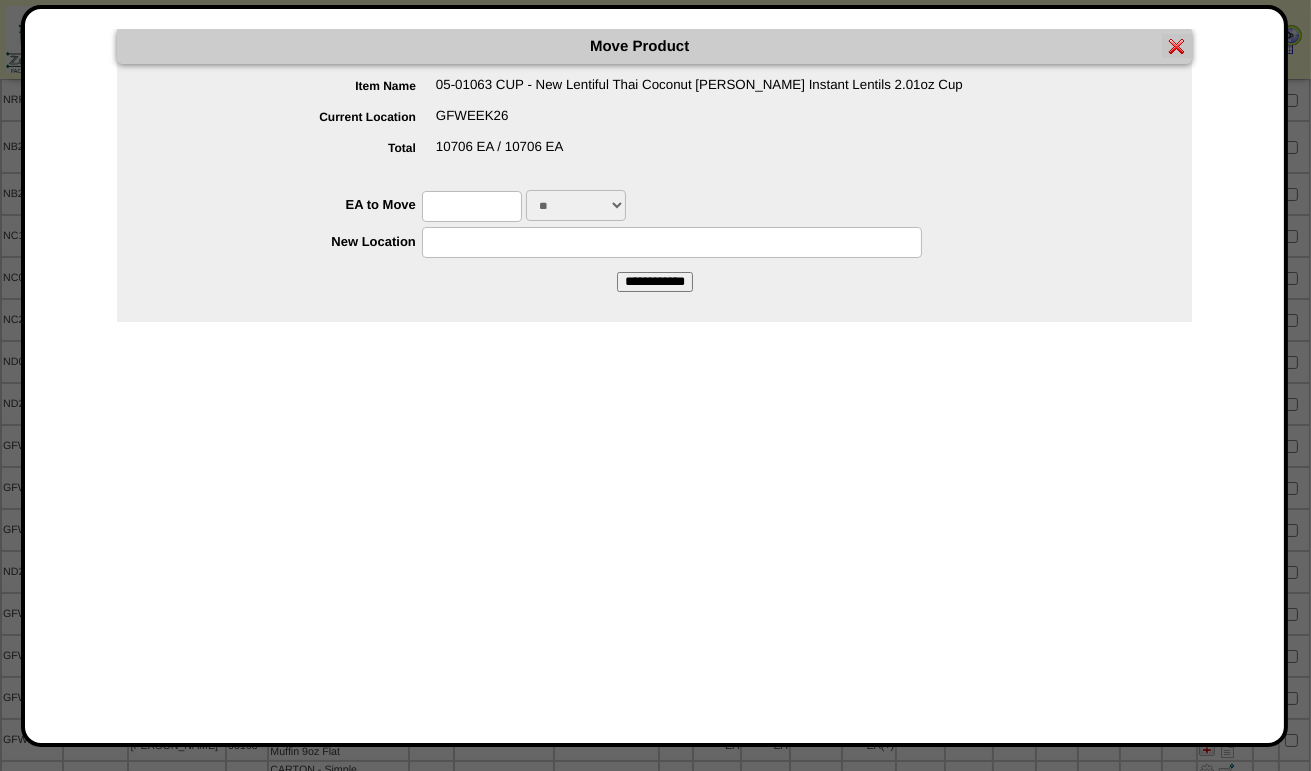 click at bounding box center (472, 206) 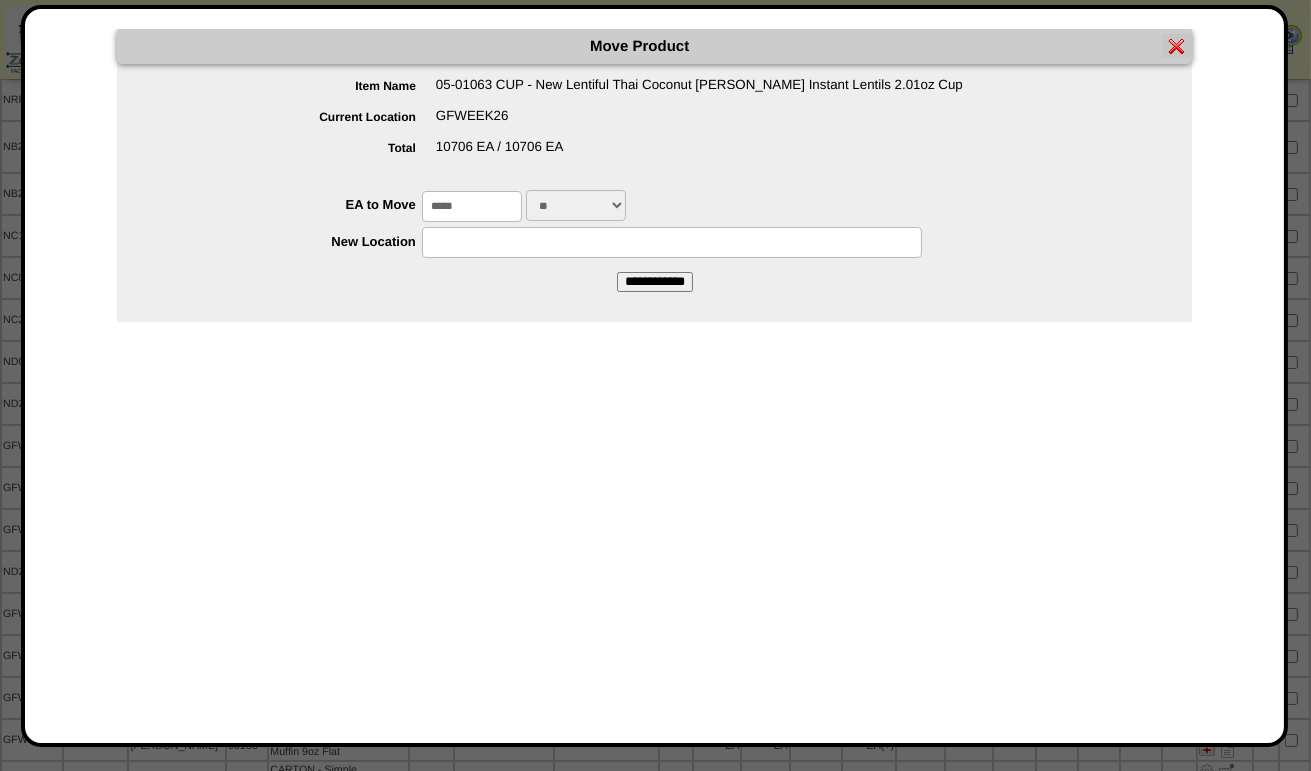type on "*****" 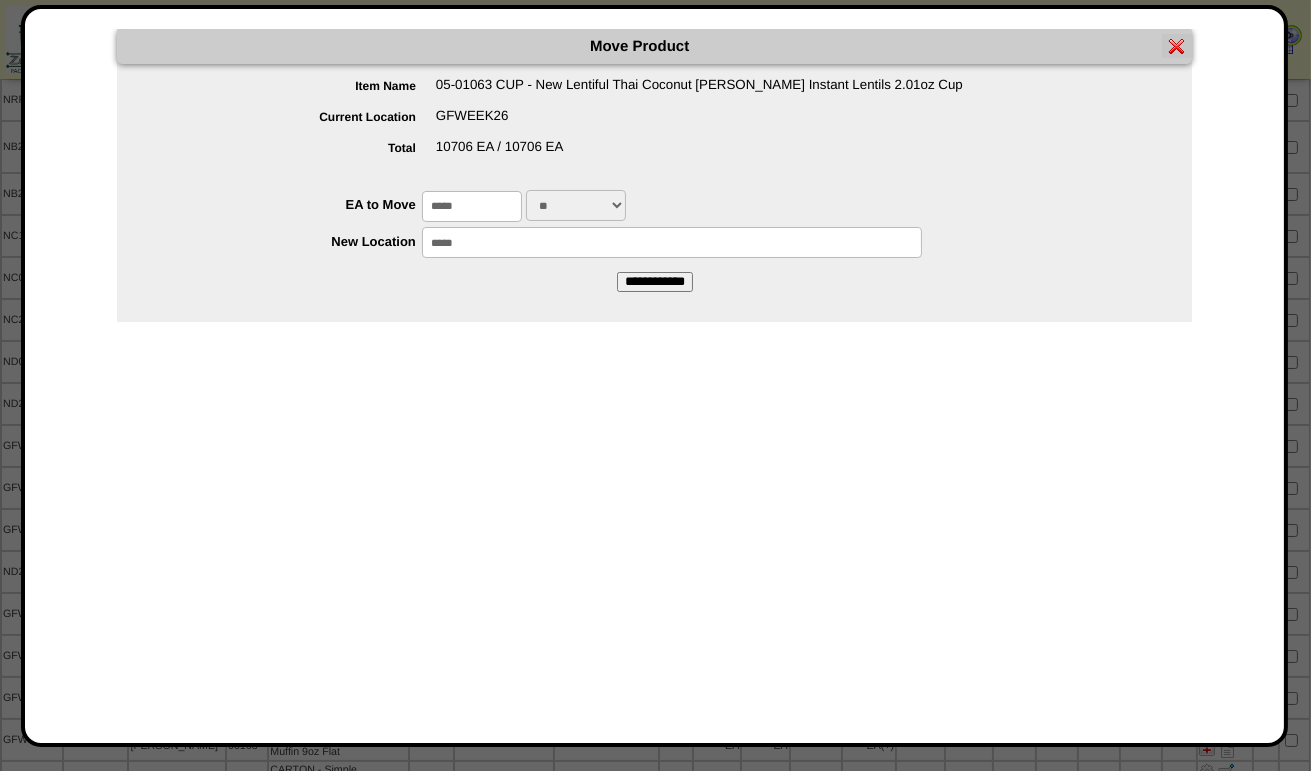 type on "*****" 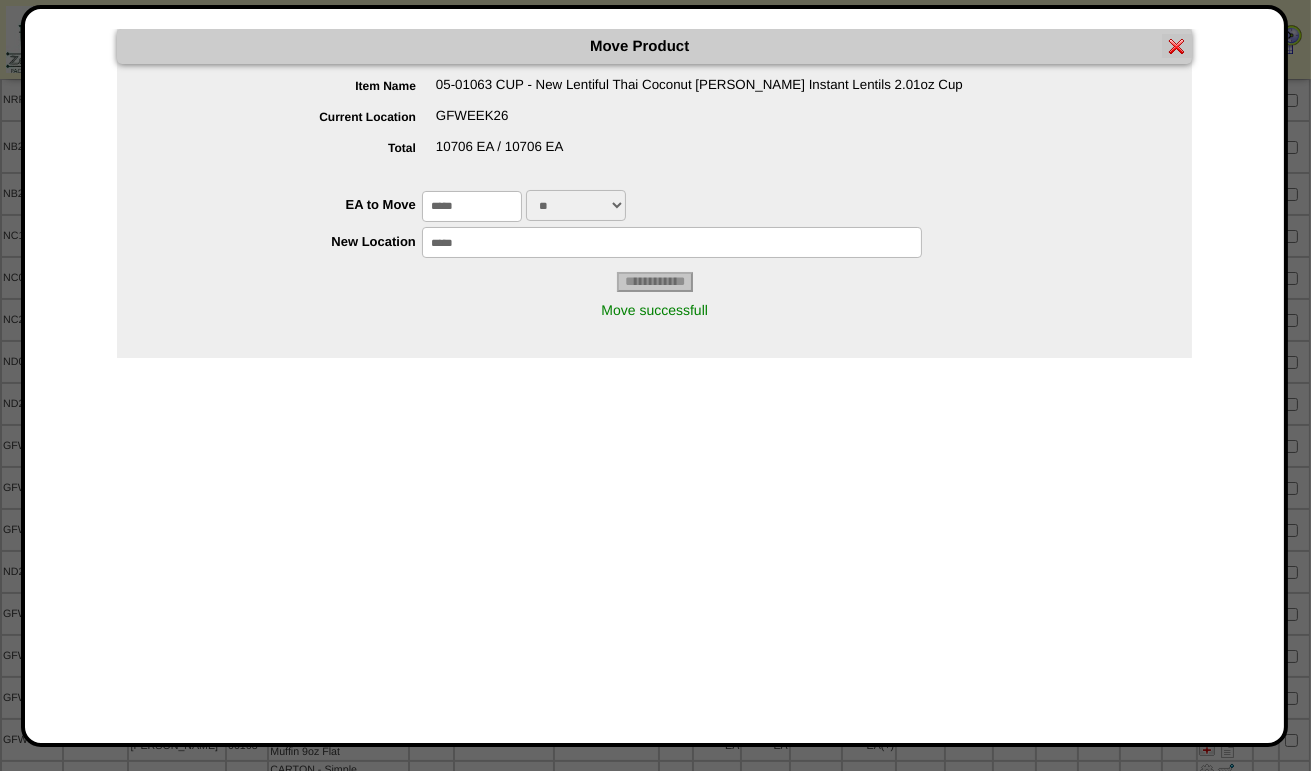 click at bounding box center [1177, 46] 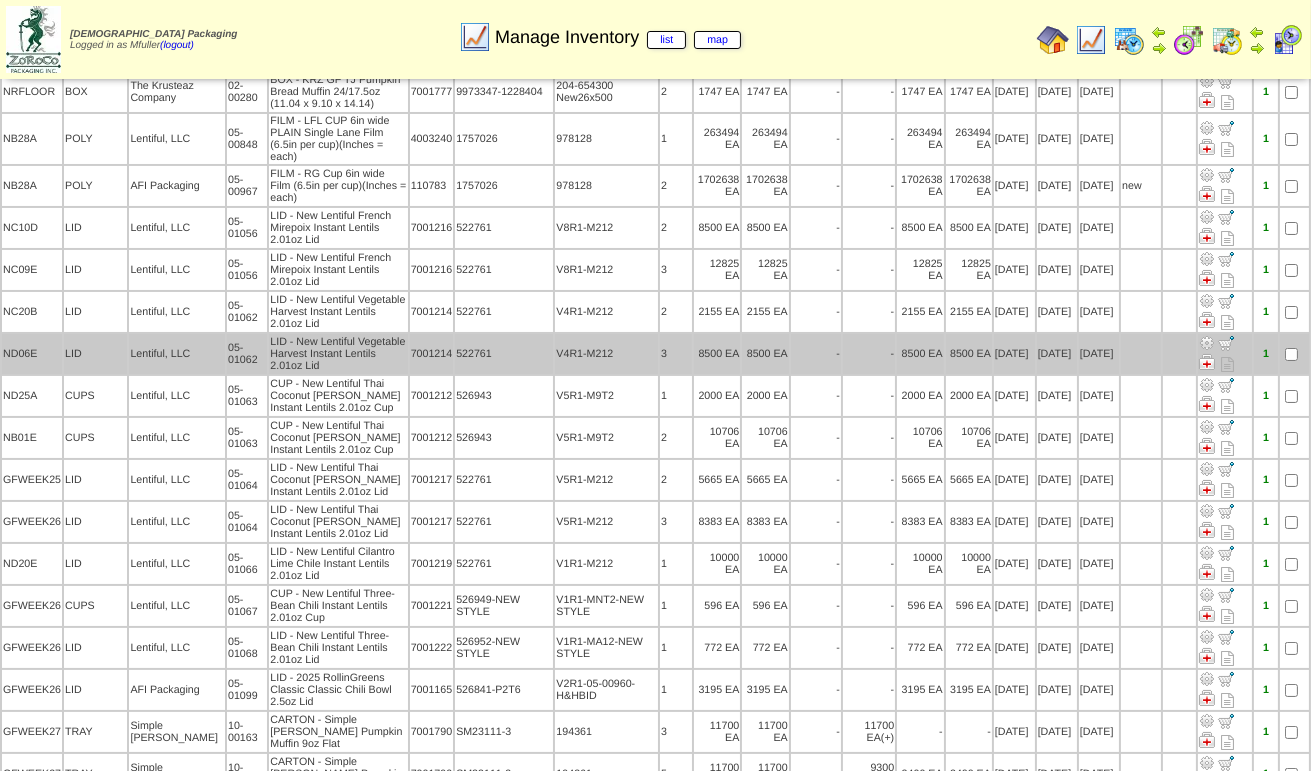 scroll, scrollTop: 291, scrollLeft: 0, axis: vertical 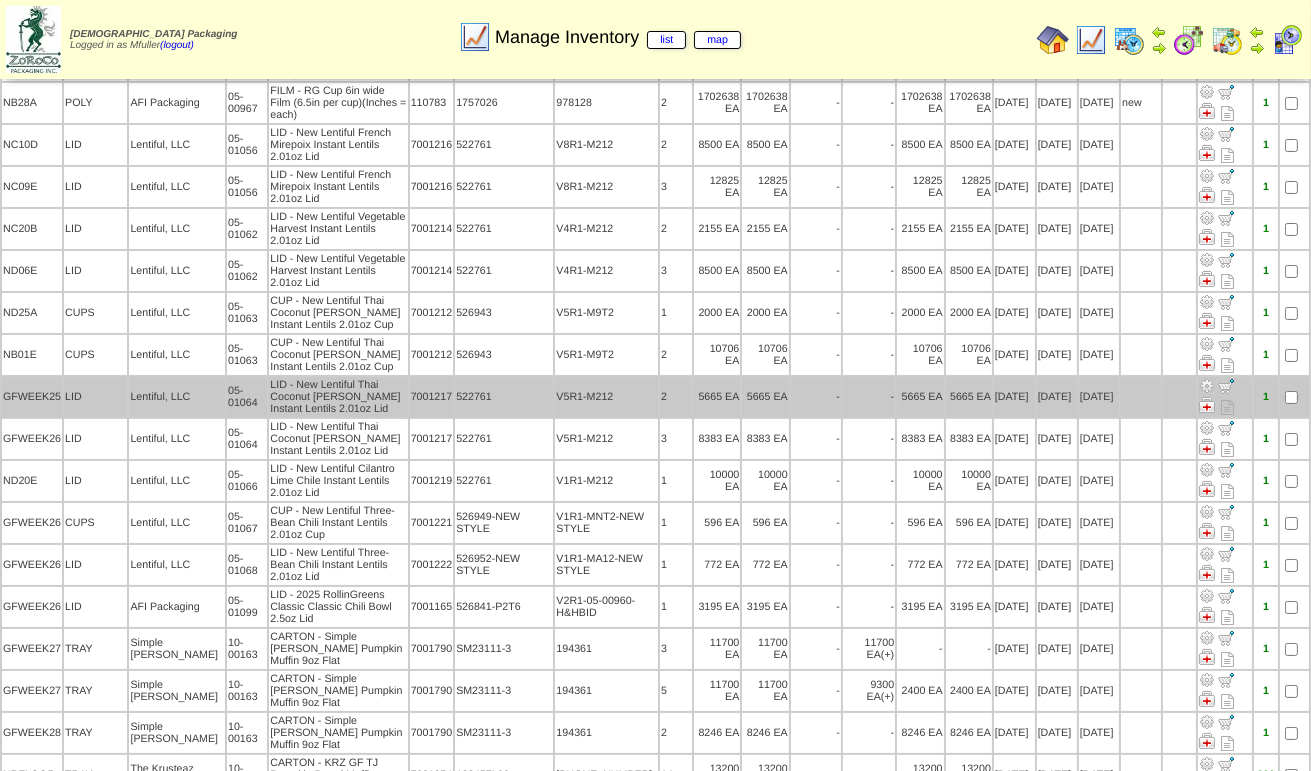 click at bounding box center [1207, 386] 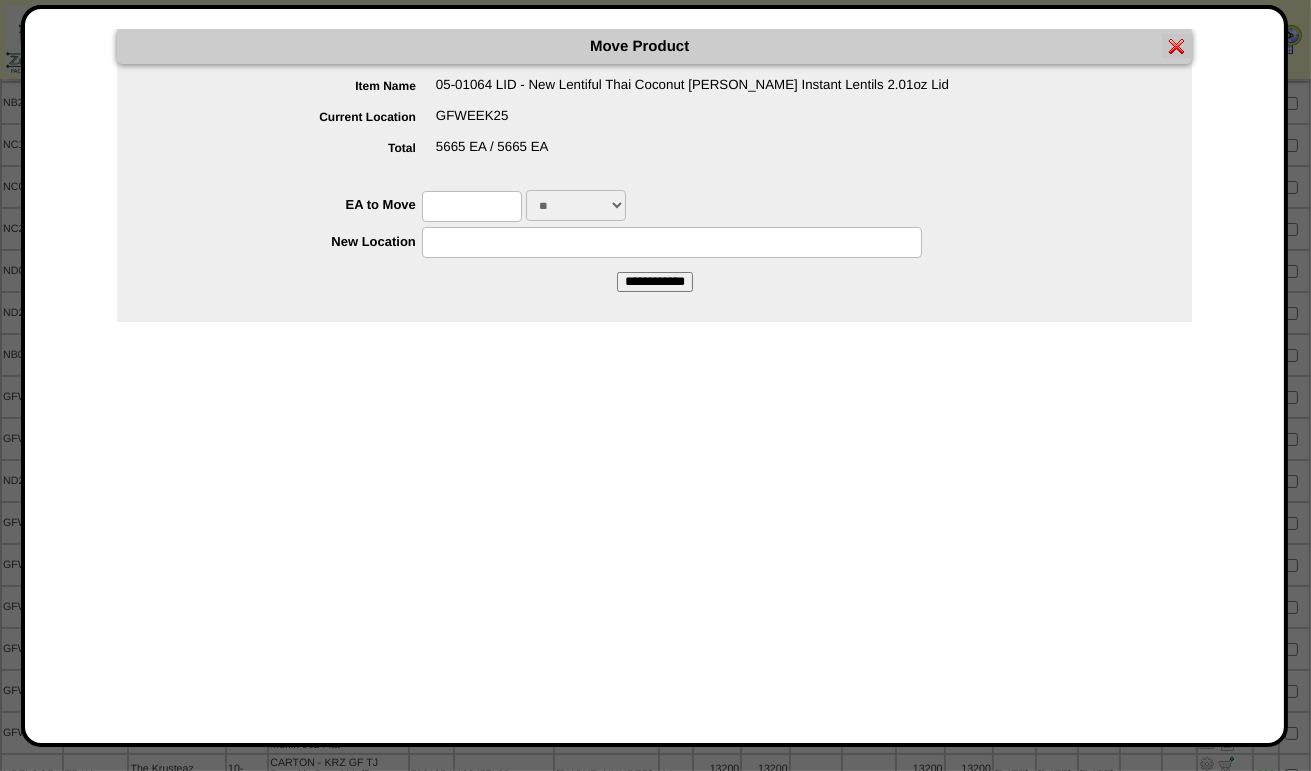 click at bounding box center [472, 206] 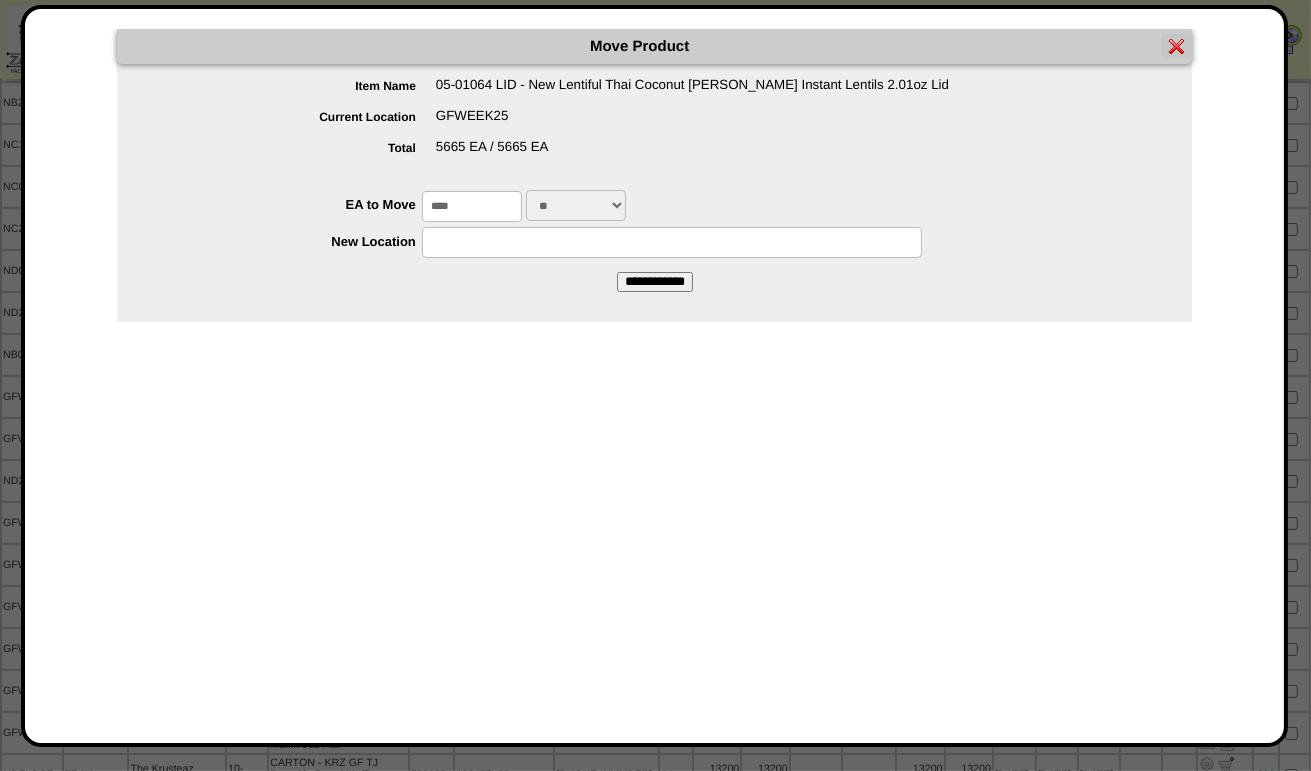 type on "****" 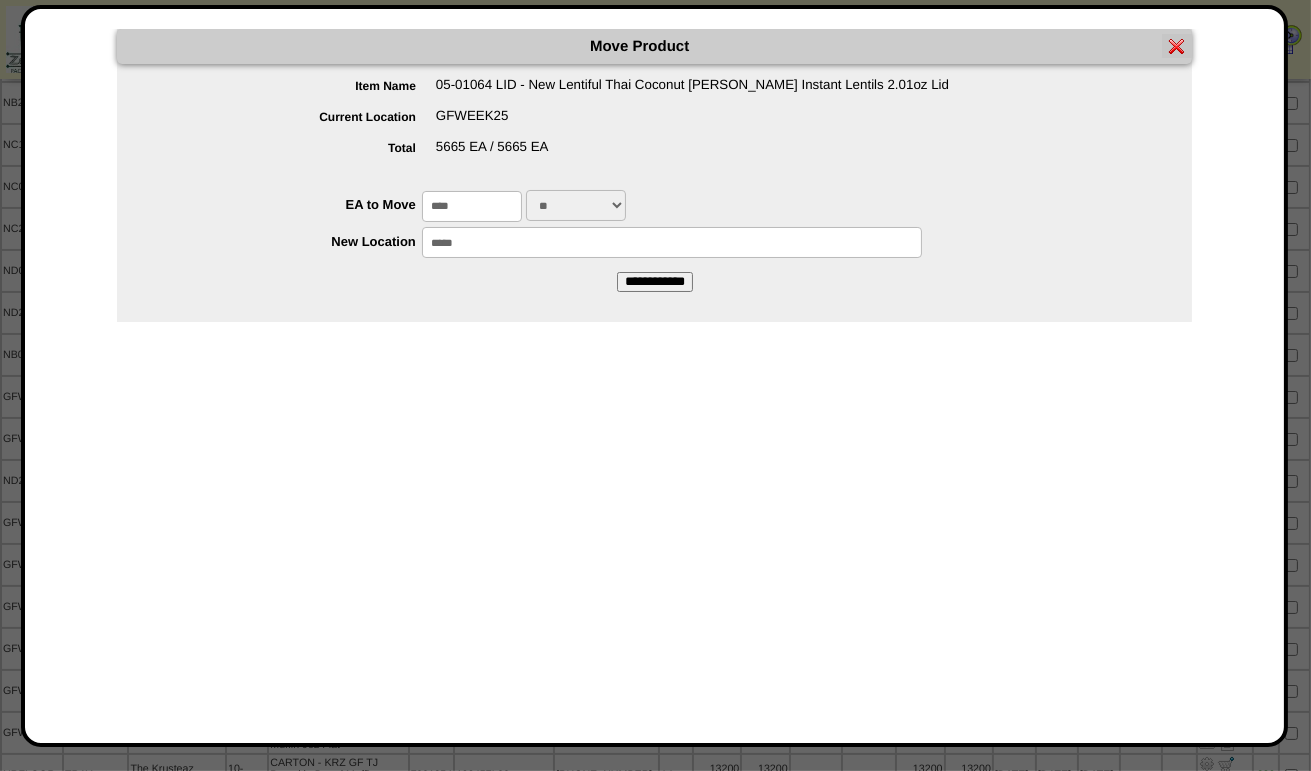 type on "*****" 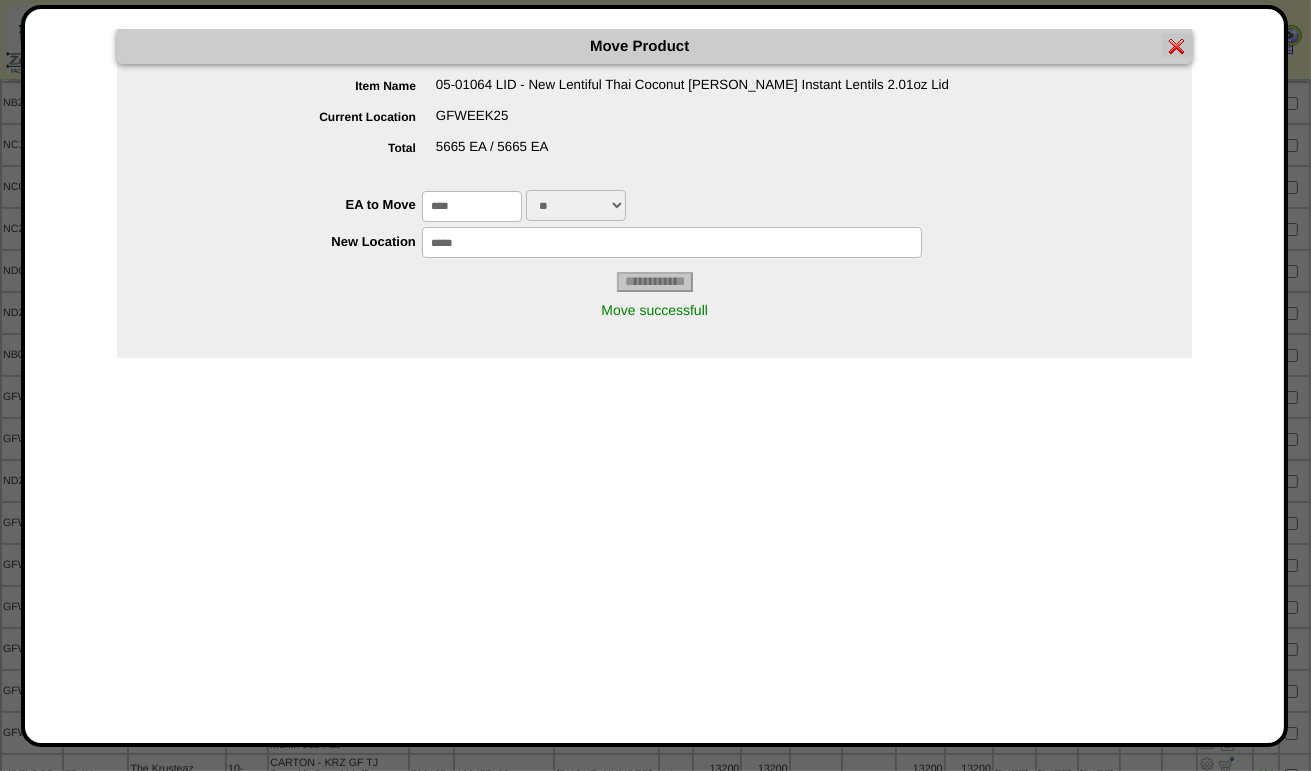 click at bounding box center (1177, 46) 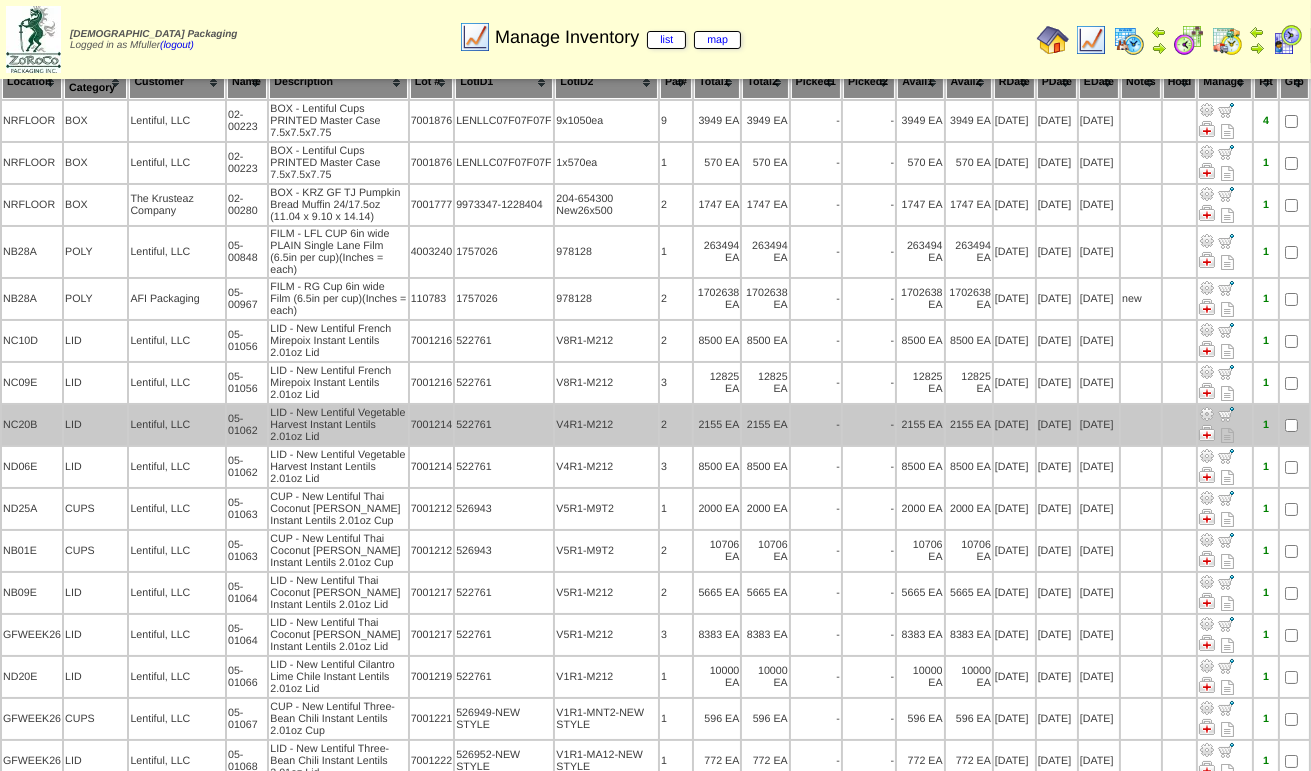 scroll, scrollTop: 200, scrollLeft: 0, axis: vertical 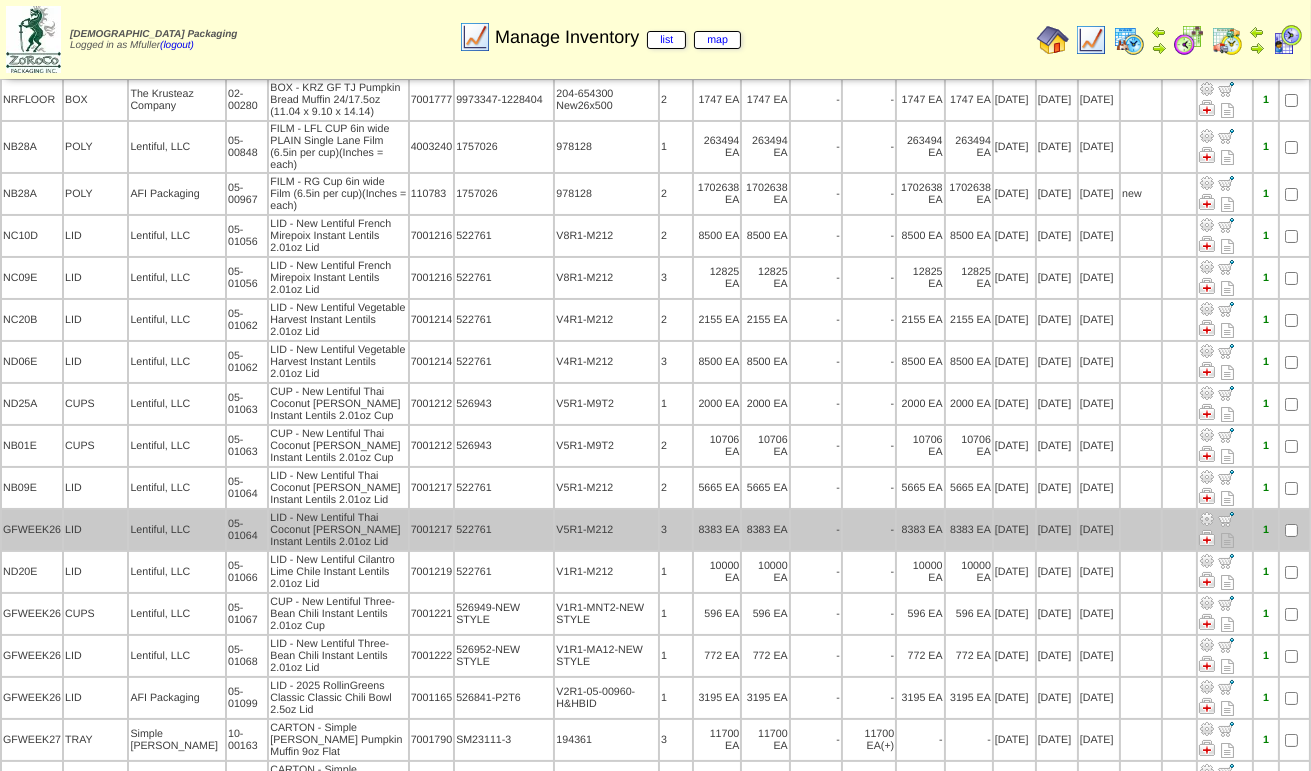 click at bounding box center (1207, 519) 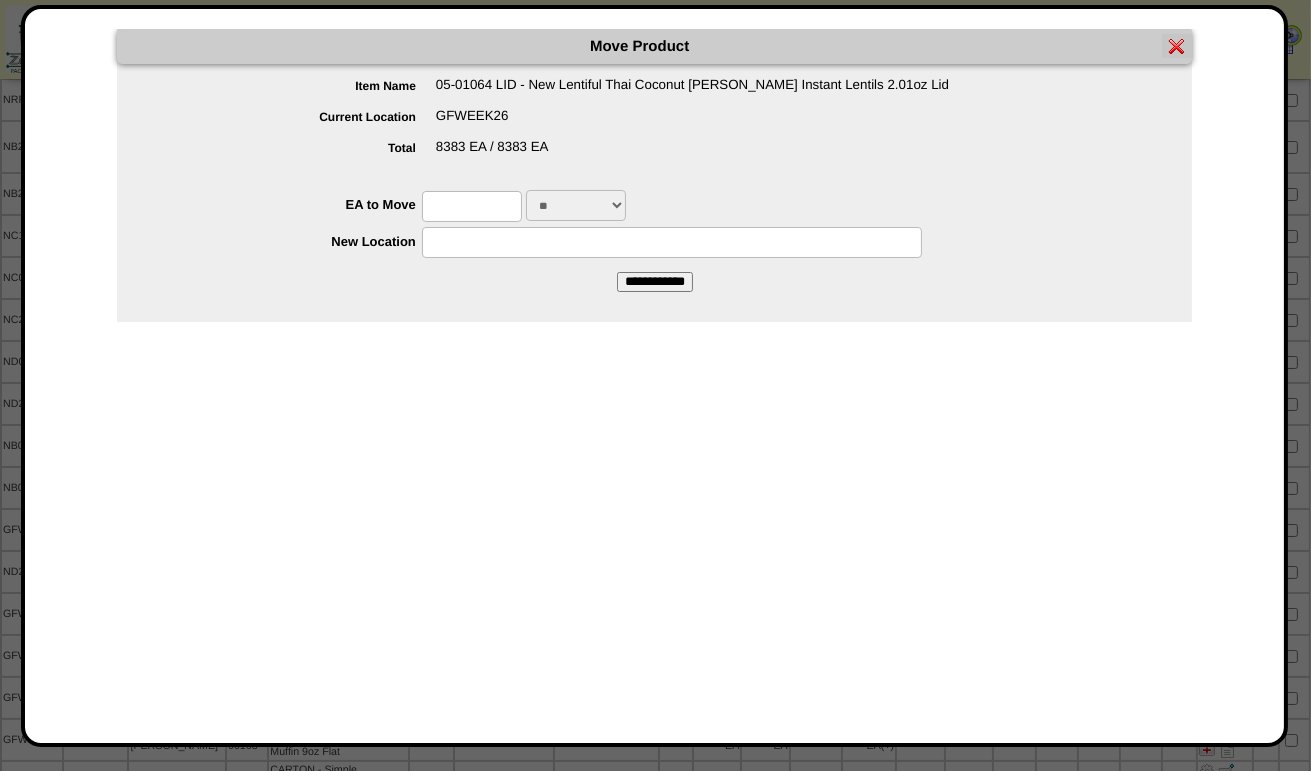 click at bounding box center (472, 206) 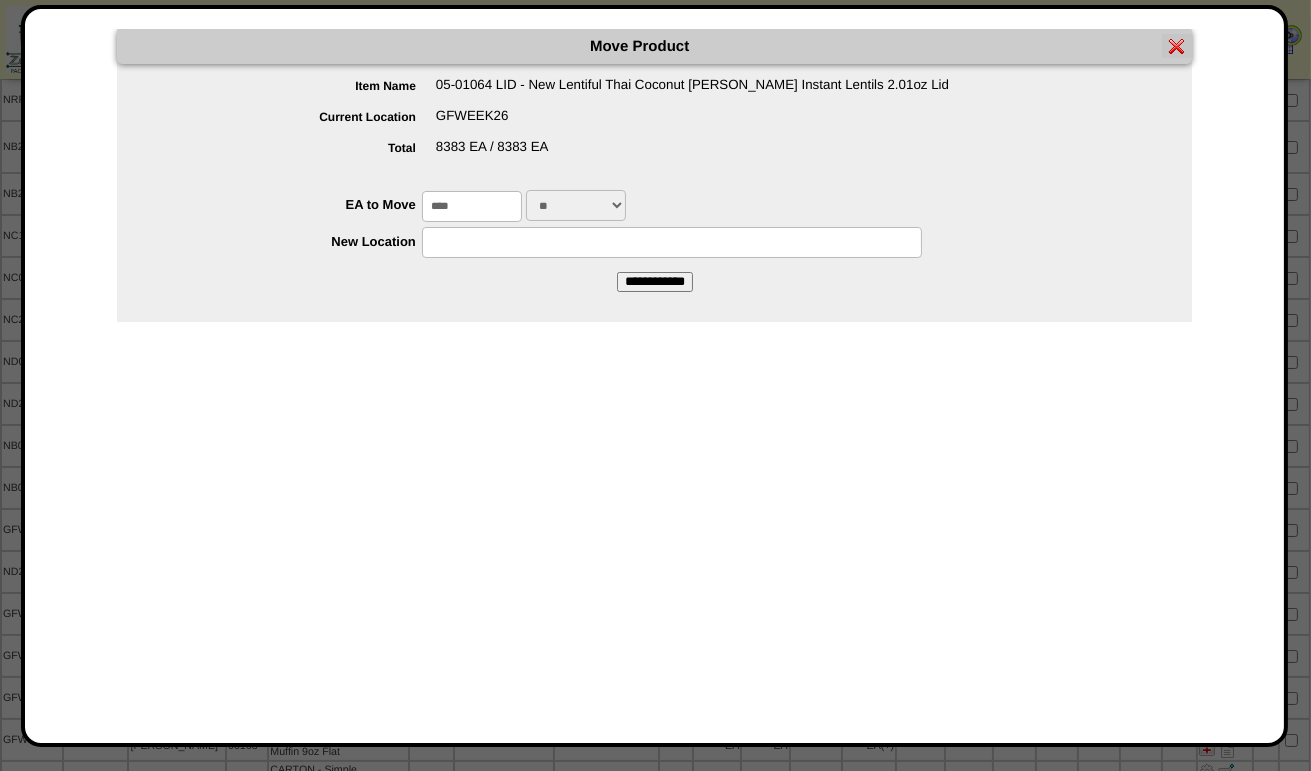 type on "****" 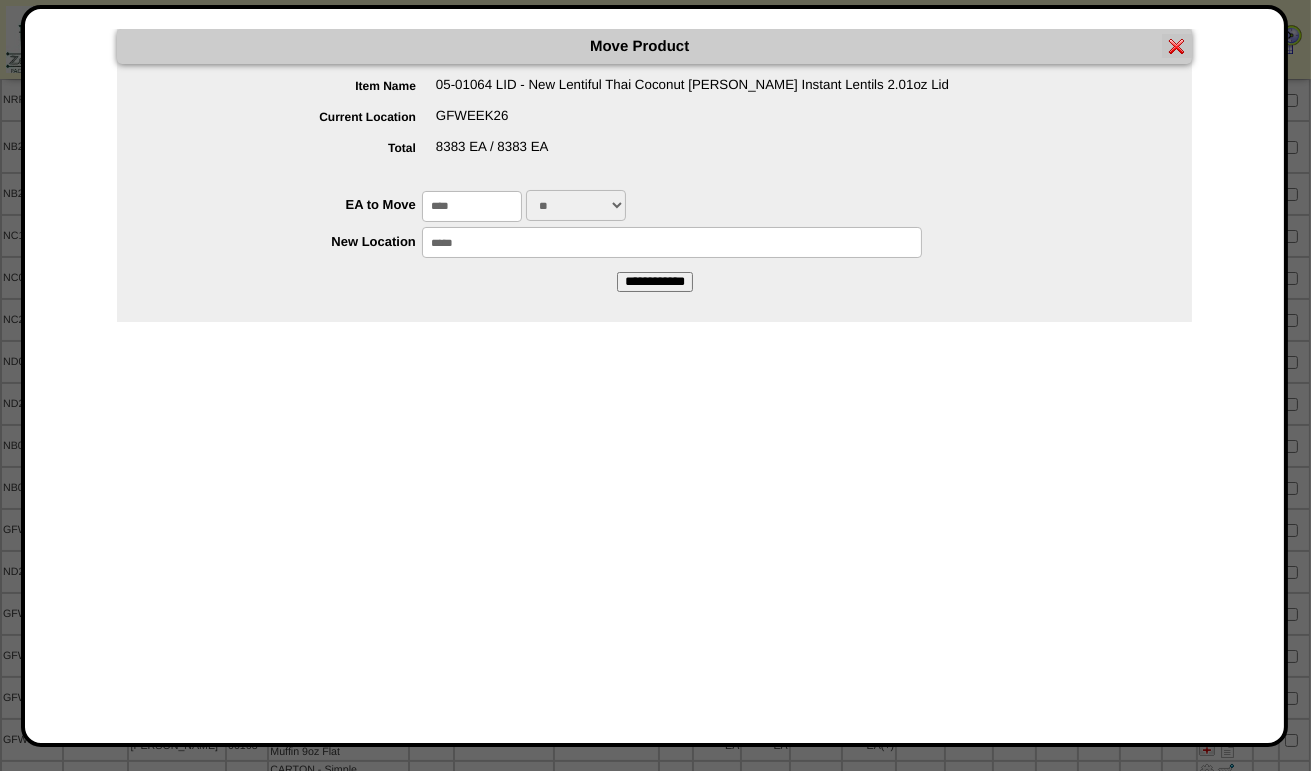 click on "**********" at bounding box center [655, 282] 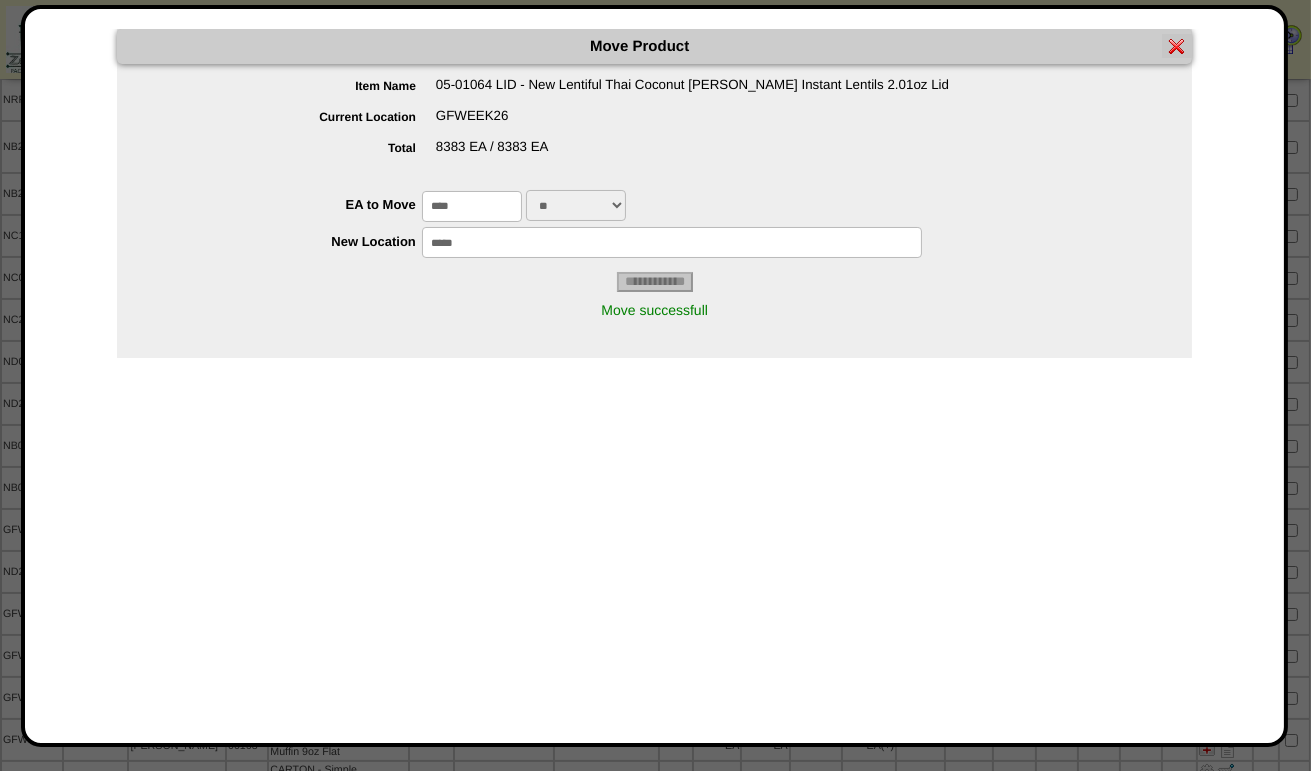 click at bounding box center [1177, 46] 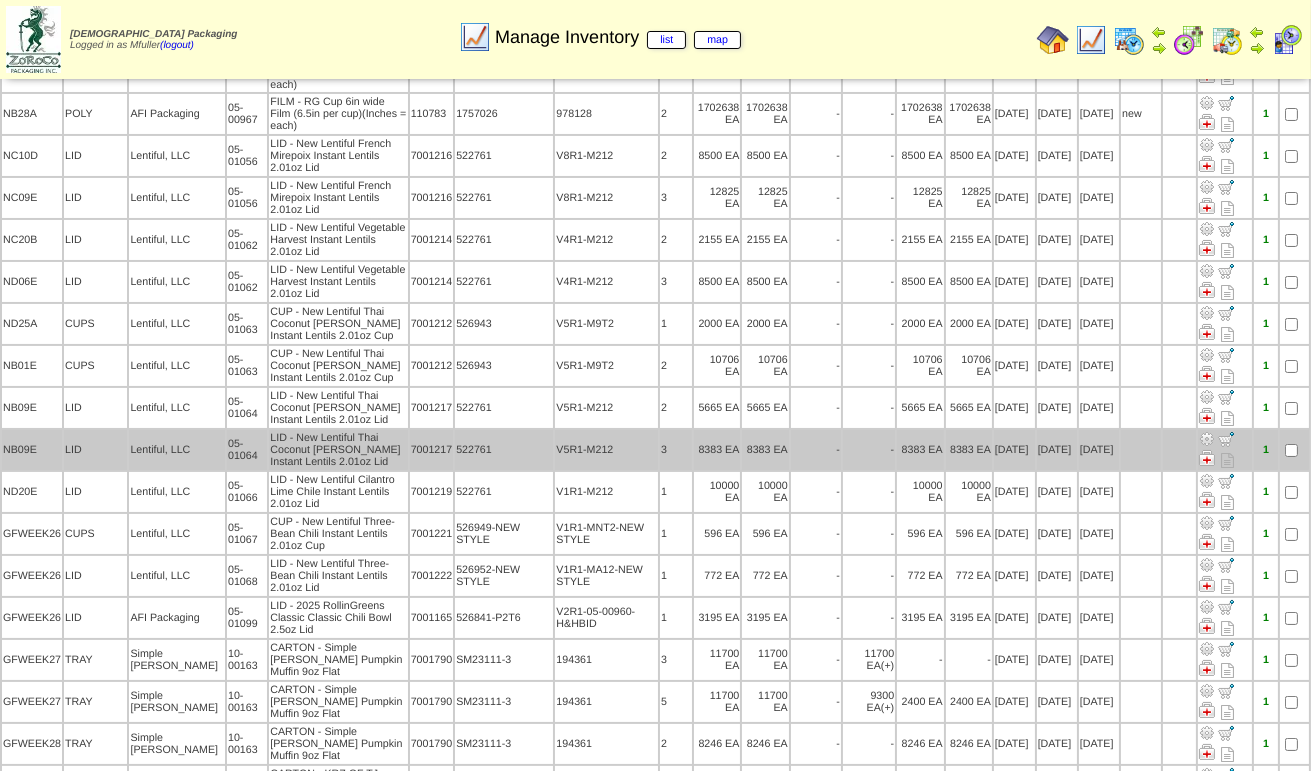 scroll, scrollTop: 291, scrollLeft: 0, axis: vertical 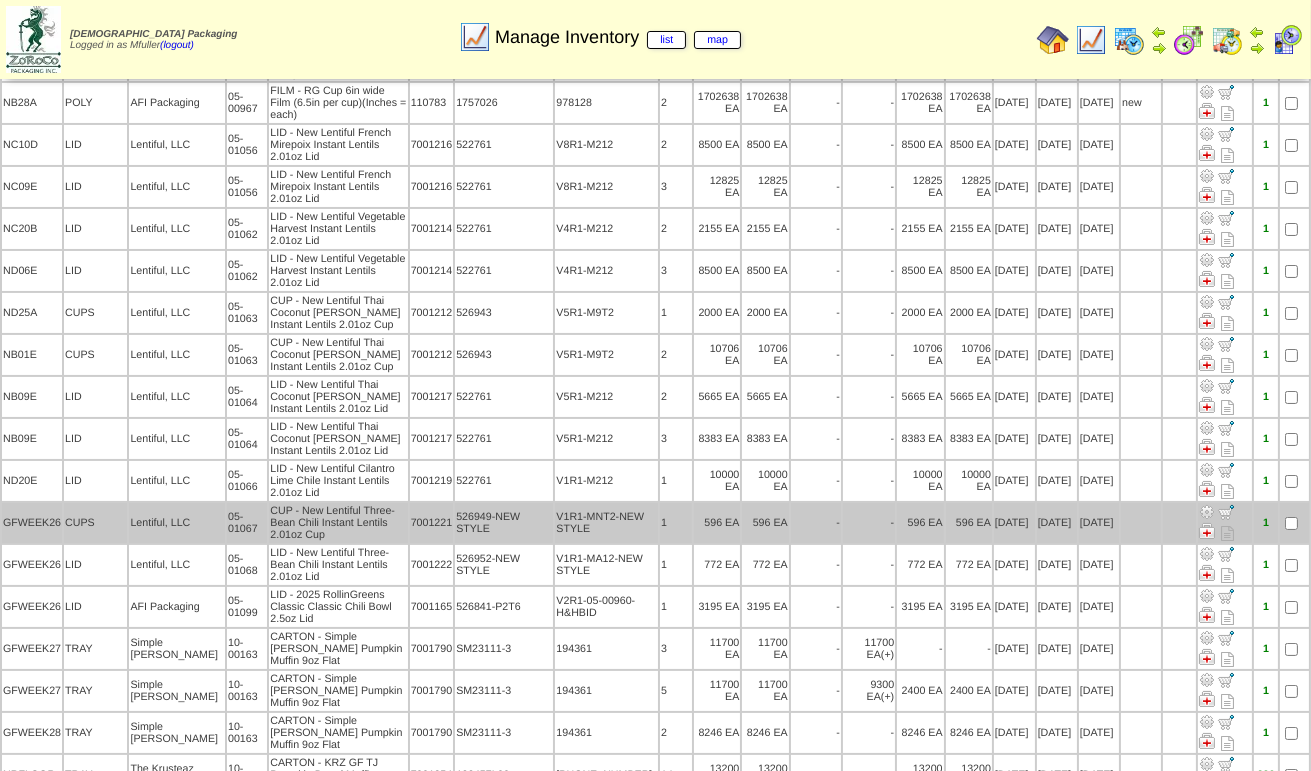 click at bounding box center [1207, 512] 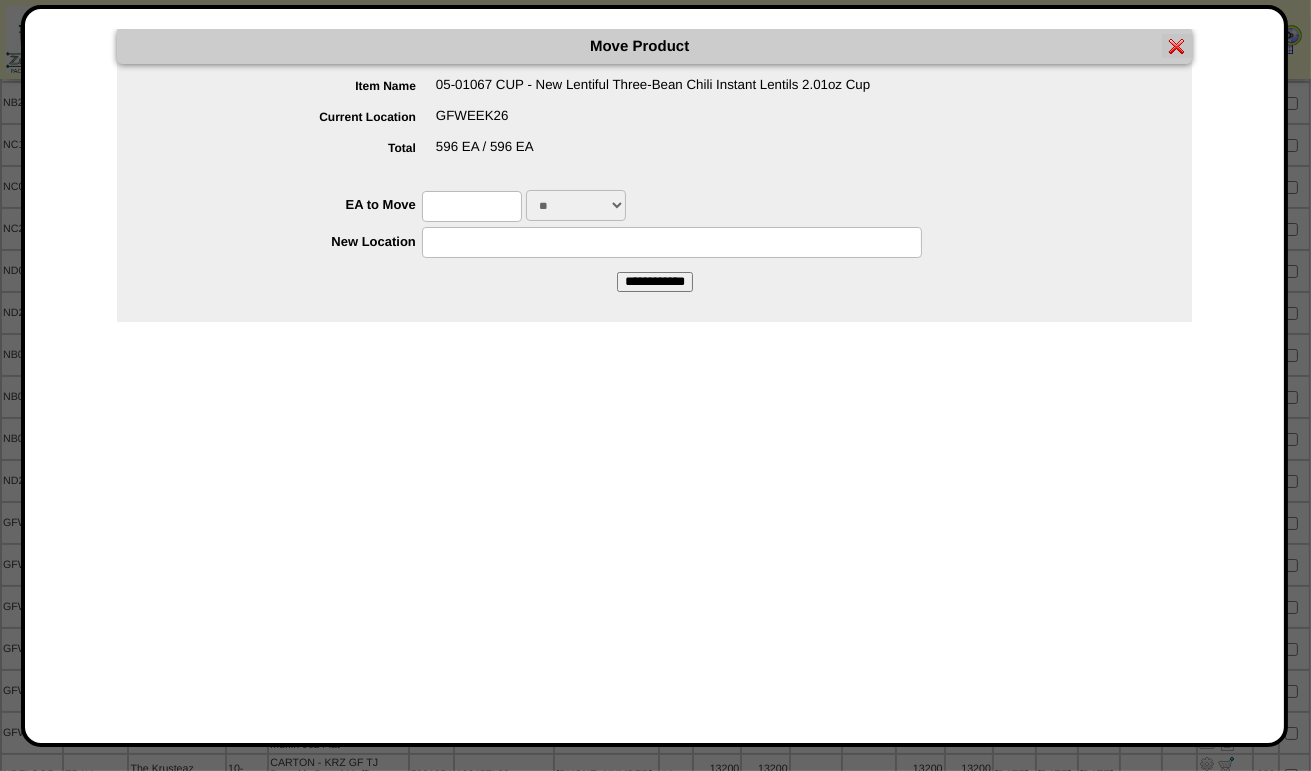 click at bounding box center [472, 206] 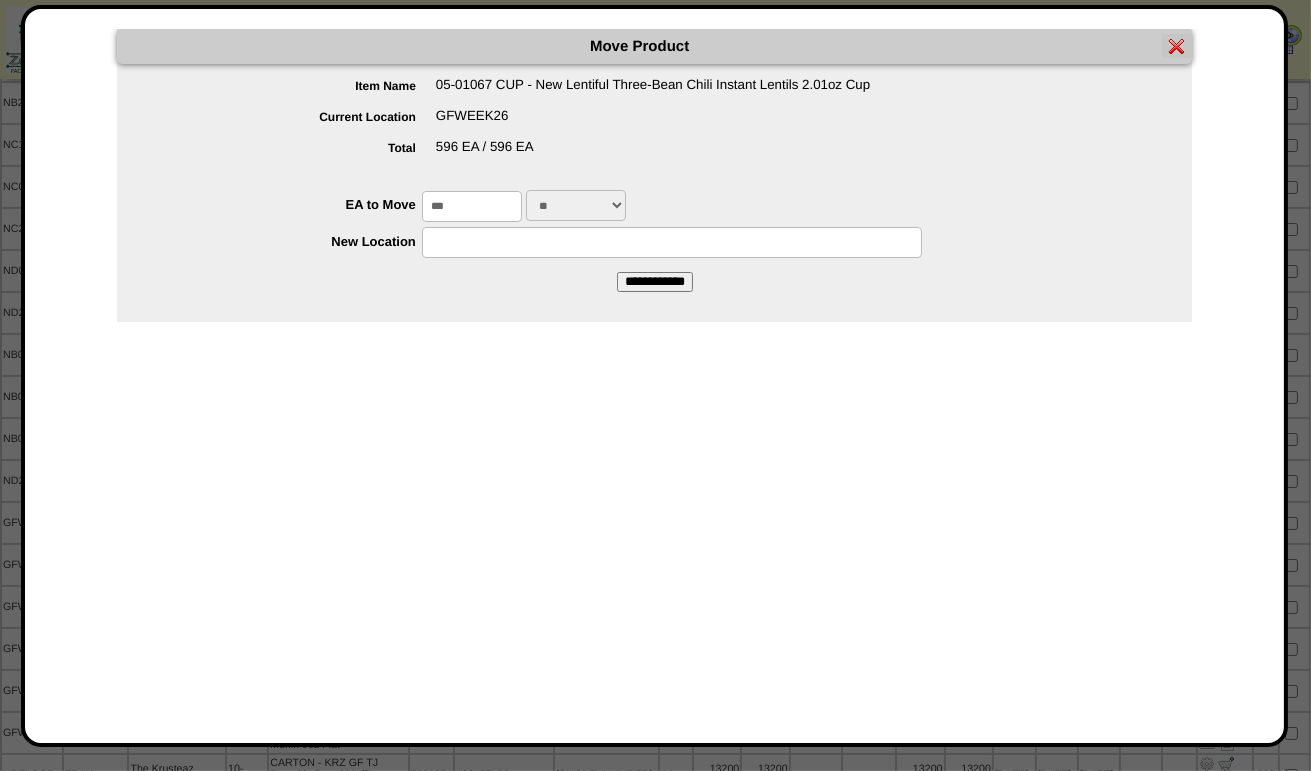 type on "***" 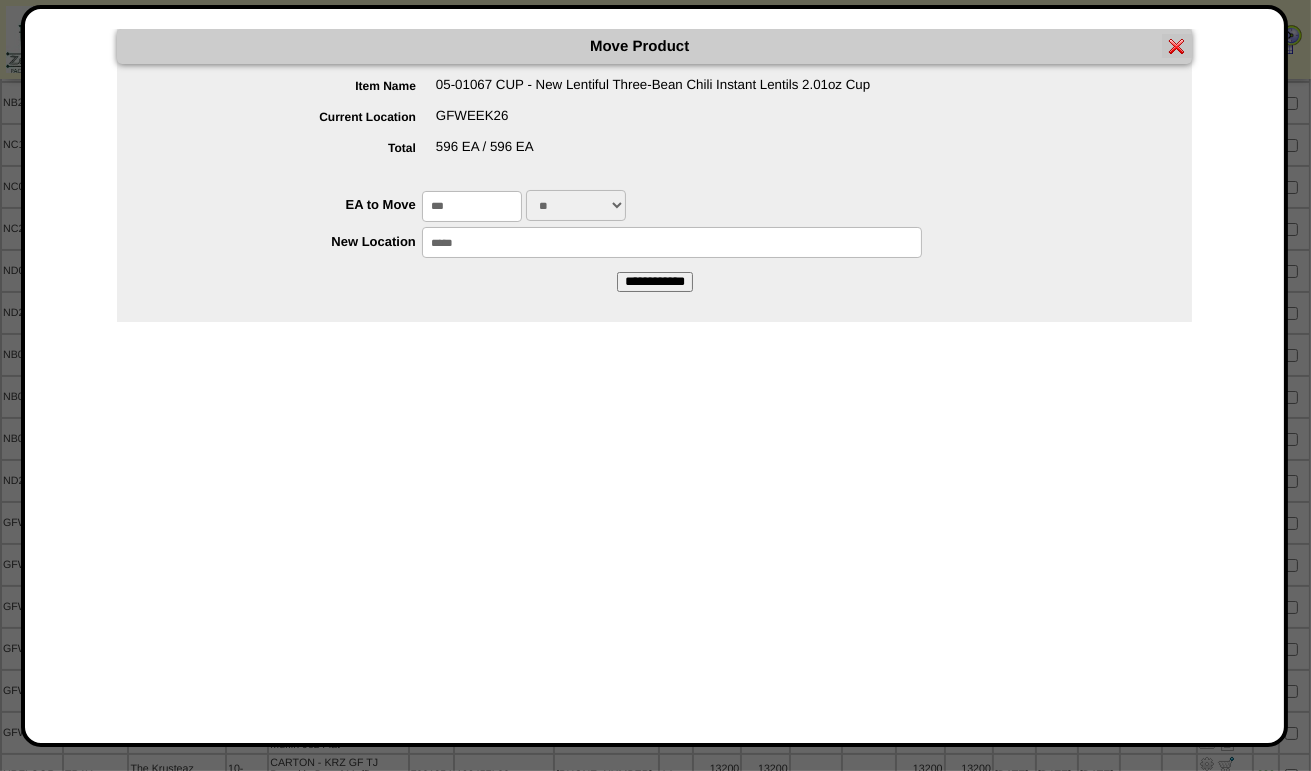 type on "*****" 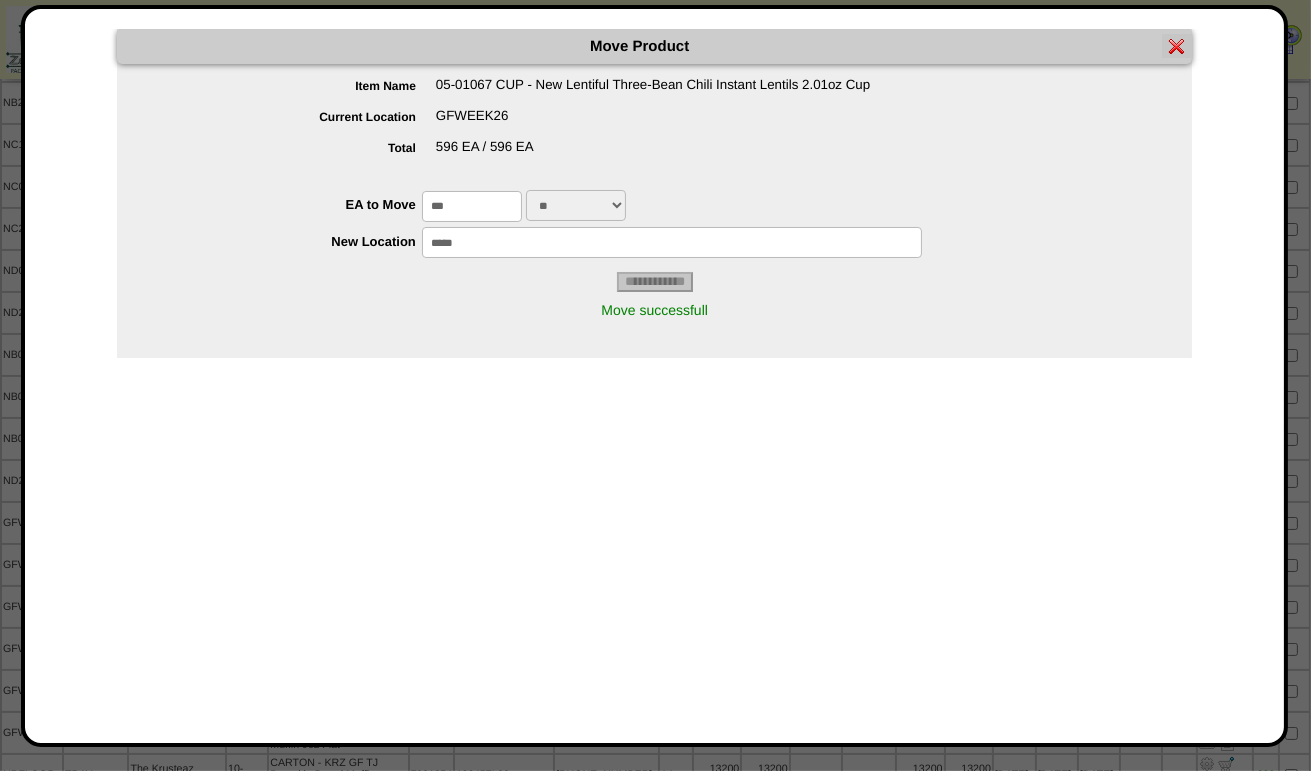 click at bounding box center (1177, 46) 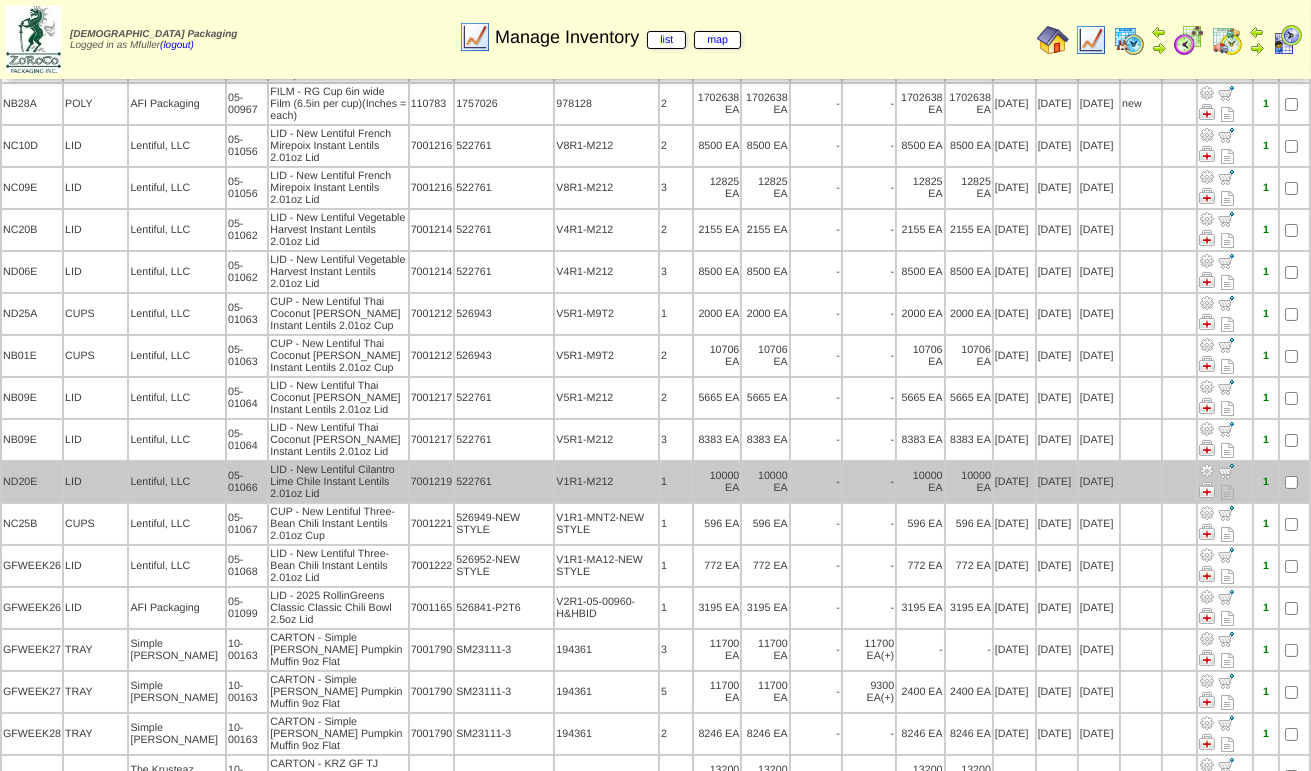 scroll, scrollTop: 291, scrollLeft: 0, axis: vertical 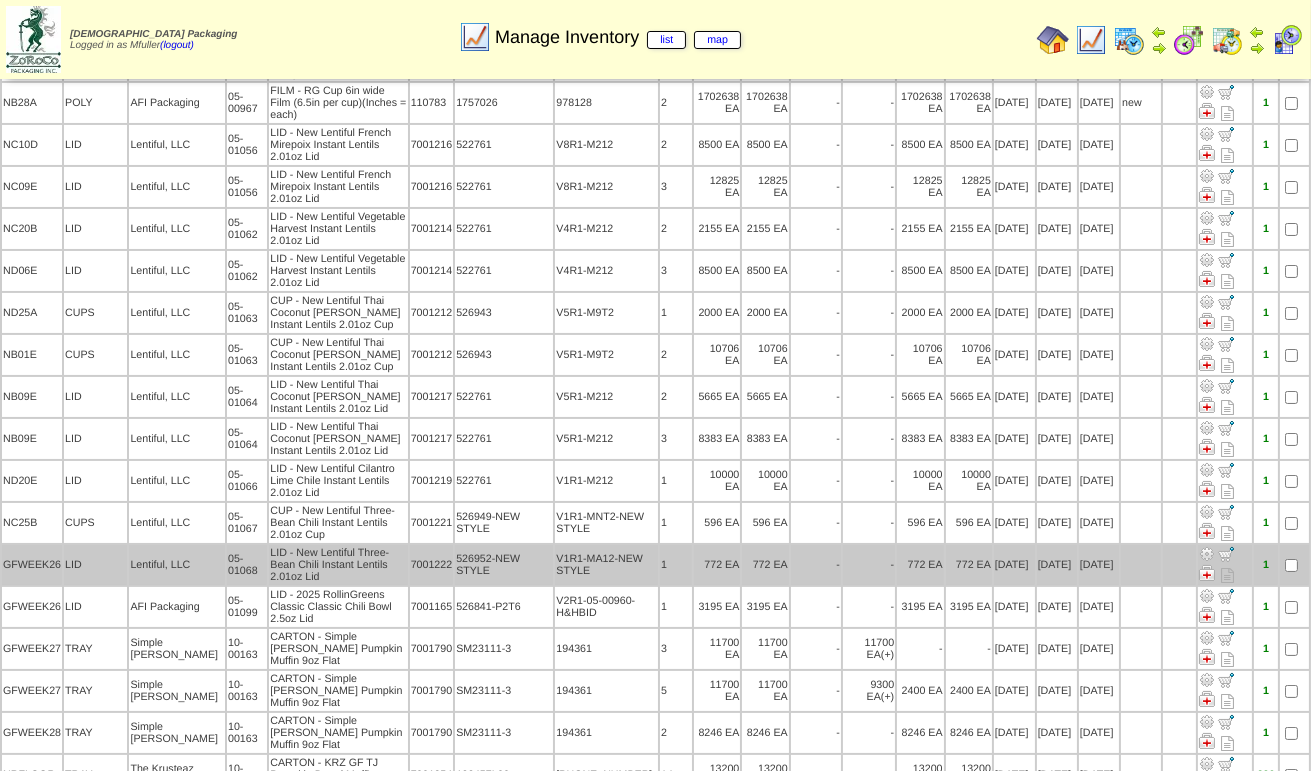 click at bounding box center [1207, 554] 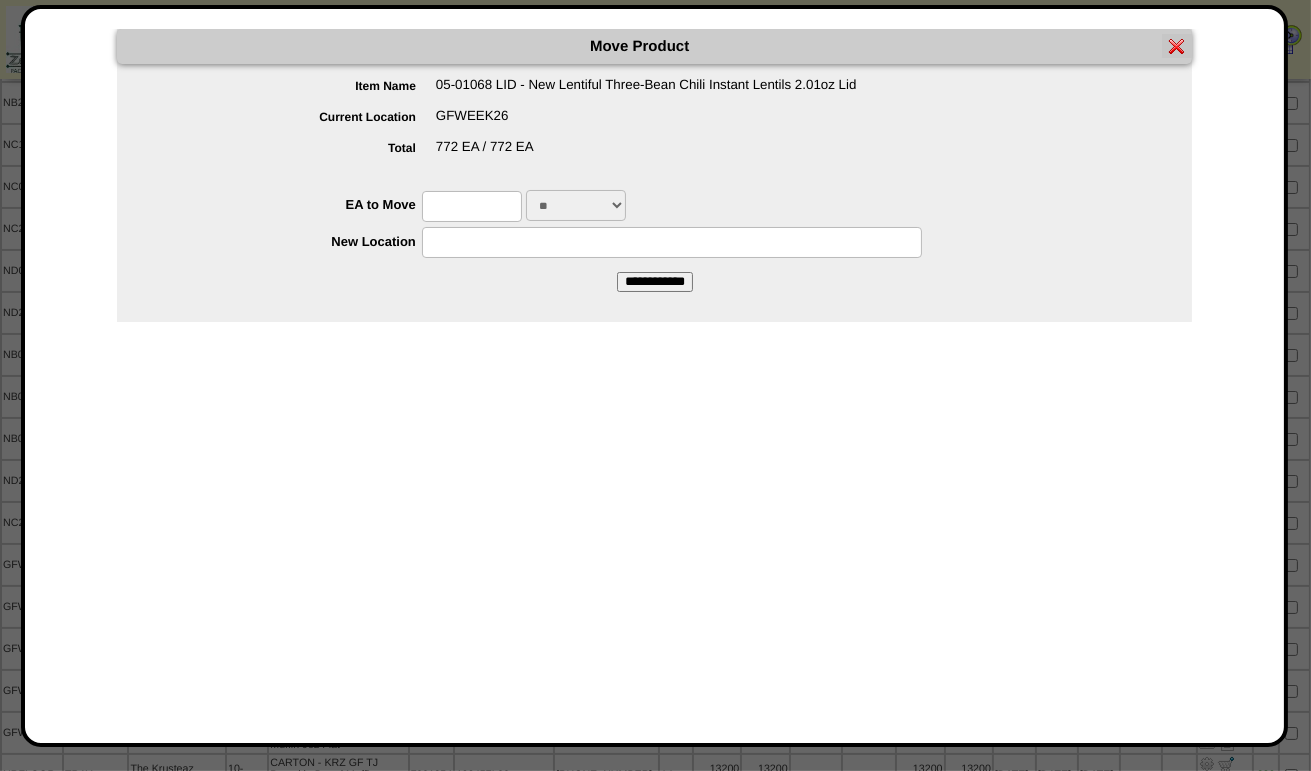 click at bounding box center [472, 206] 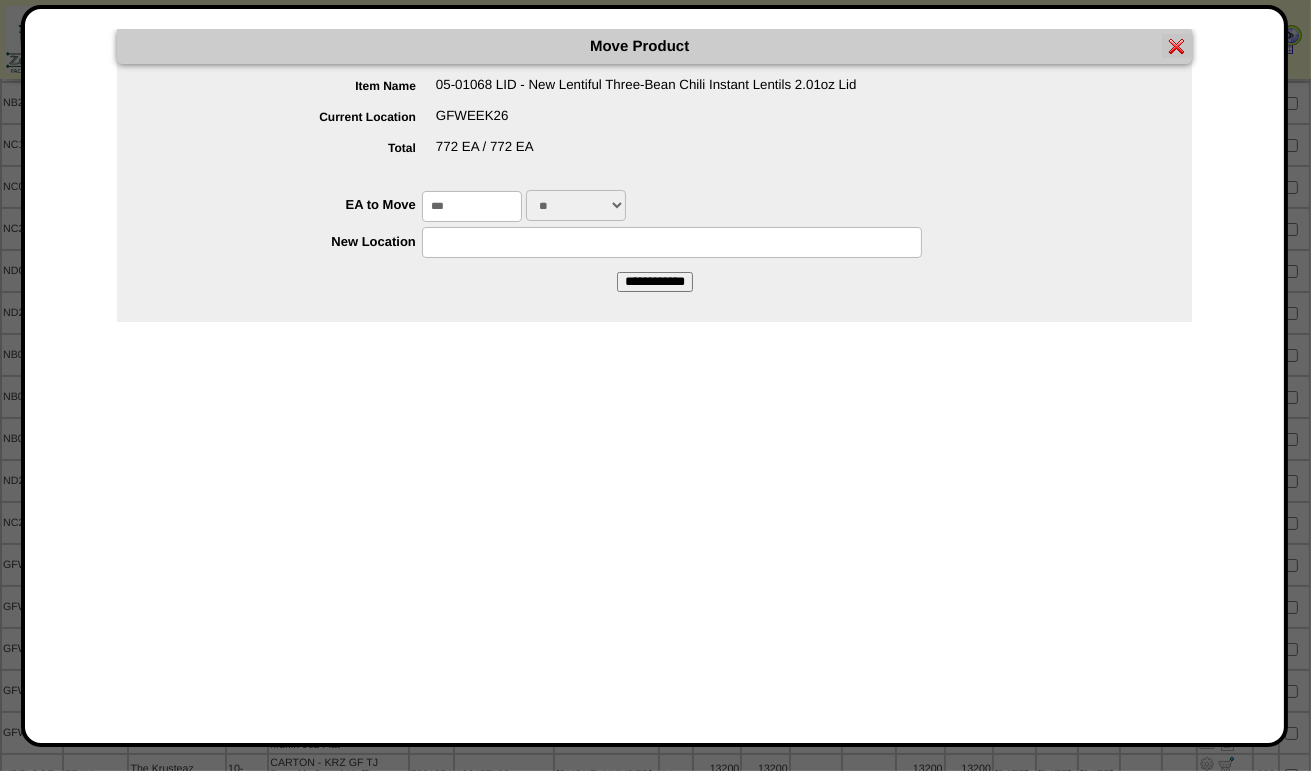 type on "***" 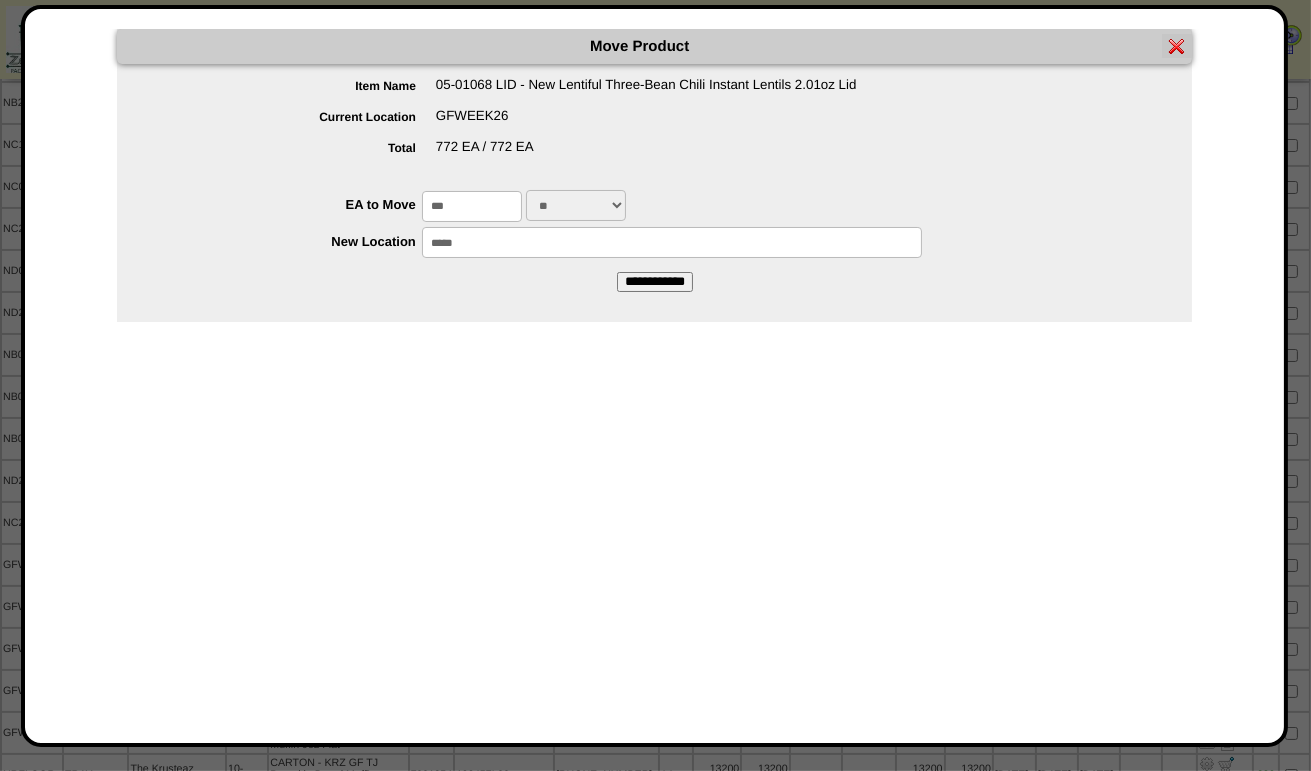 click on "**********" at bounding box center (655, 282) 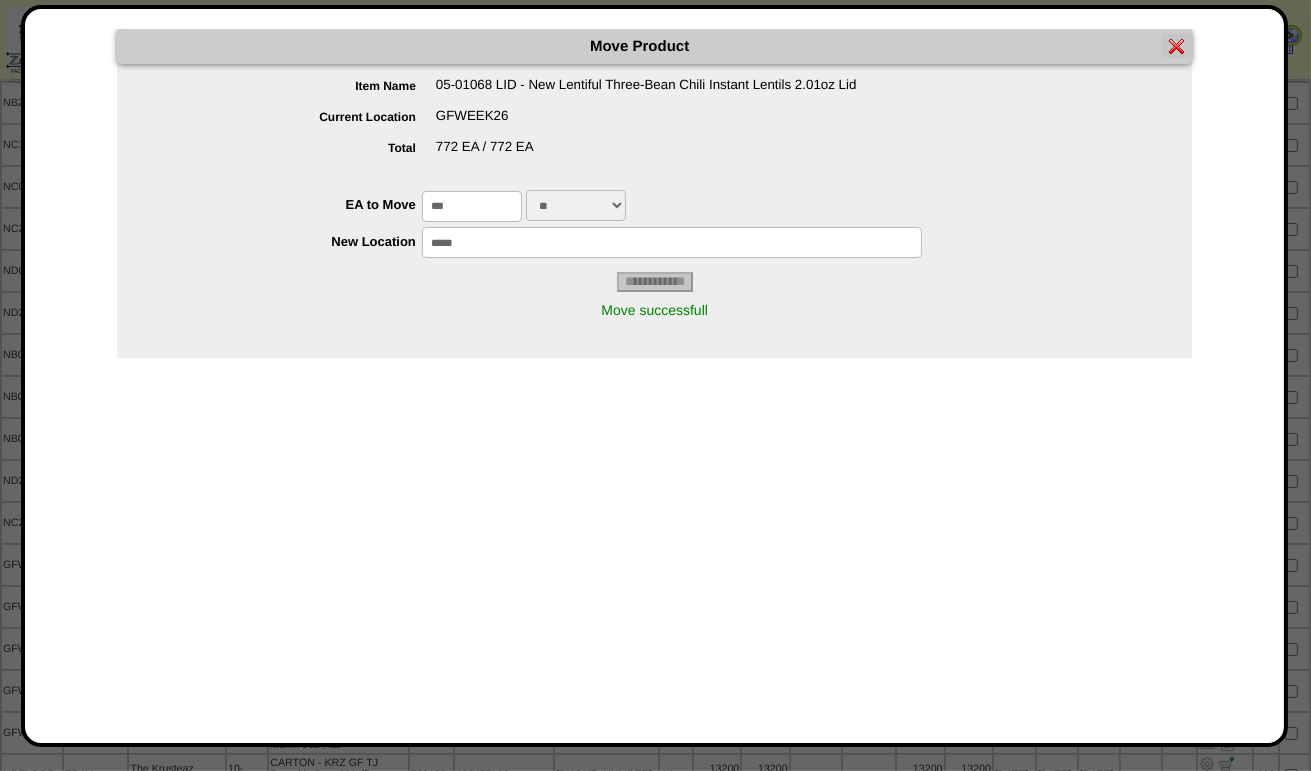click at bounding box center (1177, 46) 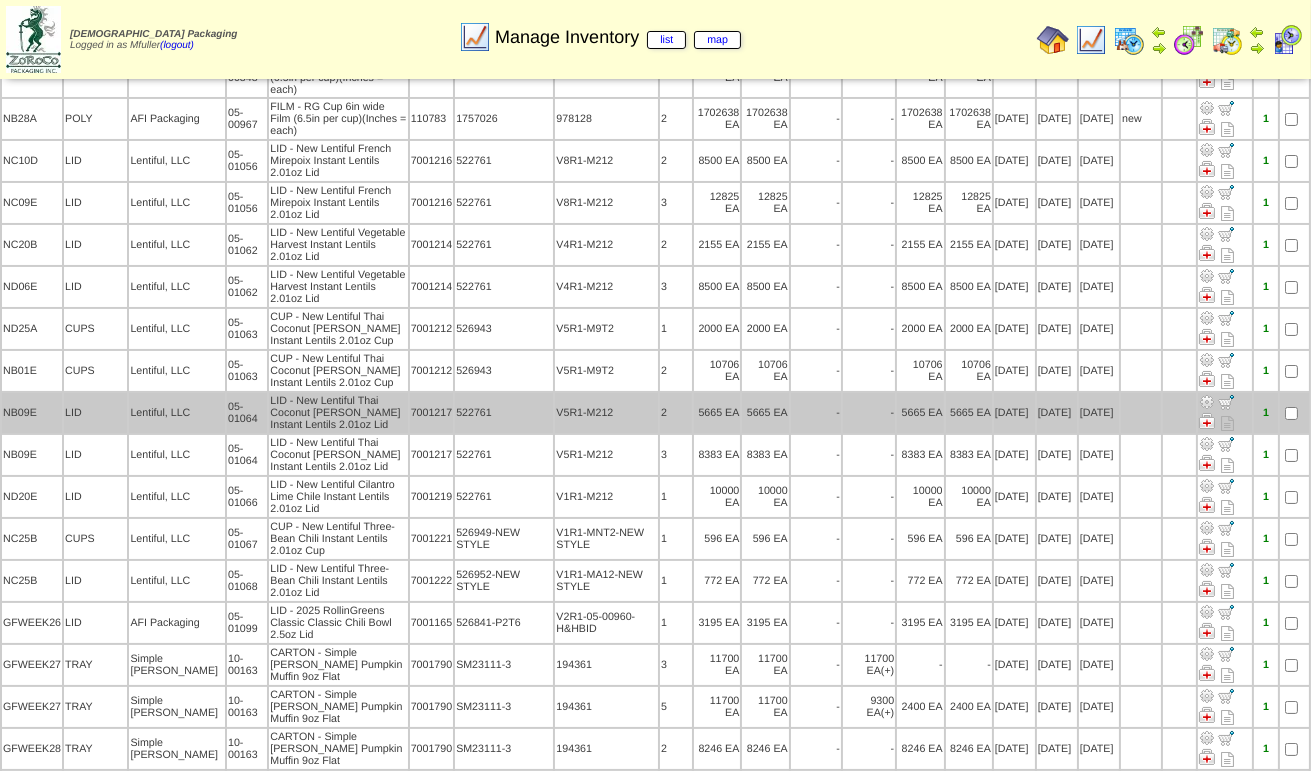 scroll, scrollTop: 291, scrollLeft: 0, axis: vertical 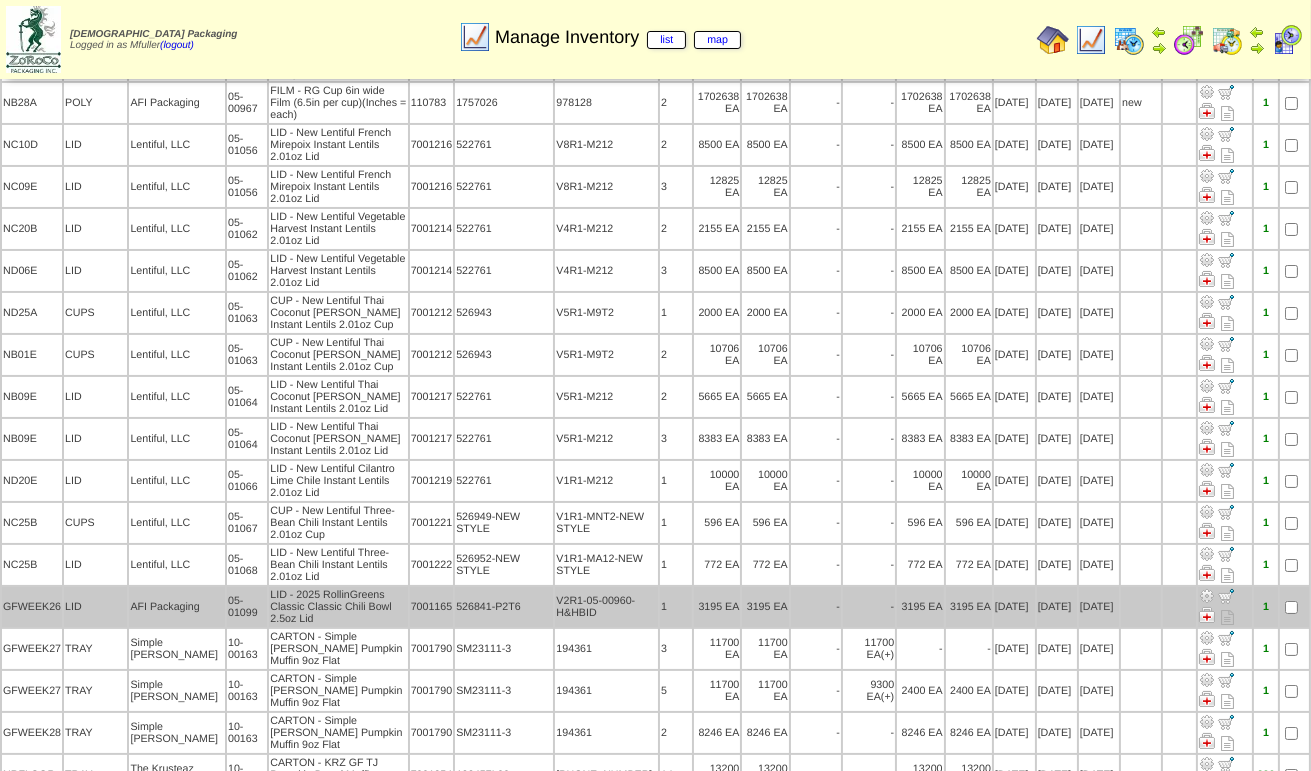 click at bounding box center [1207, 596] 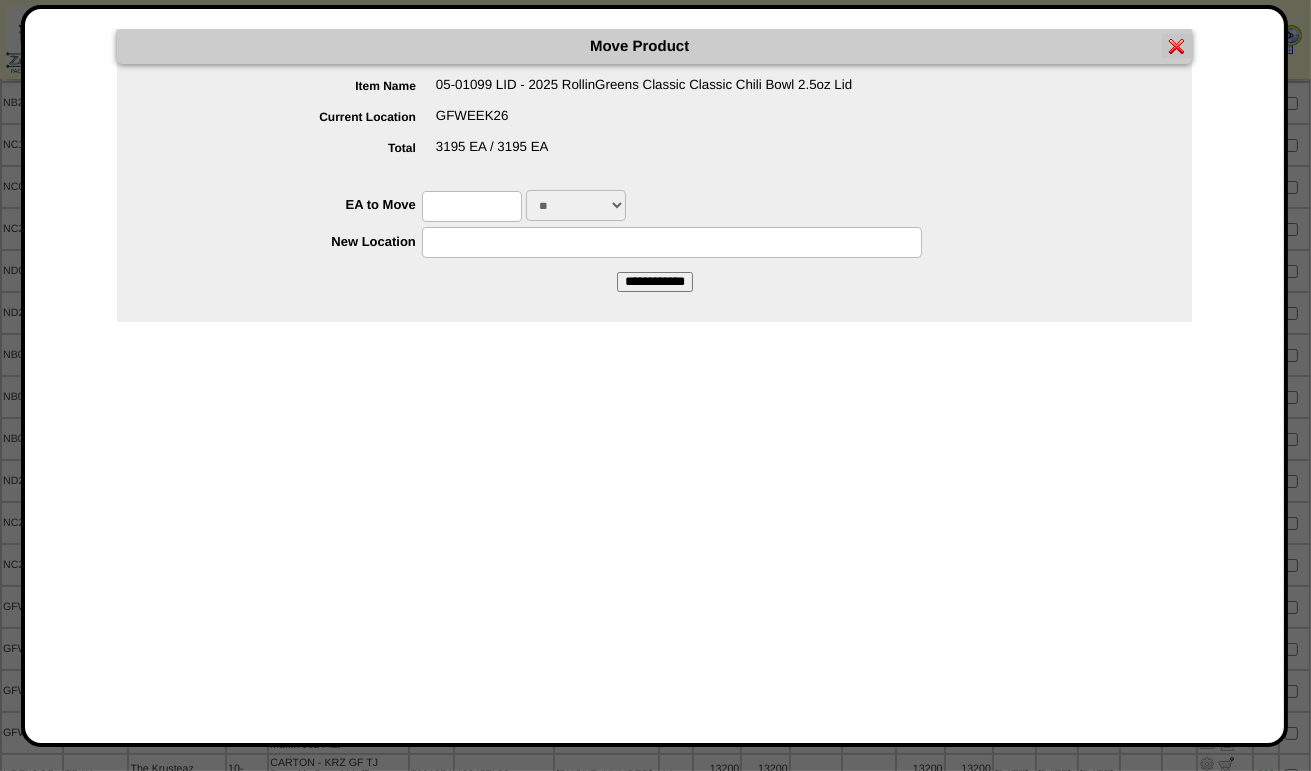 drag, startPoint x: 443, startPoint y: 205, endPoint x: 456, endPoint y: 202, distance: 13.341664 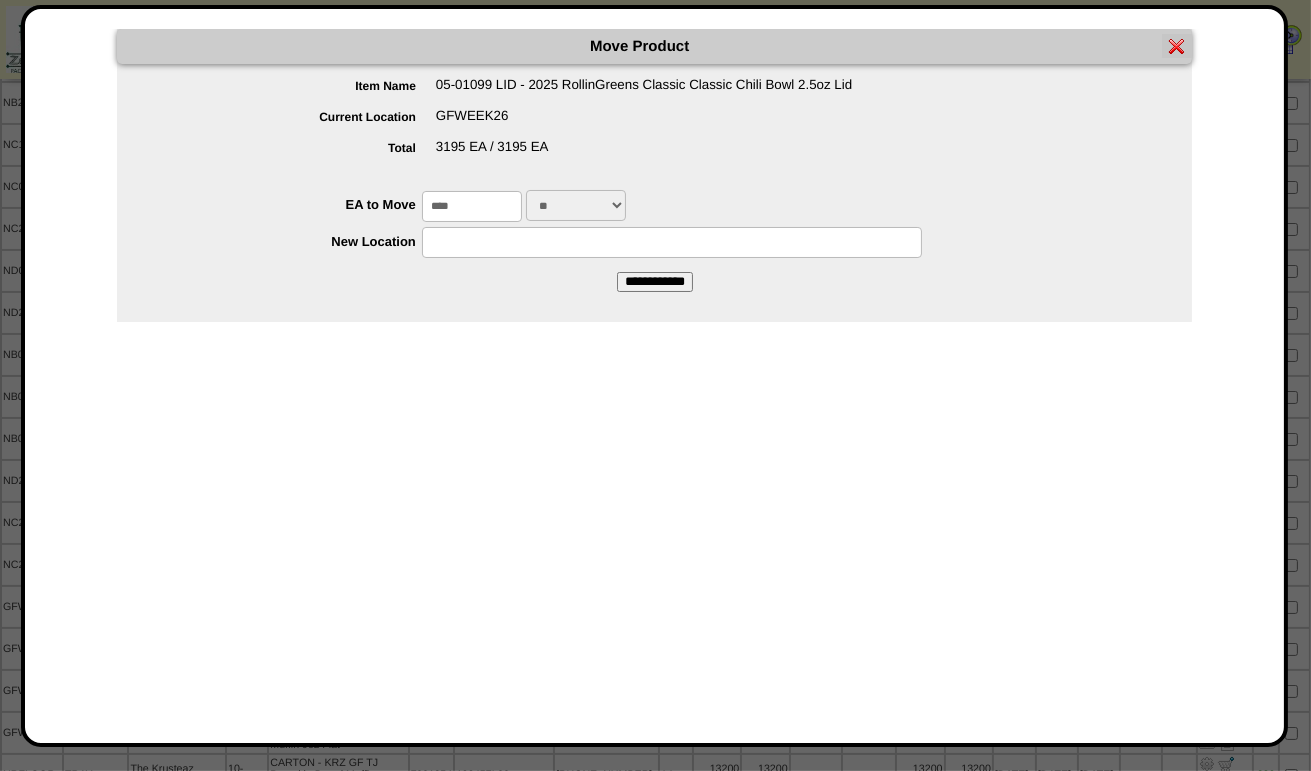 type on "****" 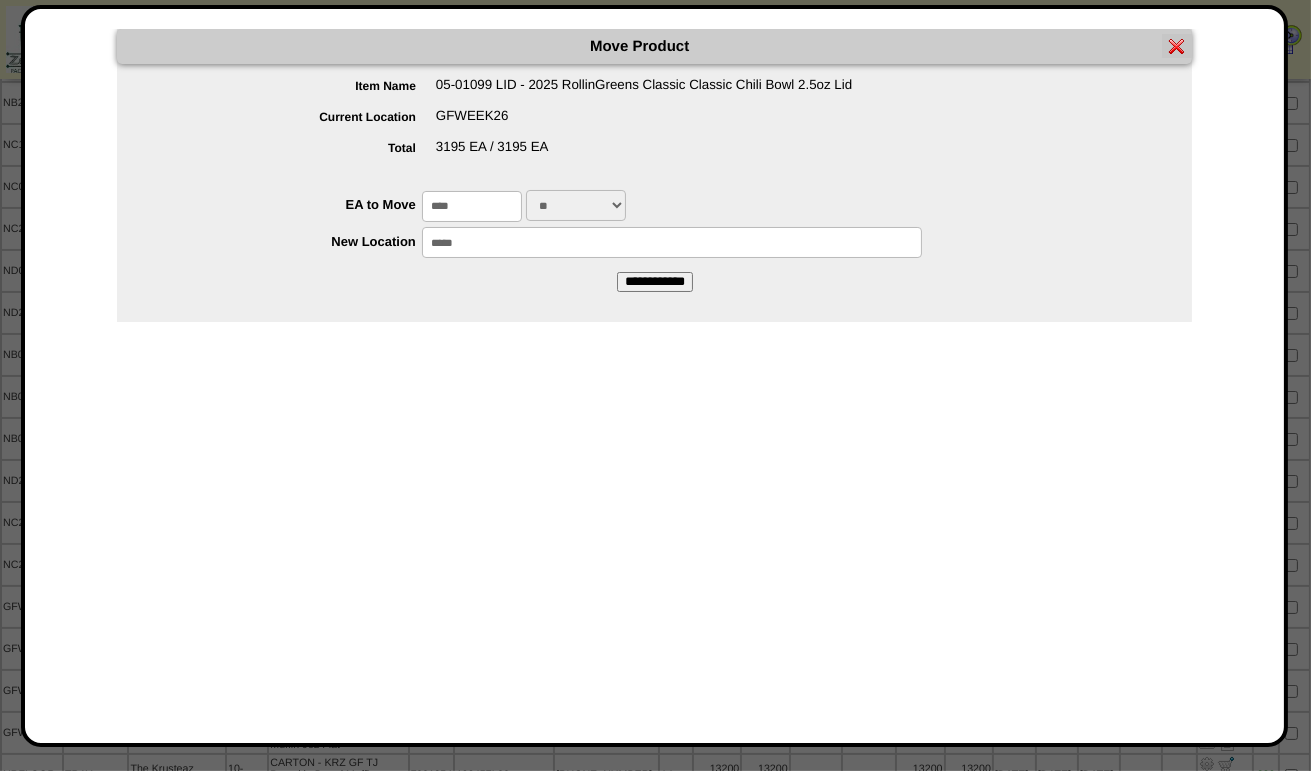 type on "*****" 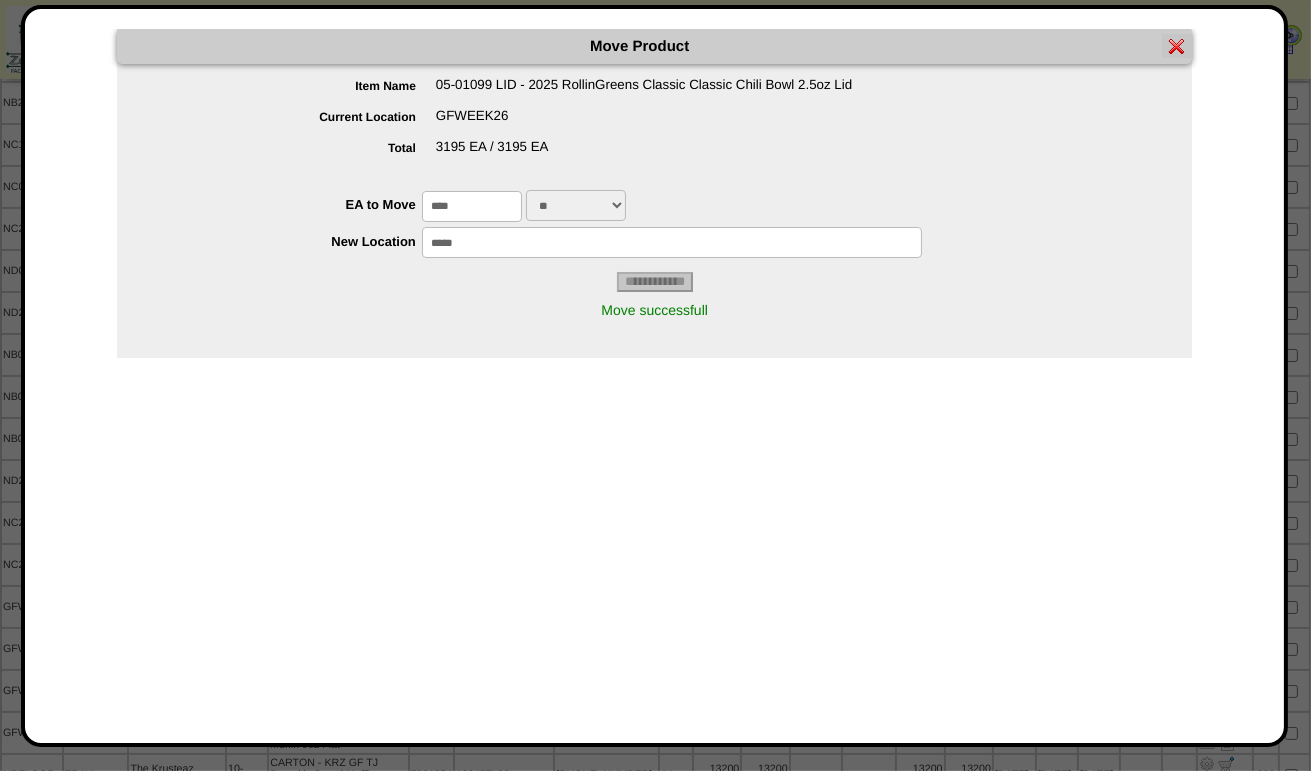 click at bounding box center (1177, 46) 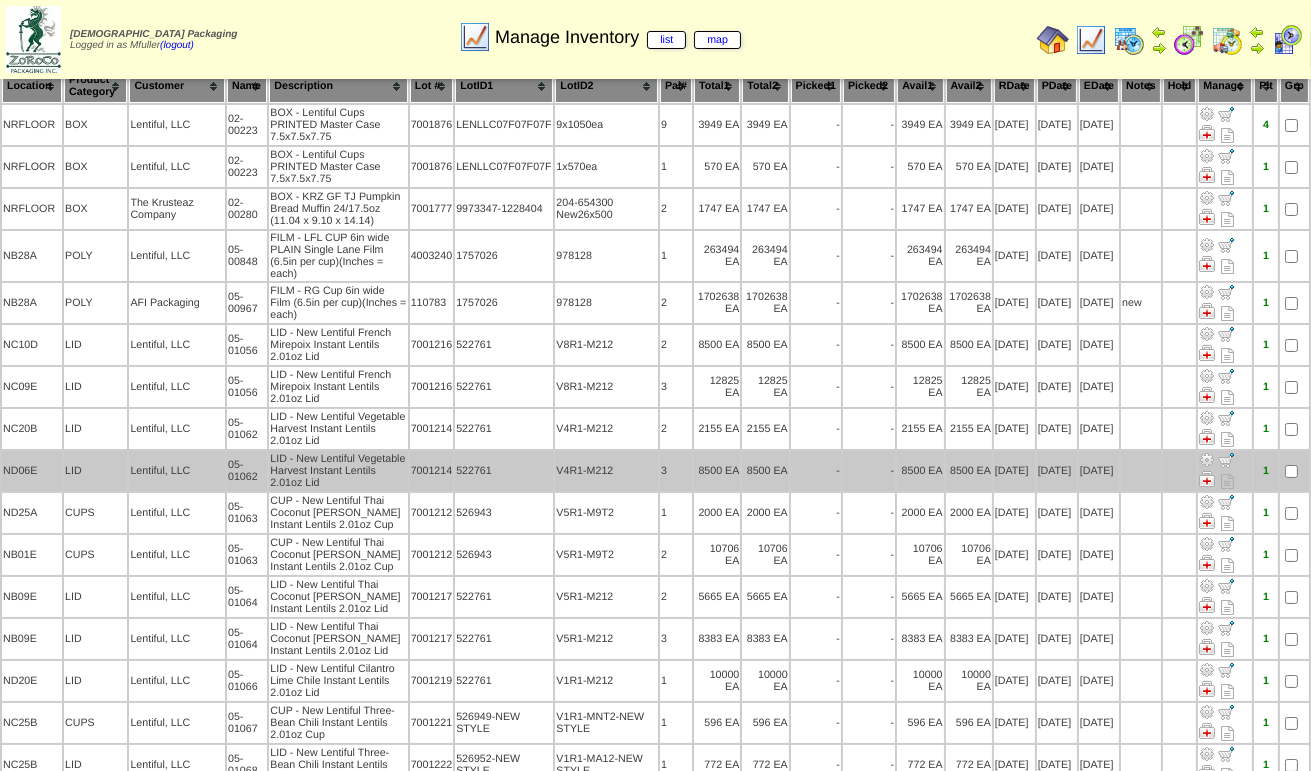 scroll, scrollTop: 0, scrollLeft: 0, axis: both 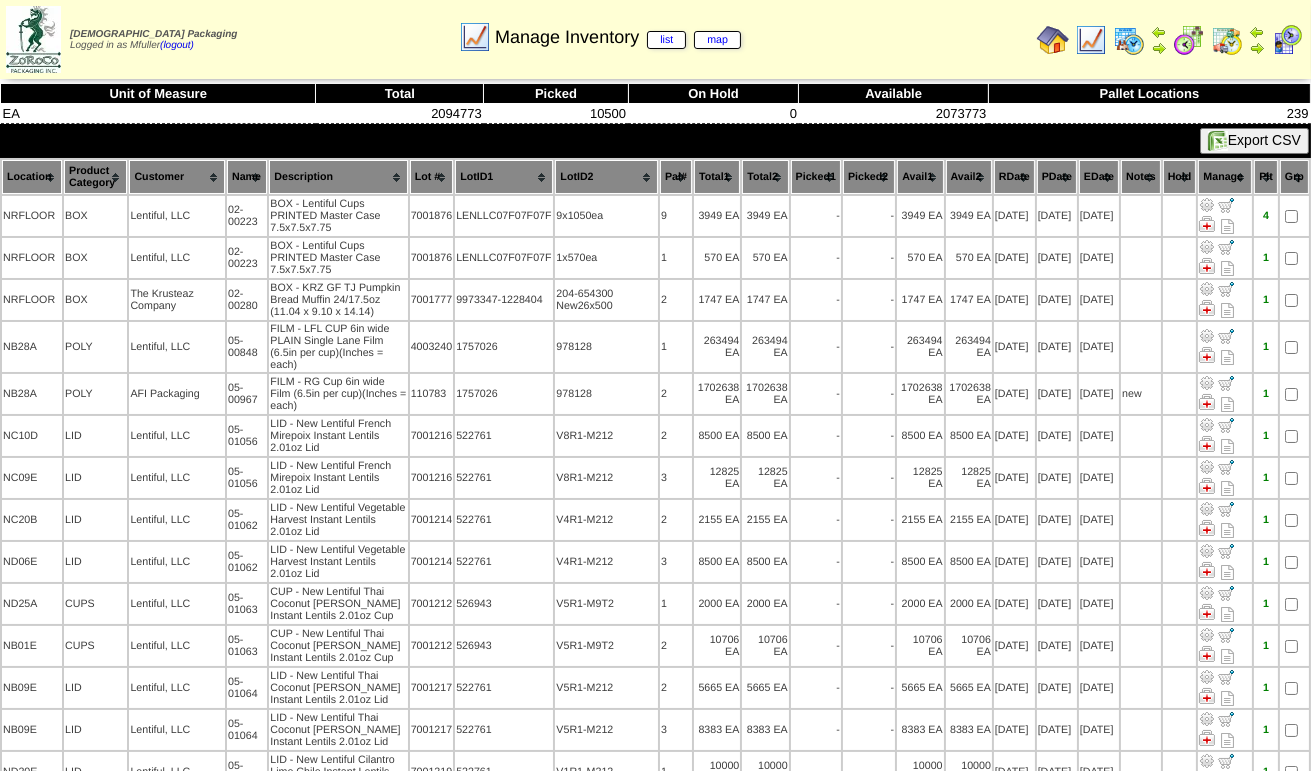 click at bounding box center [1091, 40] 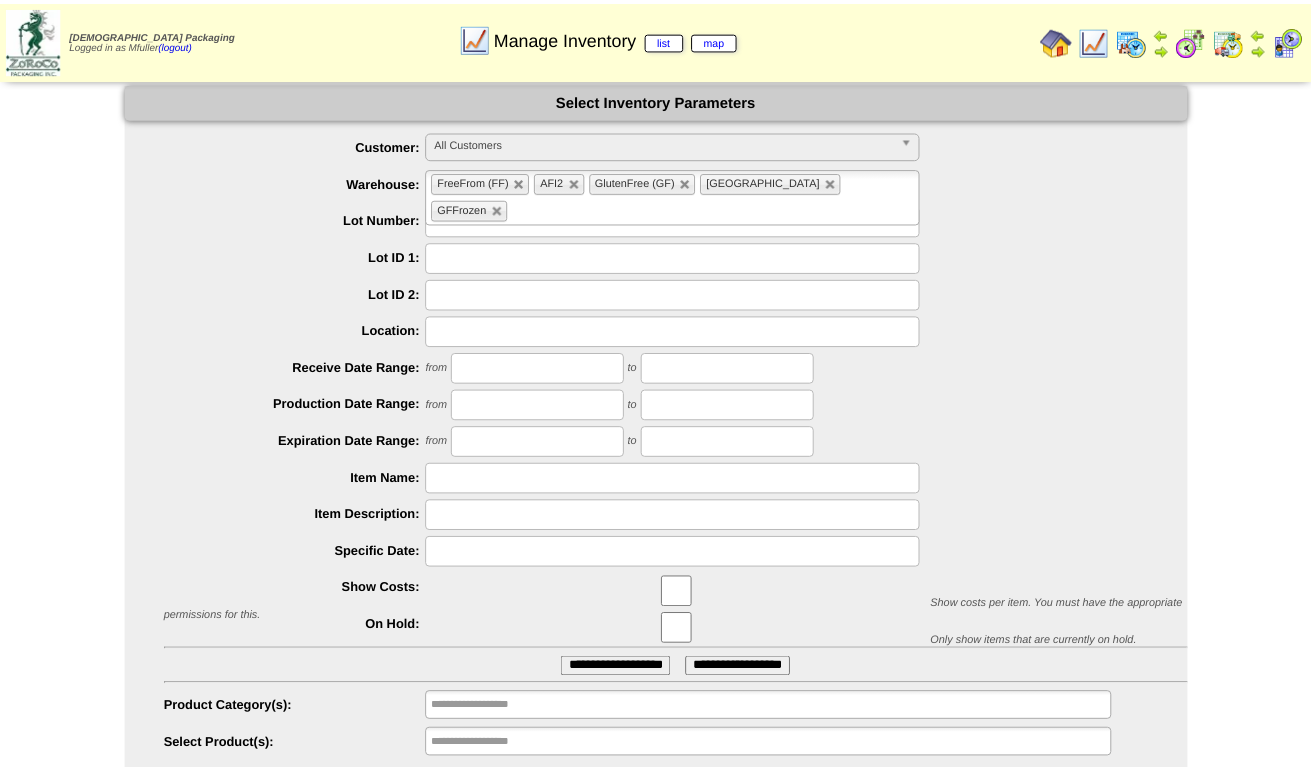 scroll, scrollTop: 0, scrollLeft: 0, axis: both 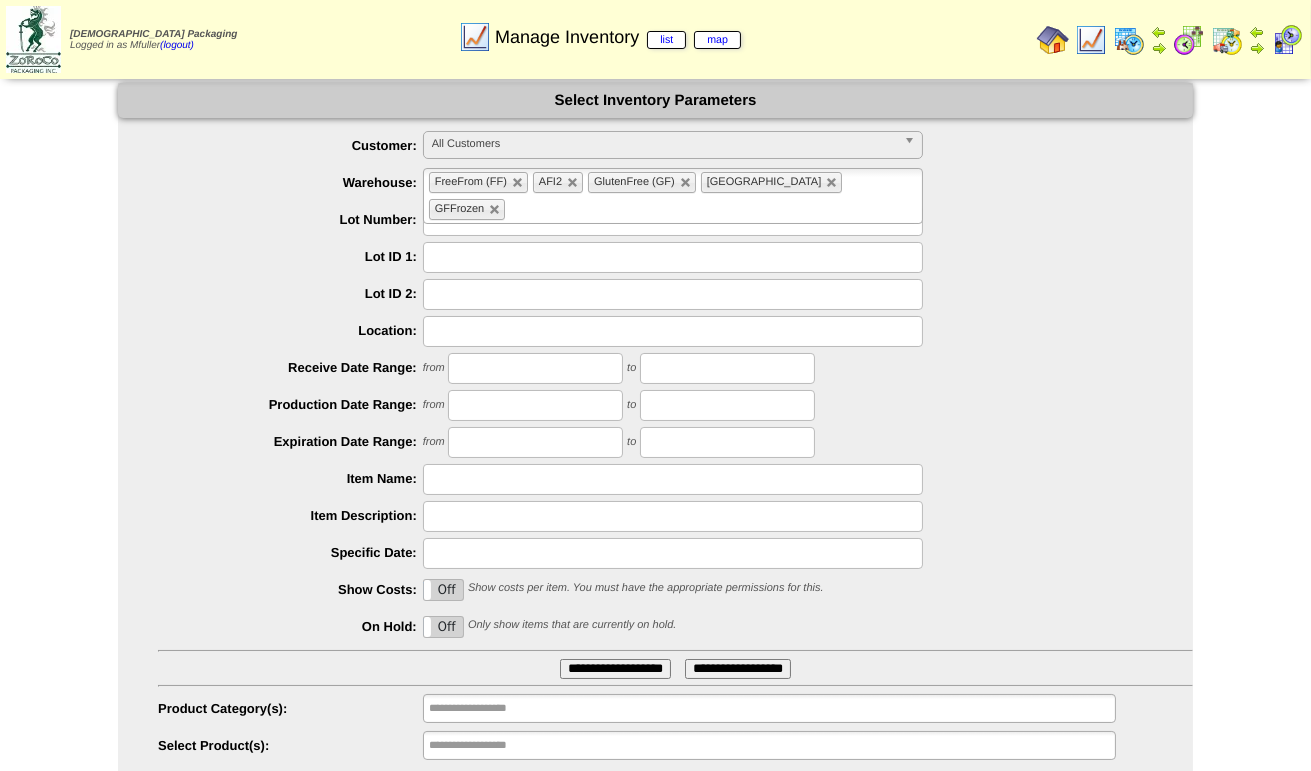 click on "**********" at bounding box center (673, 220) 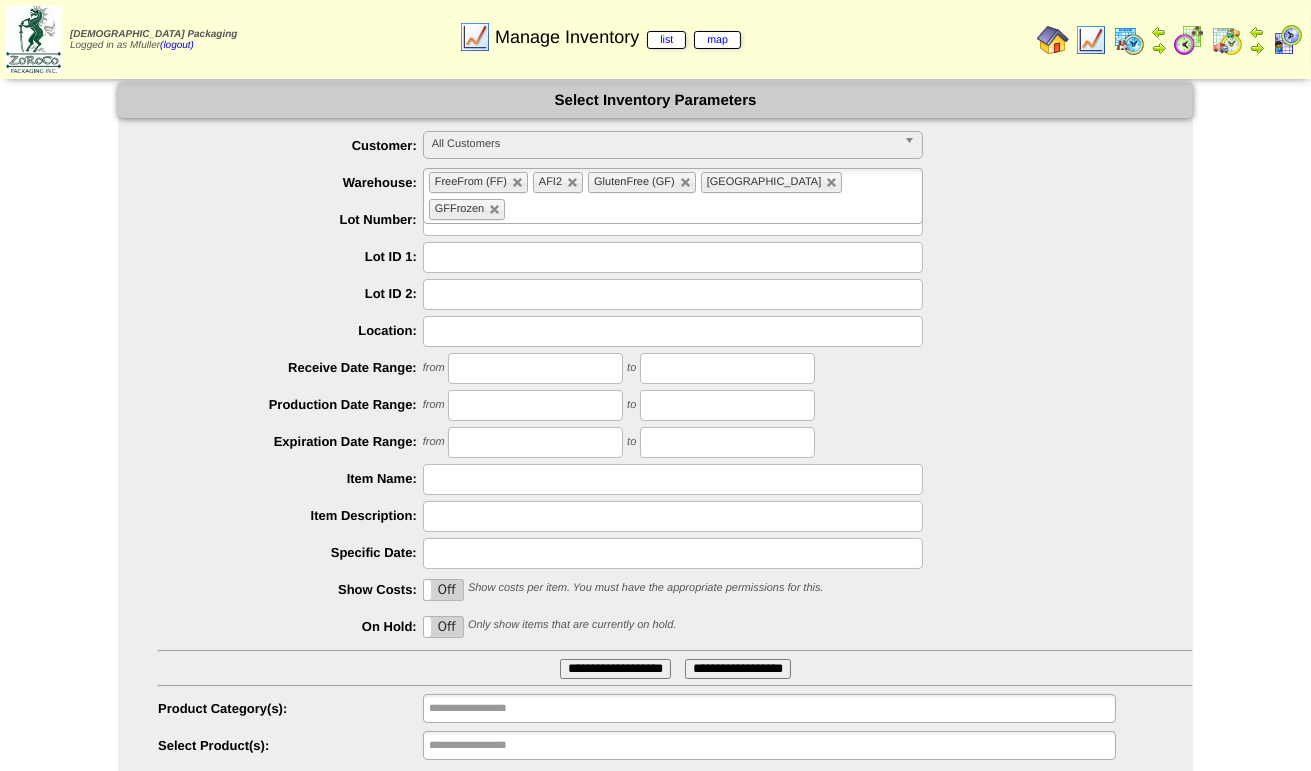 type on "**********" 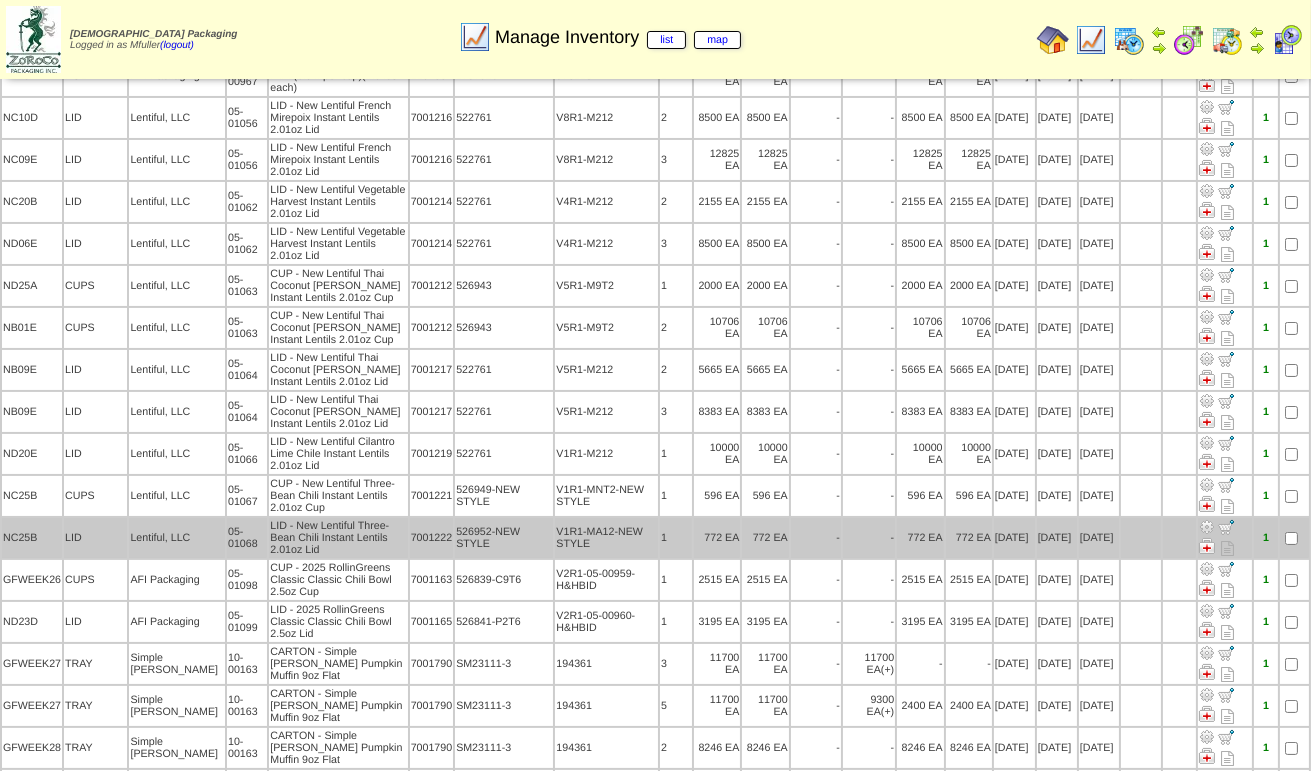scroll, scrollTop: 328, scrollLeft: 0, axis: vertical 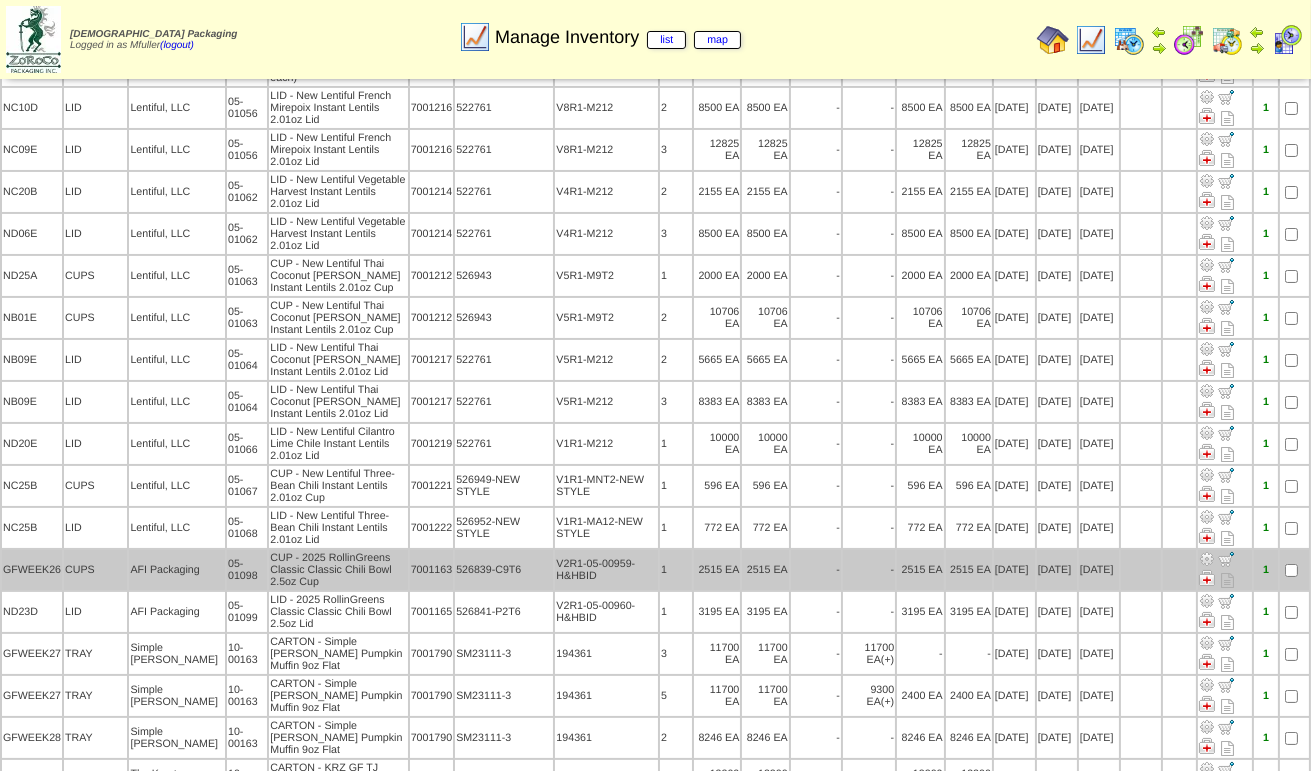click at bounding box center (1207, 559) 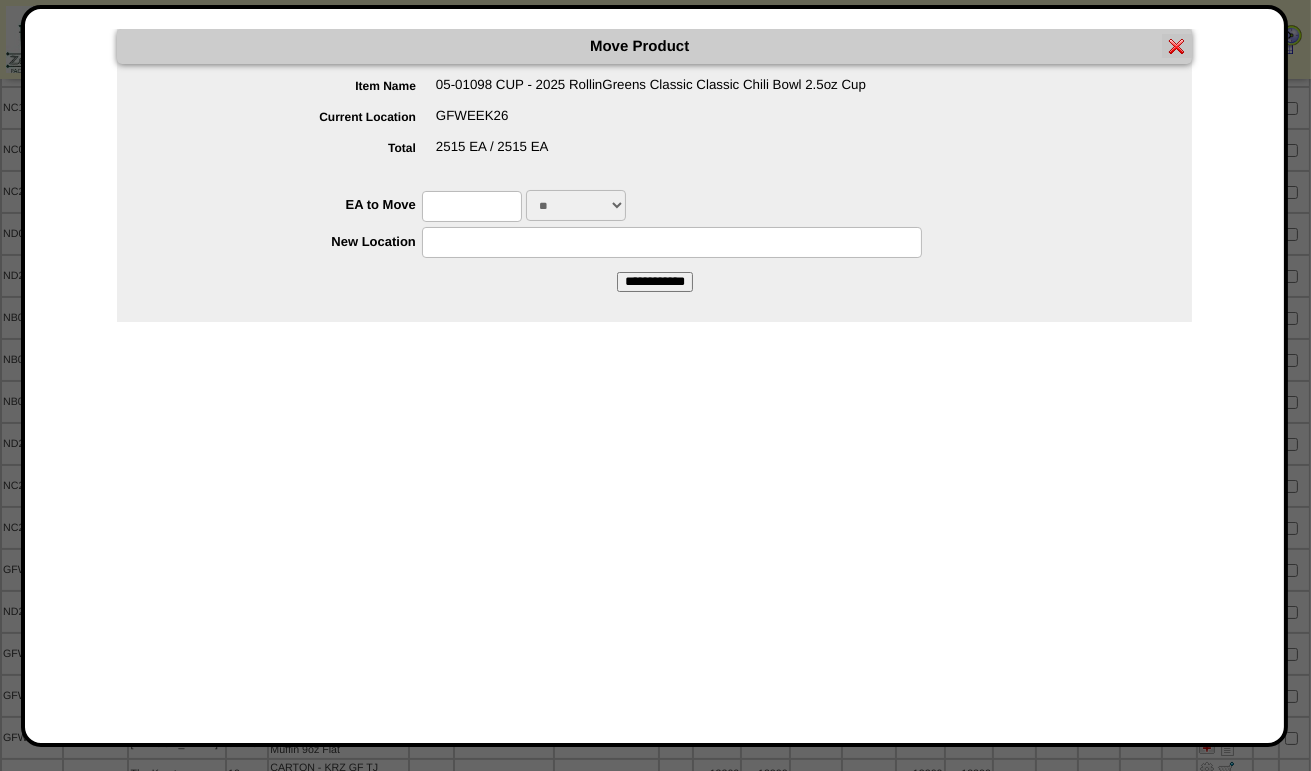 click at bounding box center (472, 206) 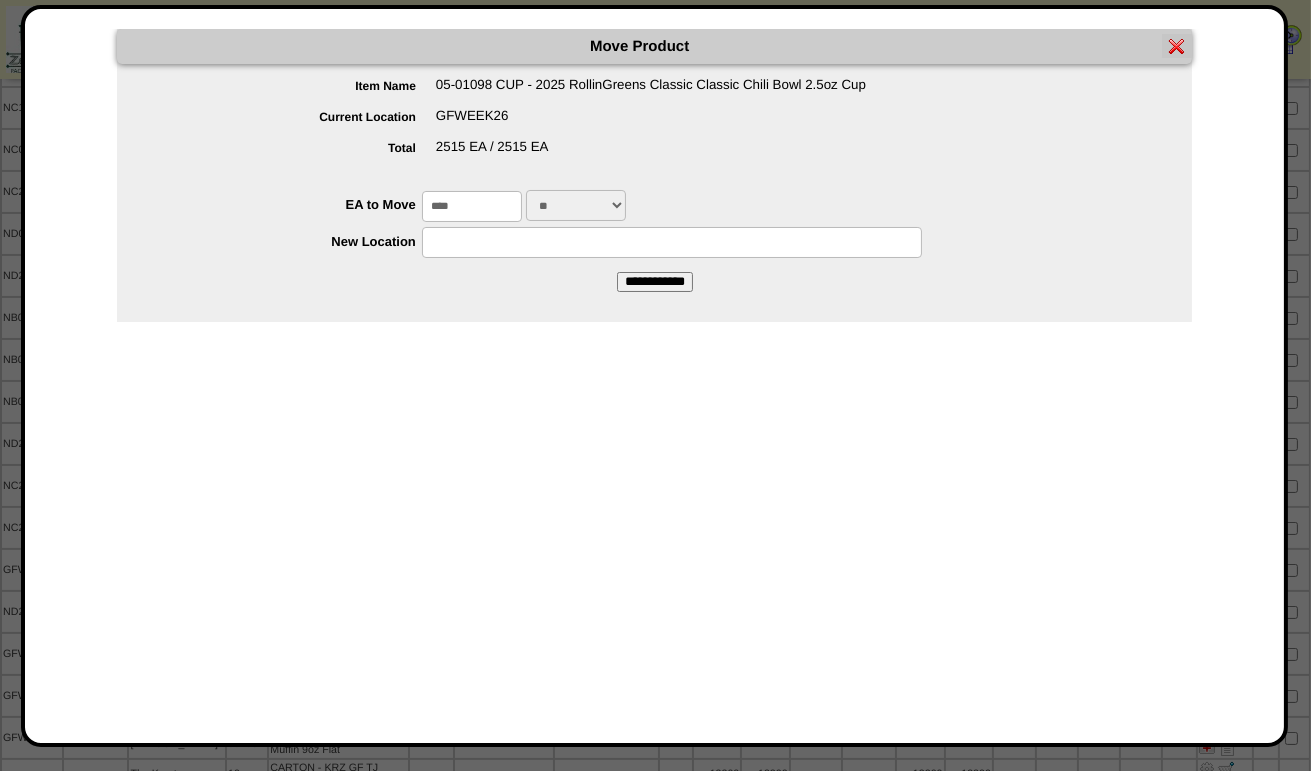 type on "****" 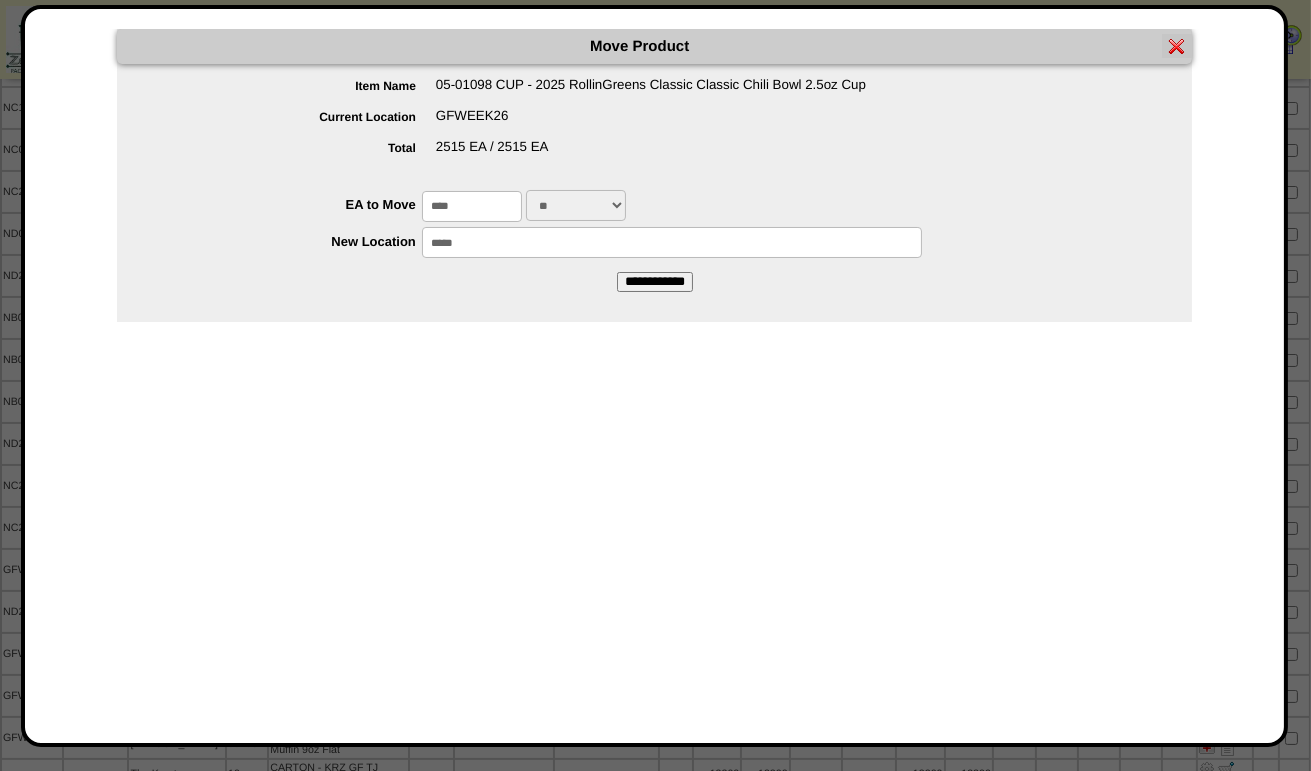 click on "**********" at bounding box center [655, 282] 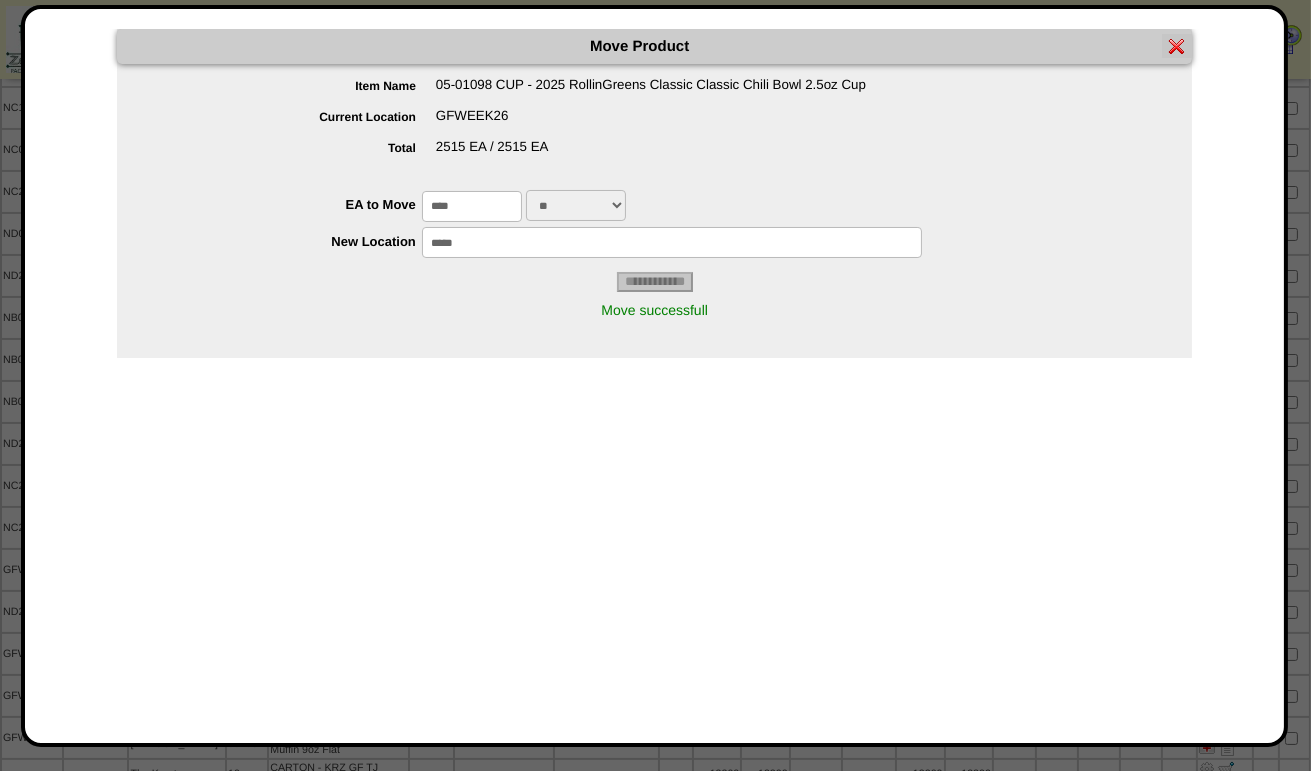 click at bounding box center (1177, 46) 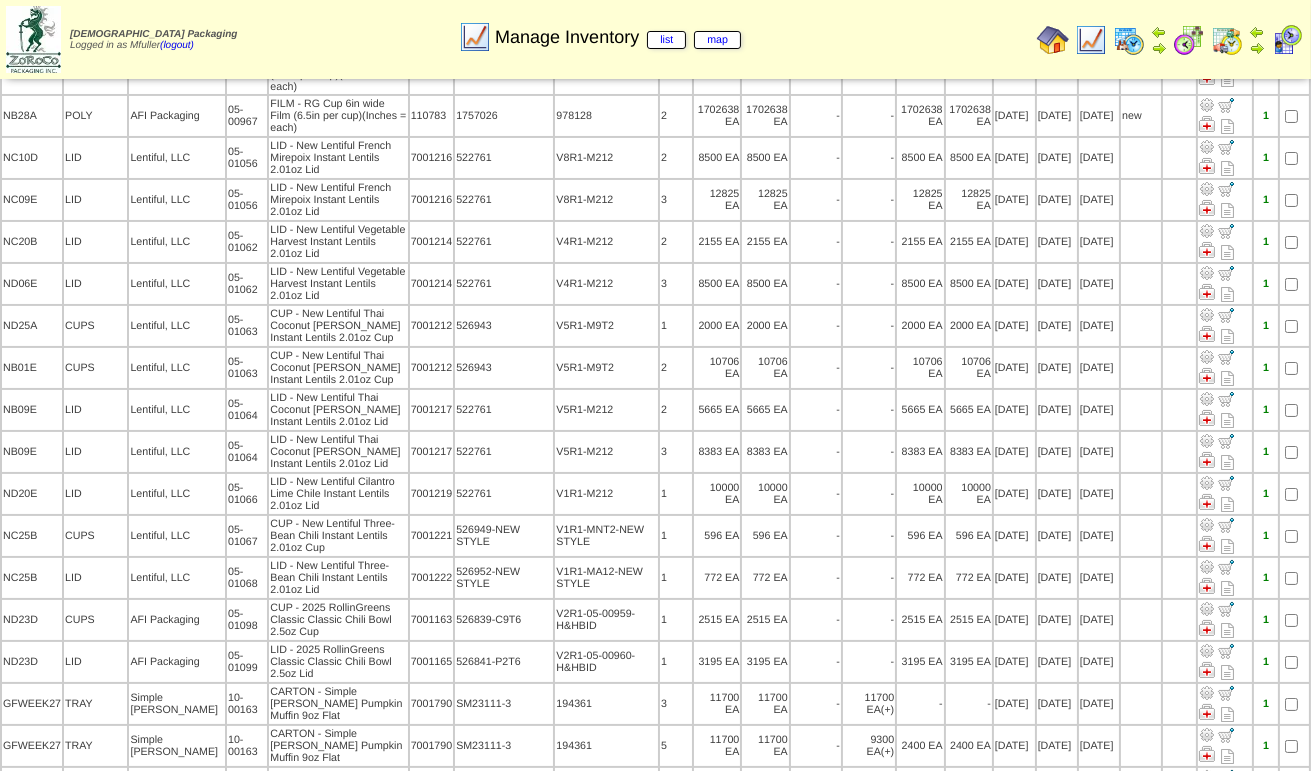 scroll, scrollTop: 328, scrollLeft: 0, axis: vertical 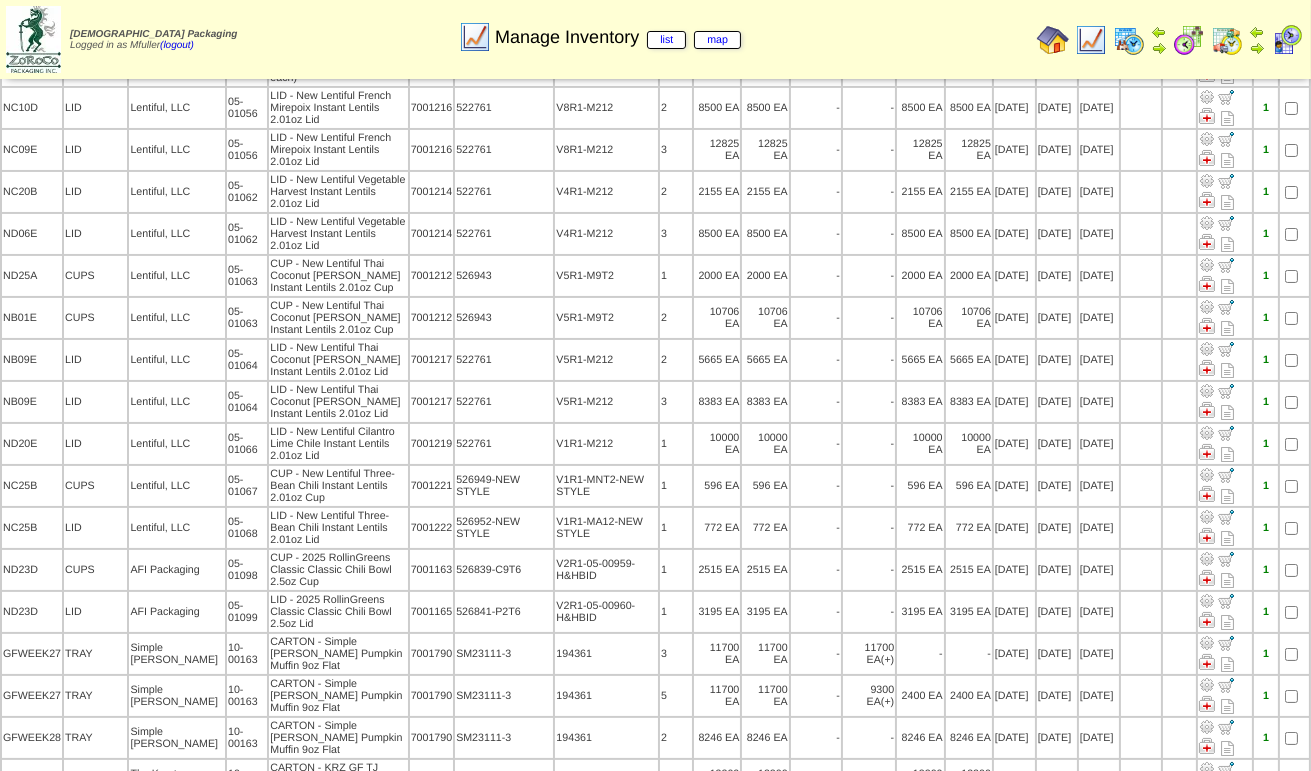 click at bounding box center [1207, 811] 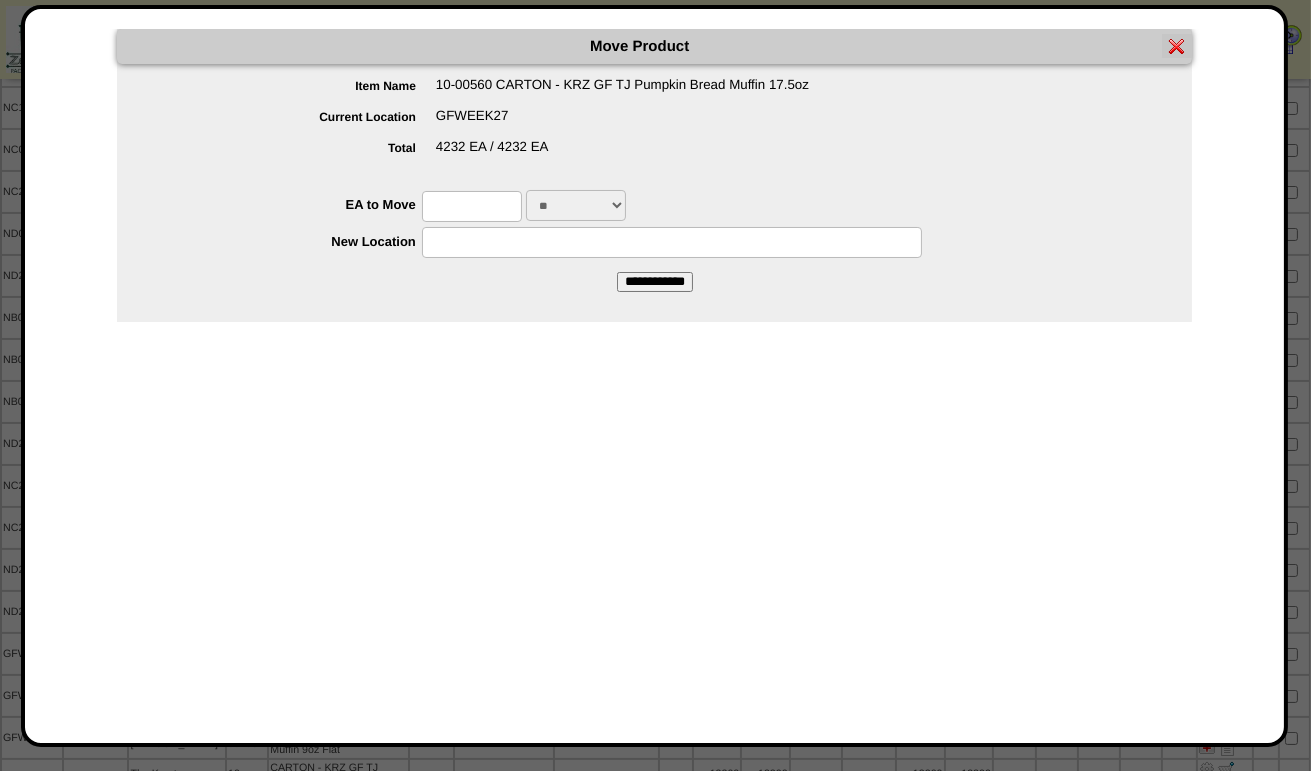 click at bounding box center [472, 206] 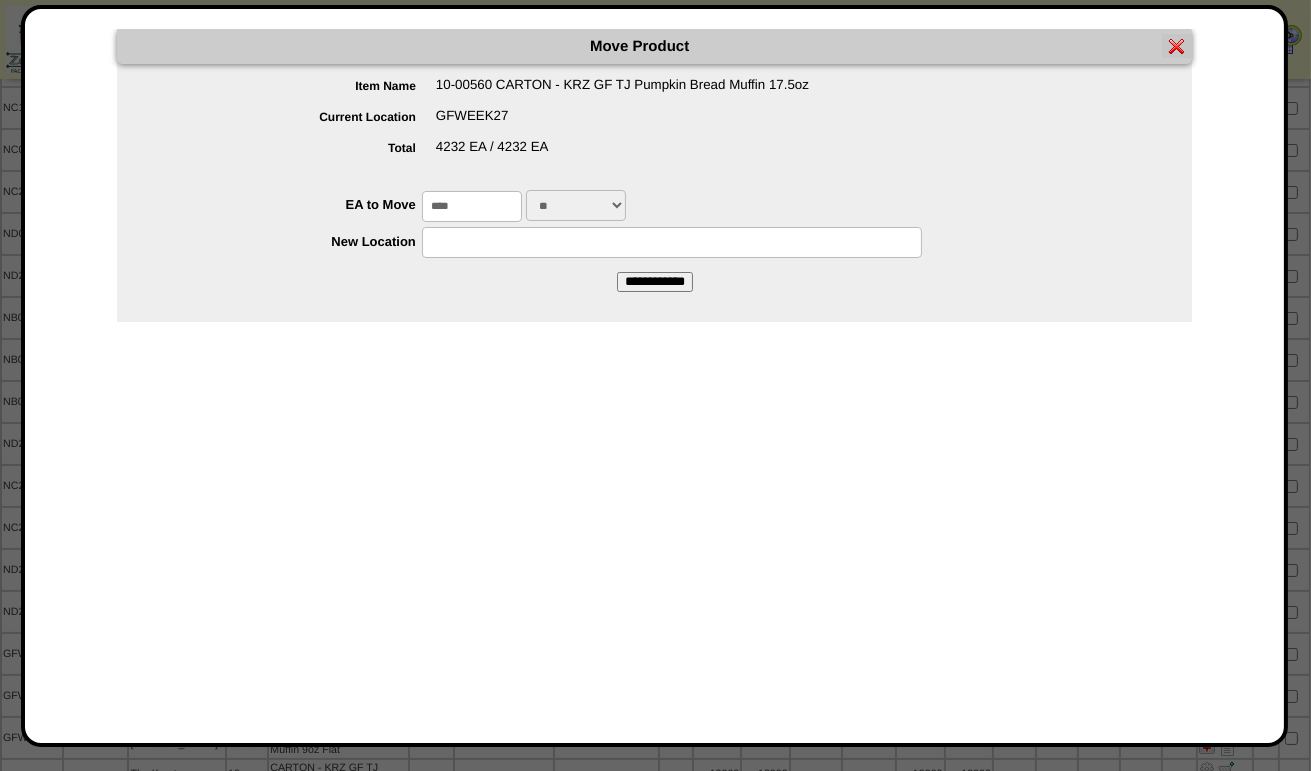 type on "****" 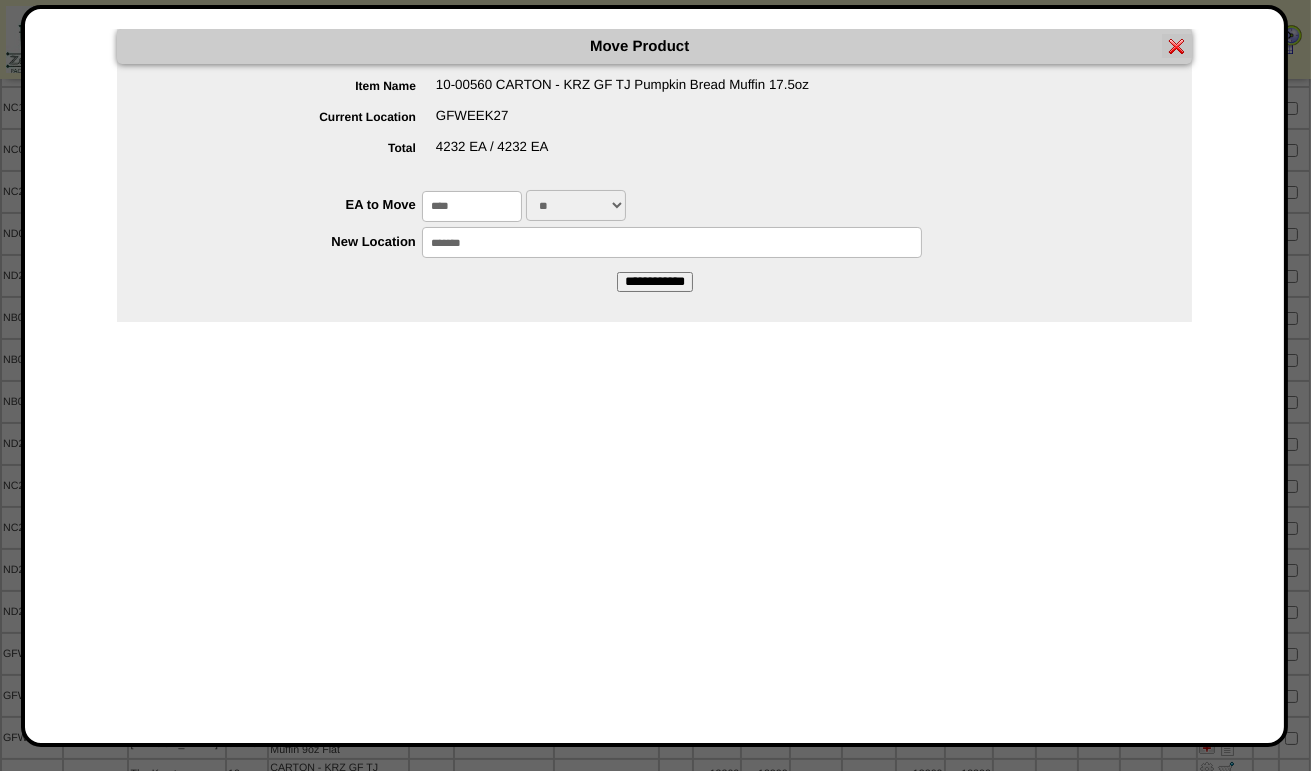 click on "**********" at bounding box center [655, 282] 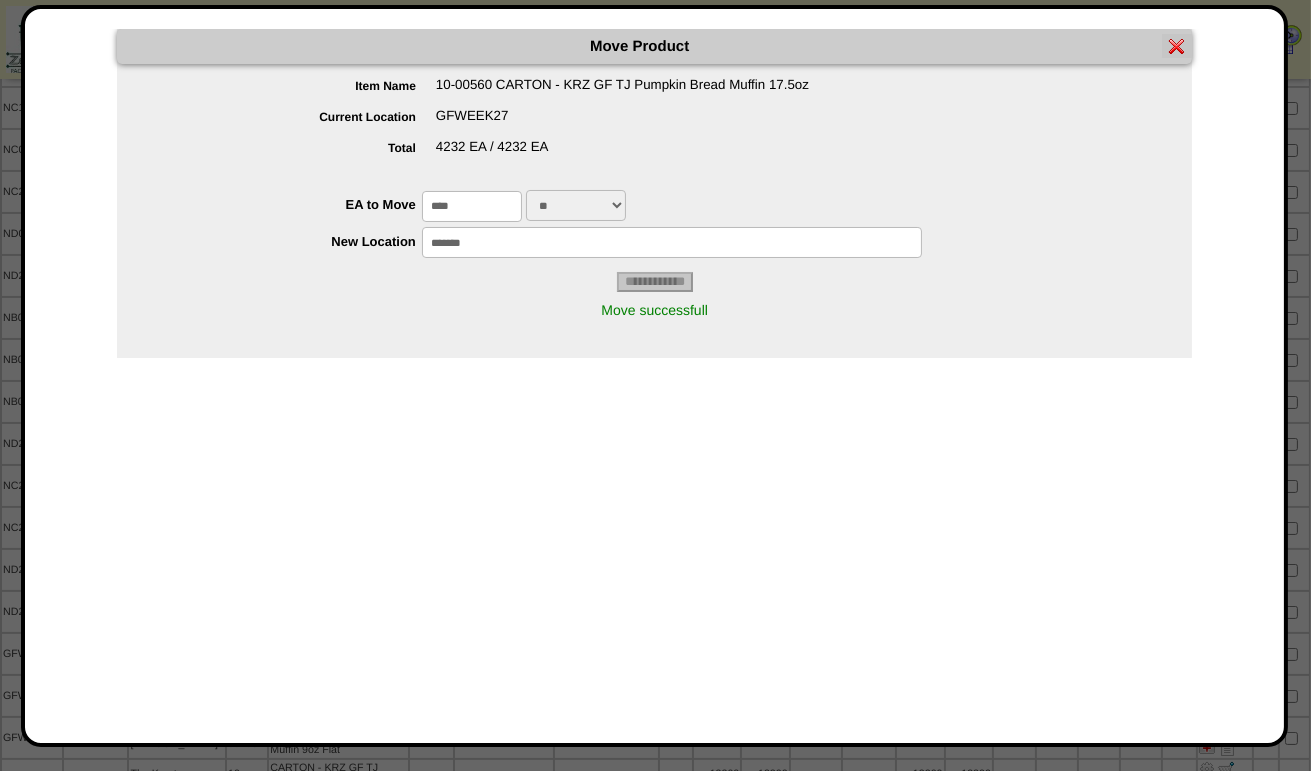 click at bounding box center [1177, 46] 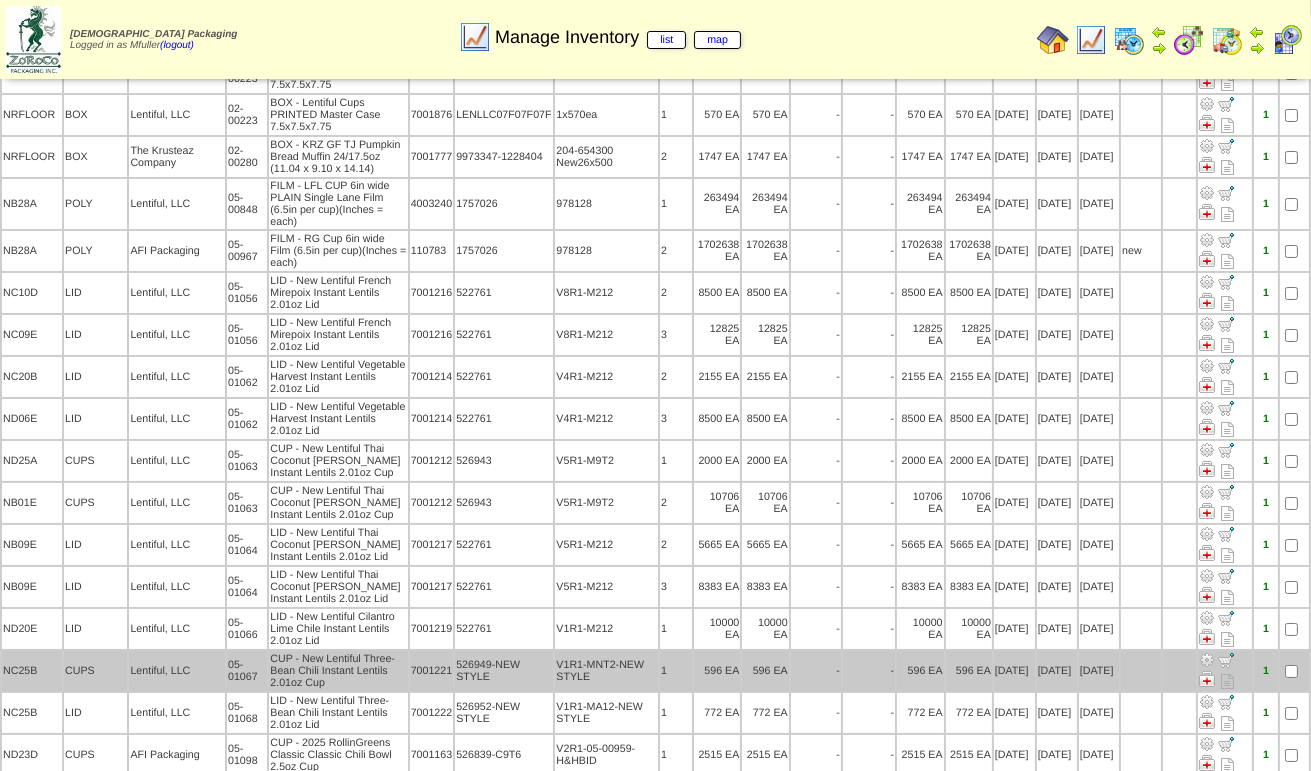 scroll, scrollTop: 0, scrollLeft: 0, axis: both 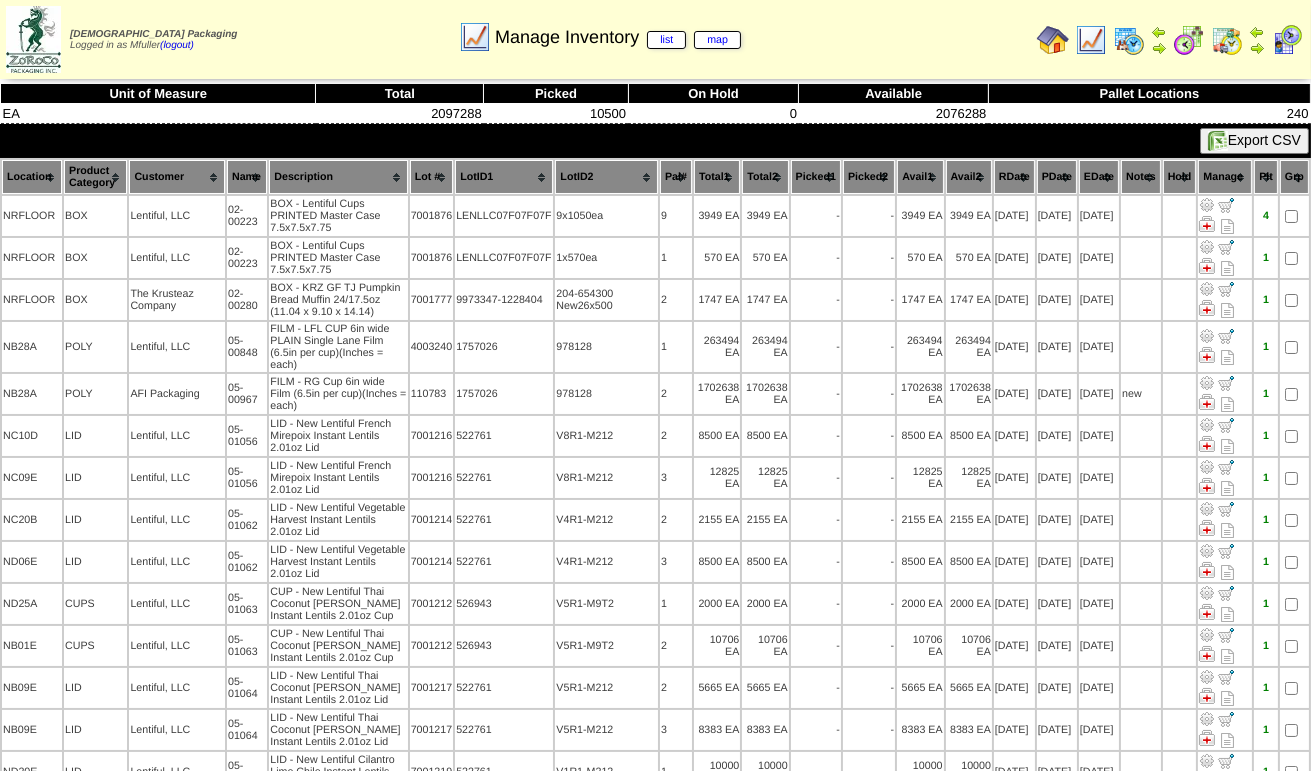 click at bounding box center [1091, 40] 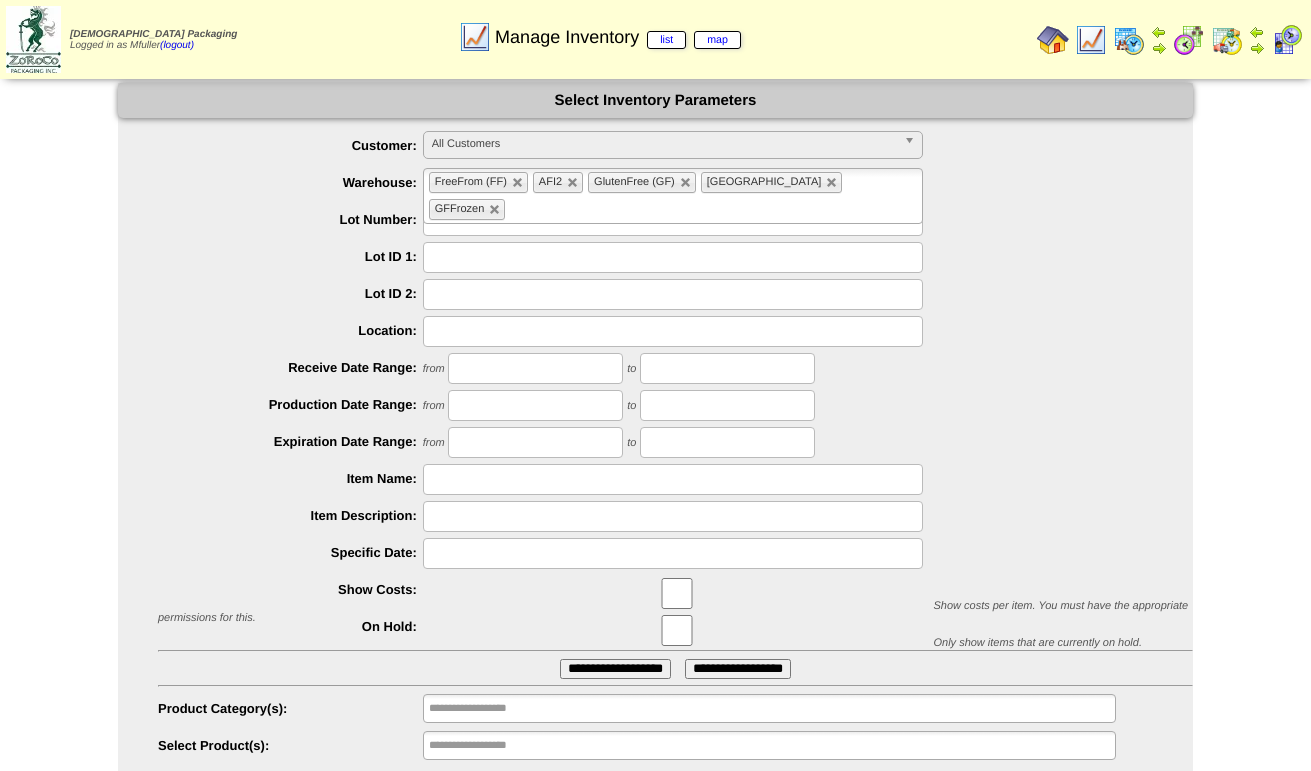 scroll, scrollTop: 0, scrollLeft: 0, axis: both 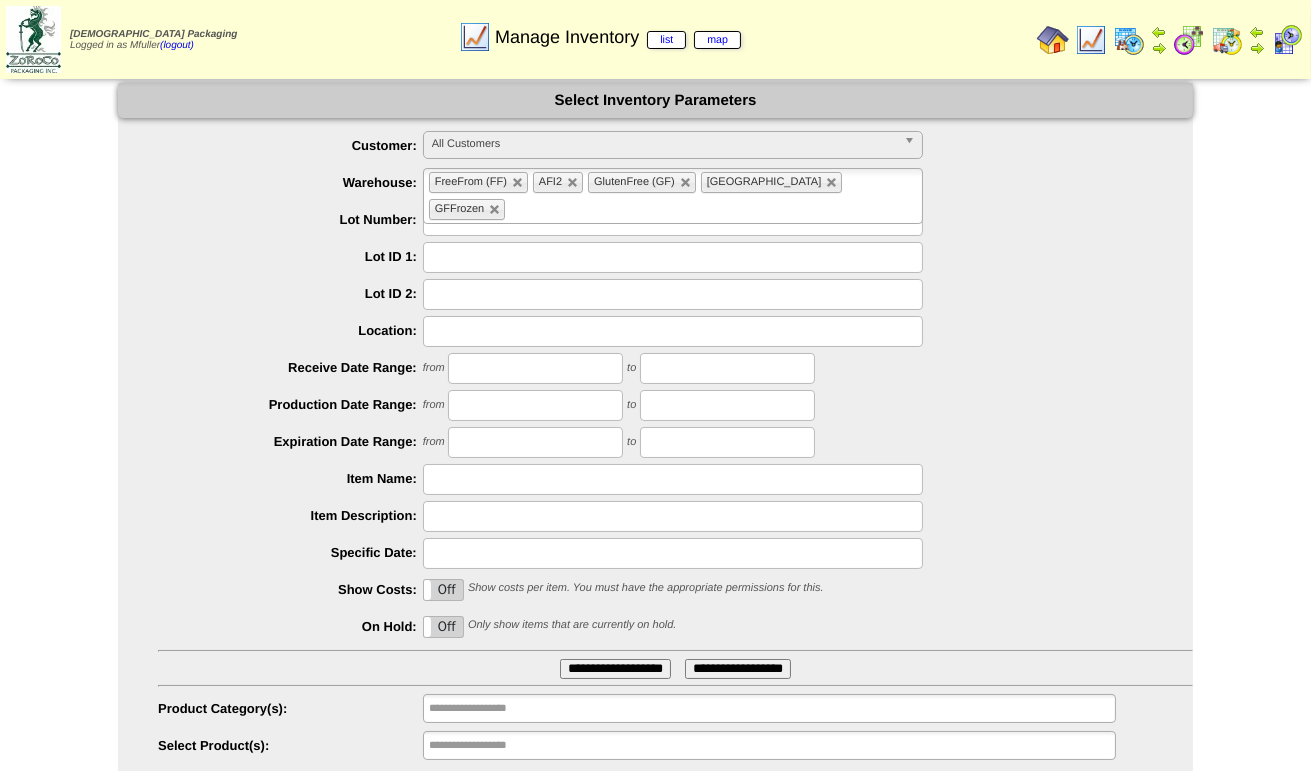 click on "**********" at bounding box center (673, 220) 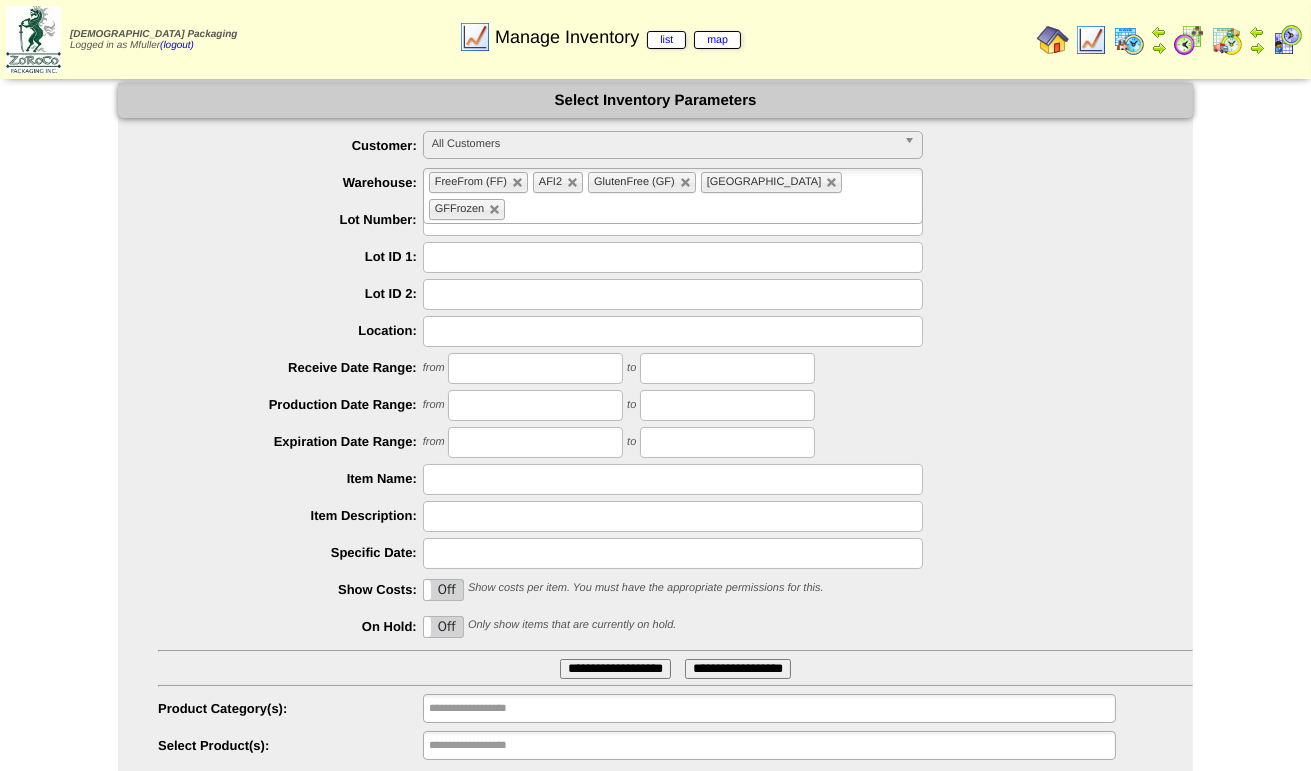scroll, scrollTop: 0, scrollLeft: 0, axis: both 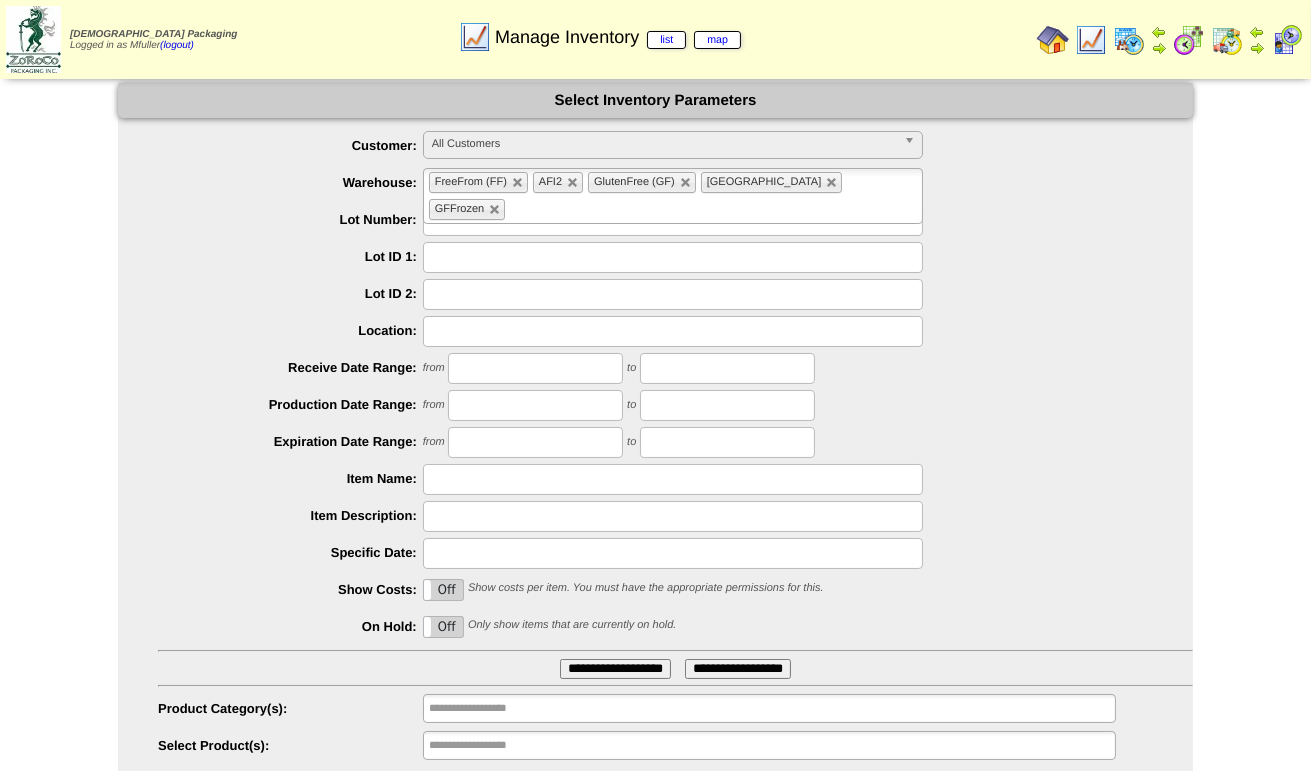 type on "**********" 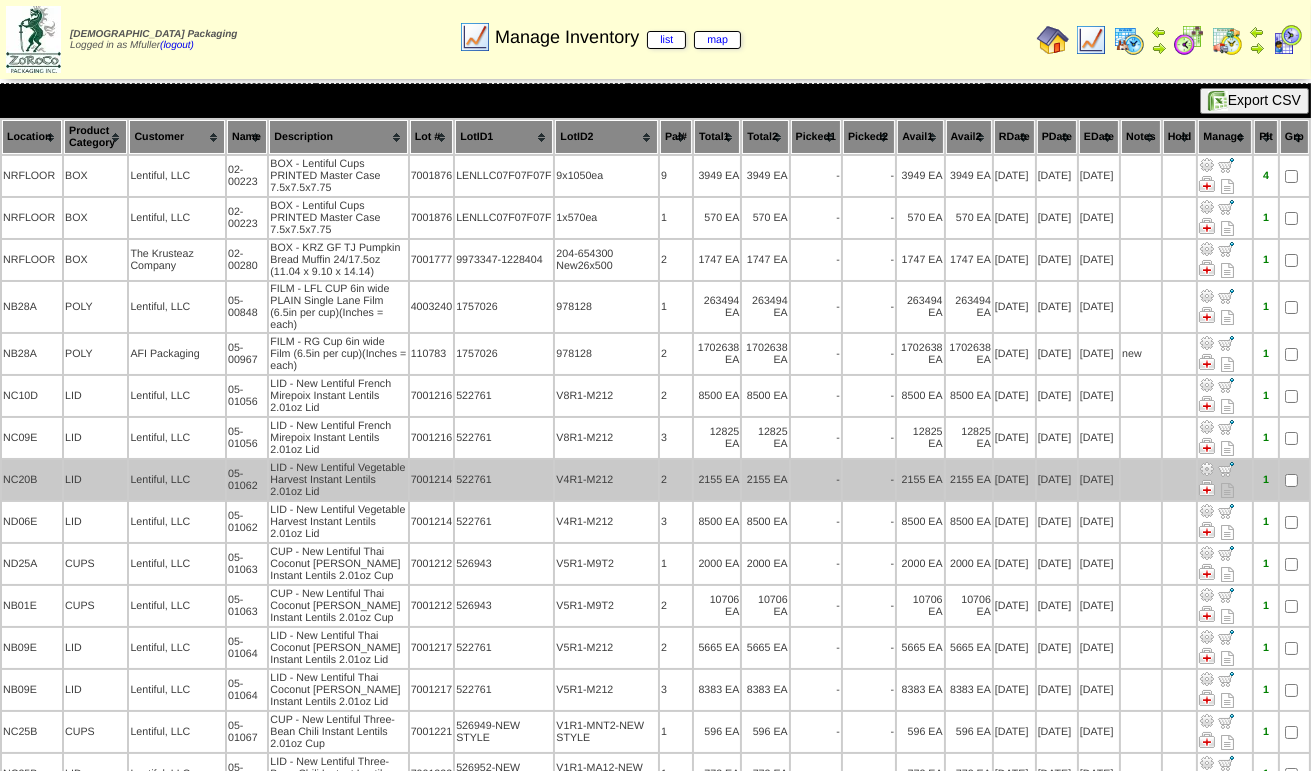 scroll, scrollTop: 0, scrollLeft: 0, axis: both 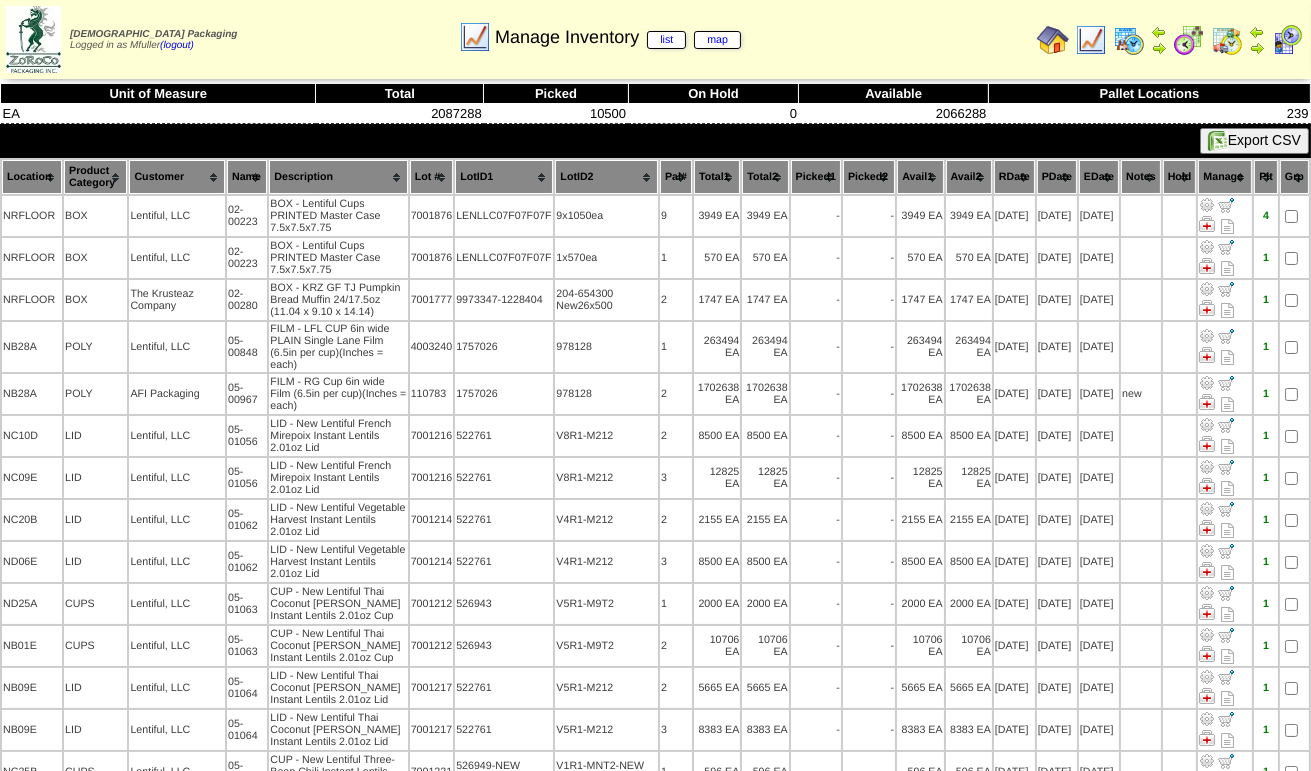 click at bounding box center (1091, 40) 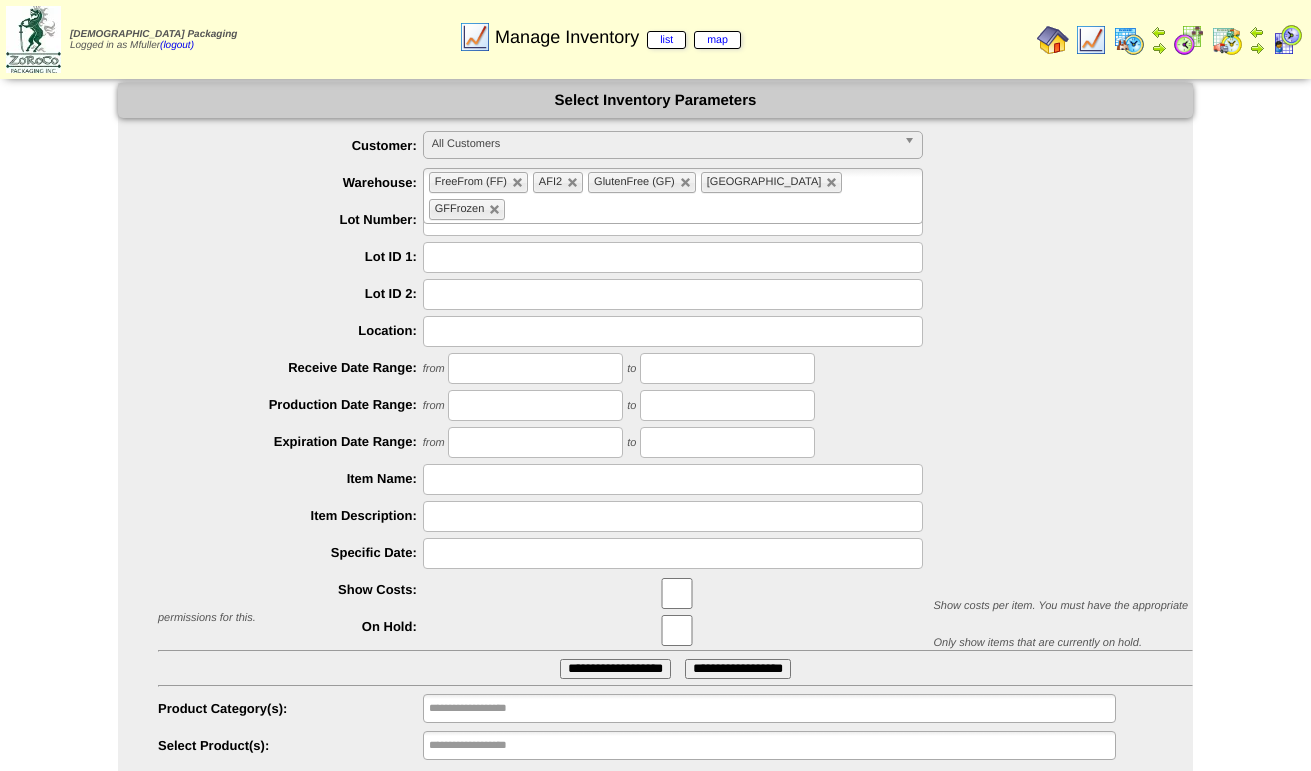 scroll, scrollTop: 0, scrollLeft: 0, axis: both 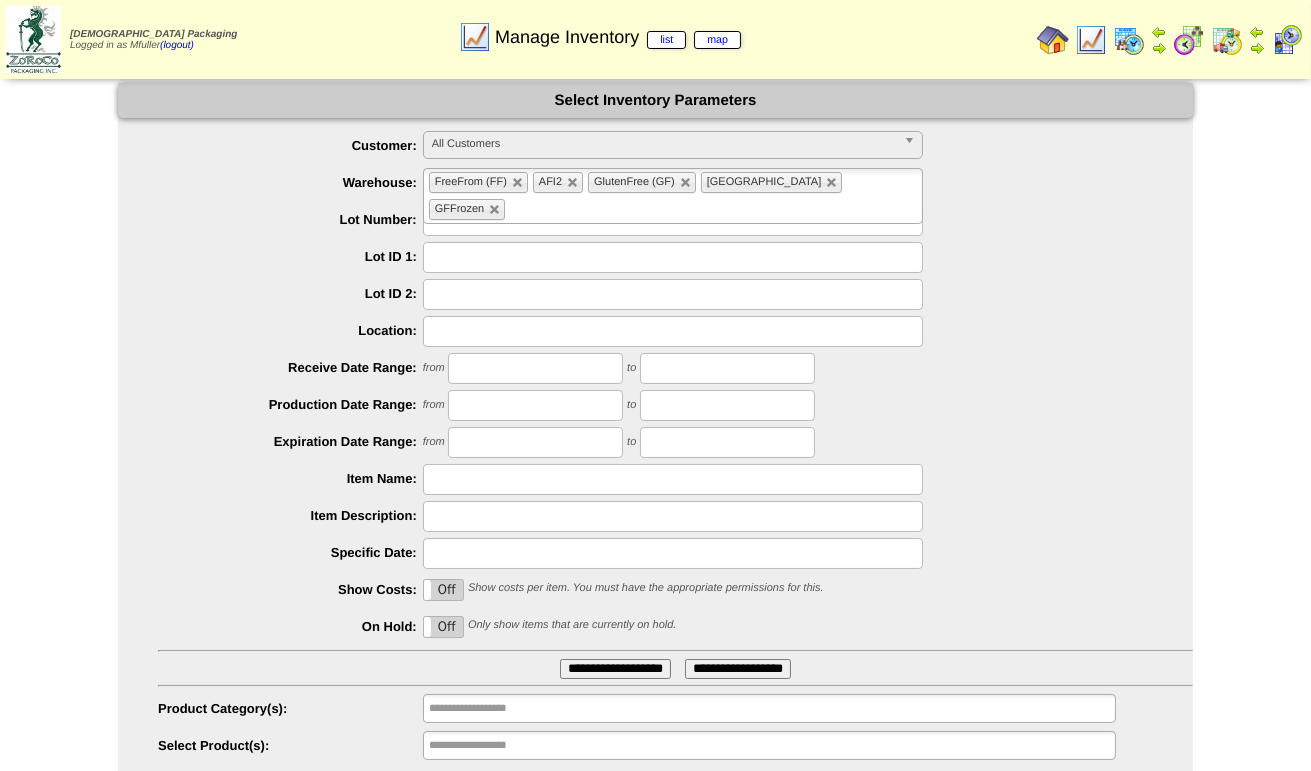 drag, startPoint x: 434, startPoint y: 219, endPoint x: 1301, endPoint y: 254, distance: 867.7062 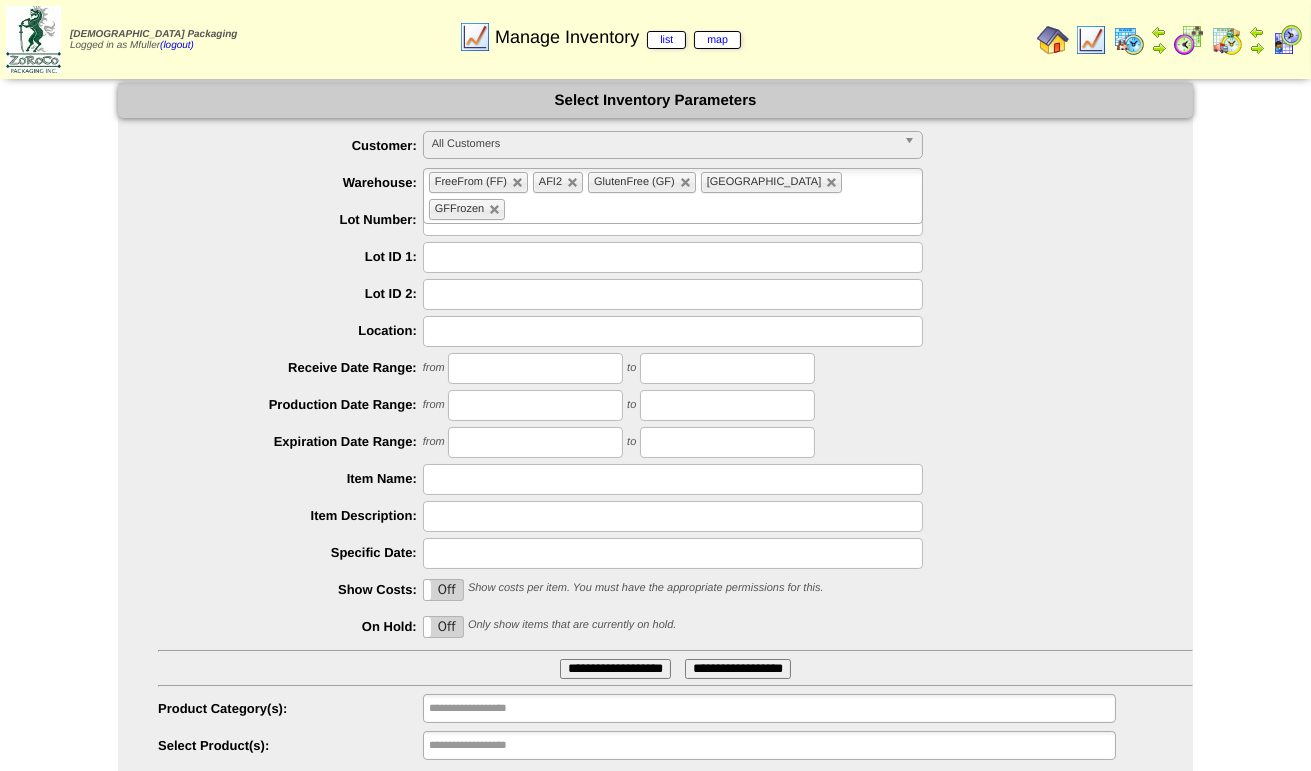 scroll, scrollTop: 0, scrollLeft: 0, axis: both 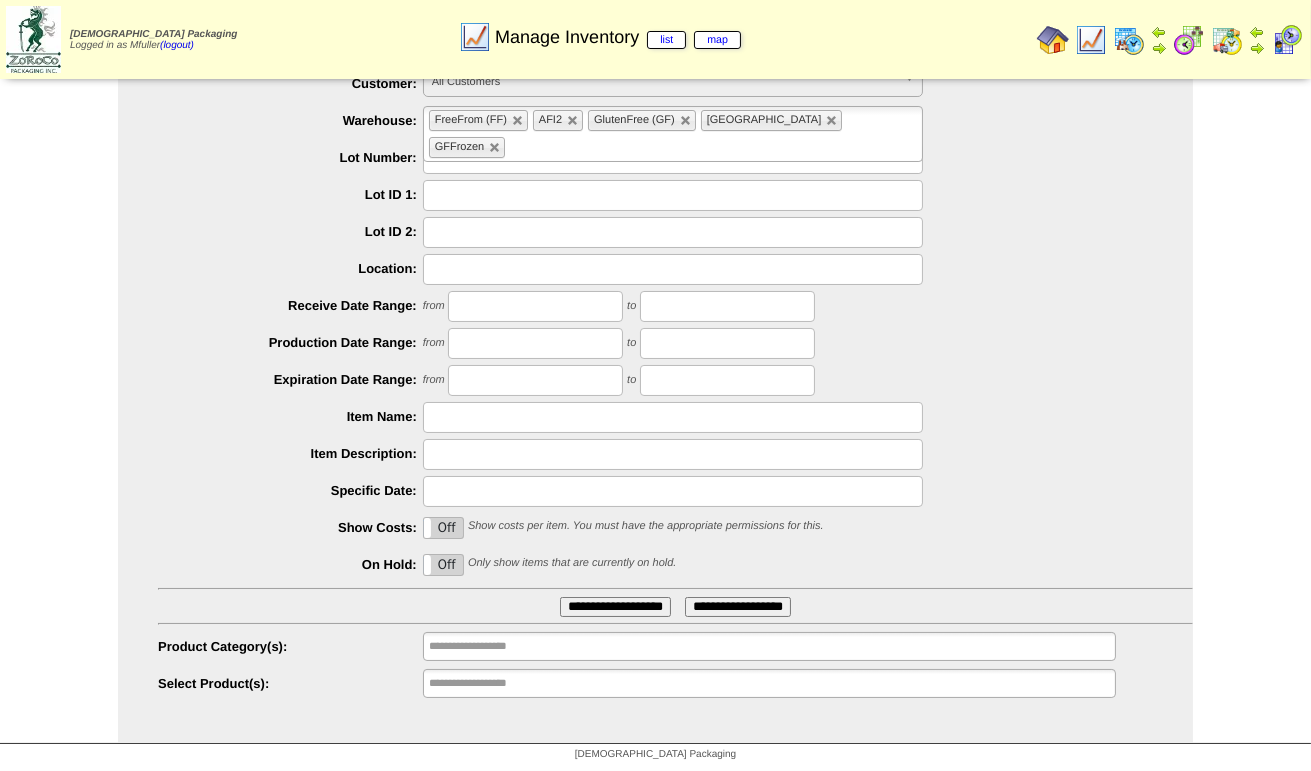 type 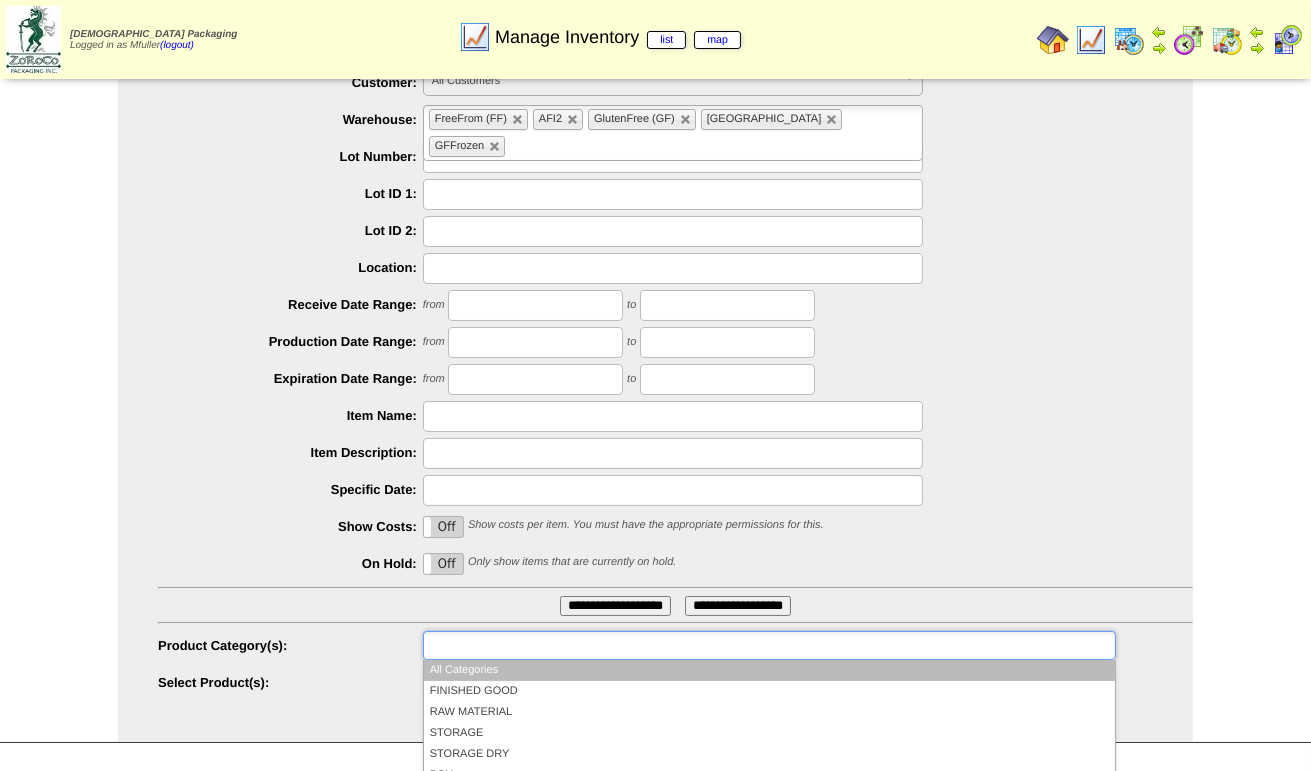 click at bounding box center [769, 645] 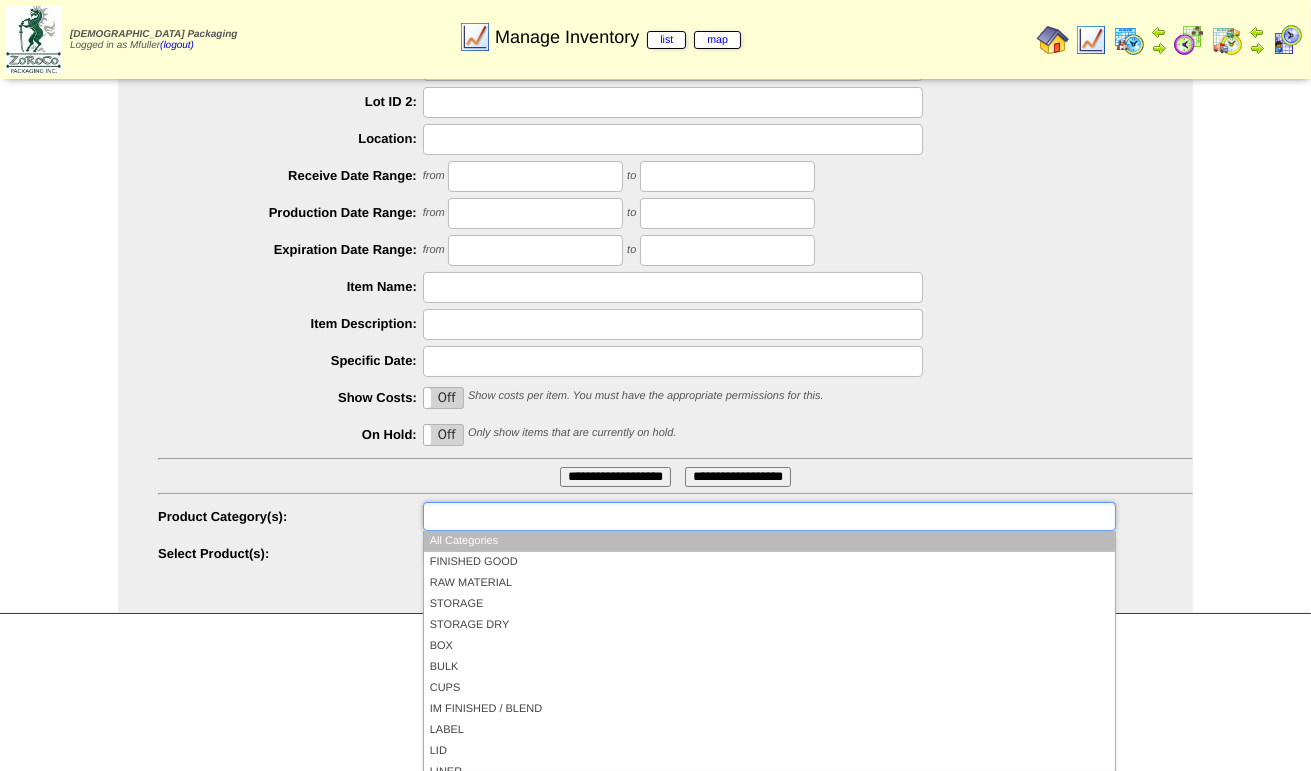 click at bounding box center (673, 139) 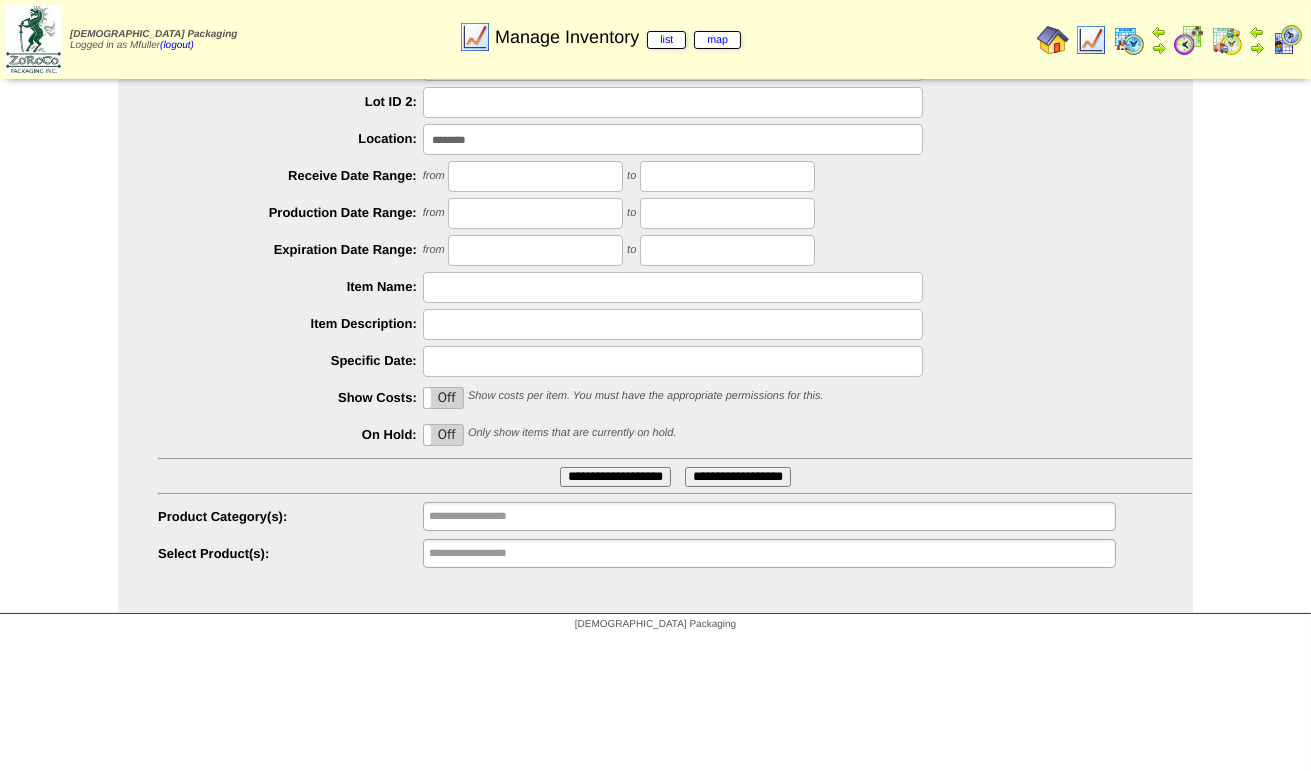 type on "********" 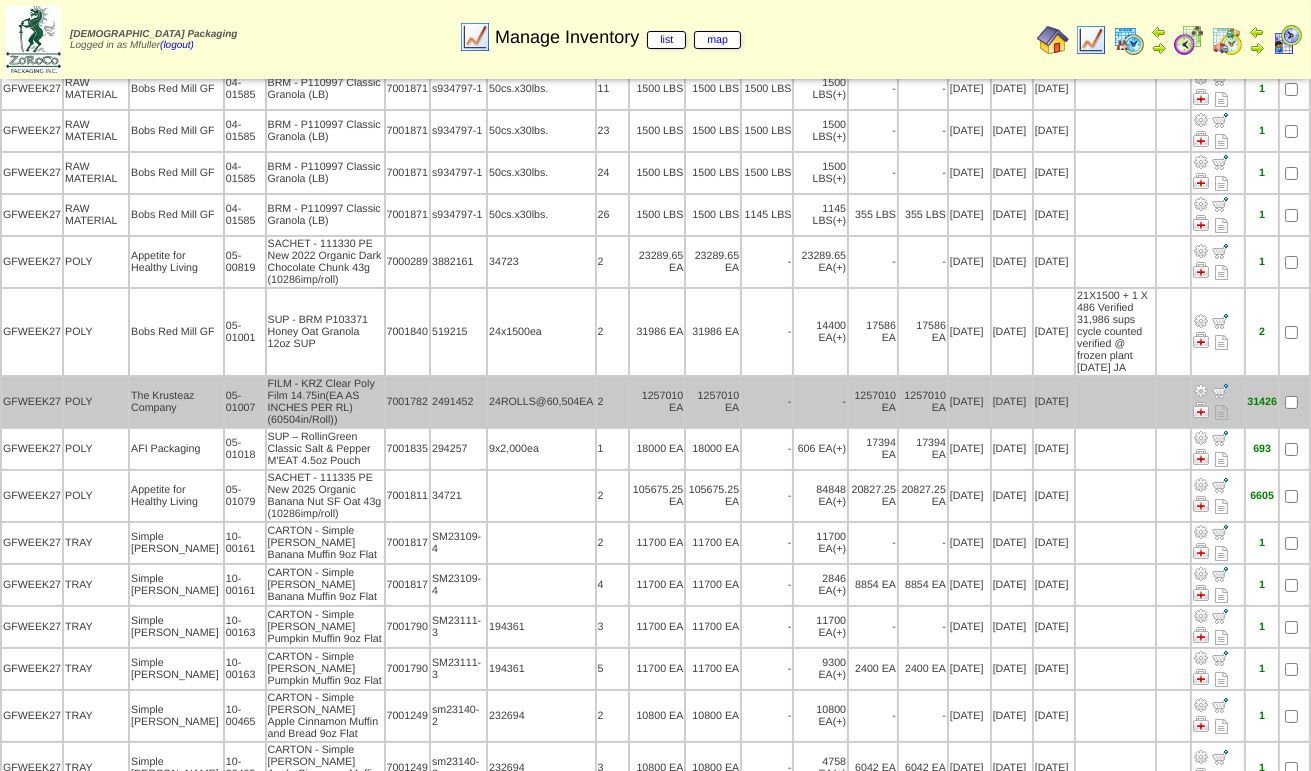 scroll, scrollTop: 400, scrollLeft: 0, axis: vertical 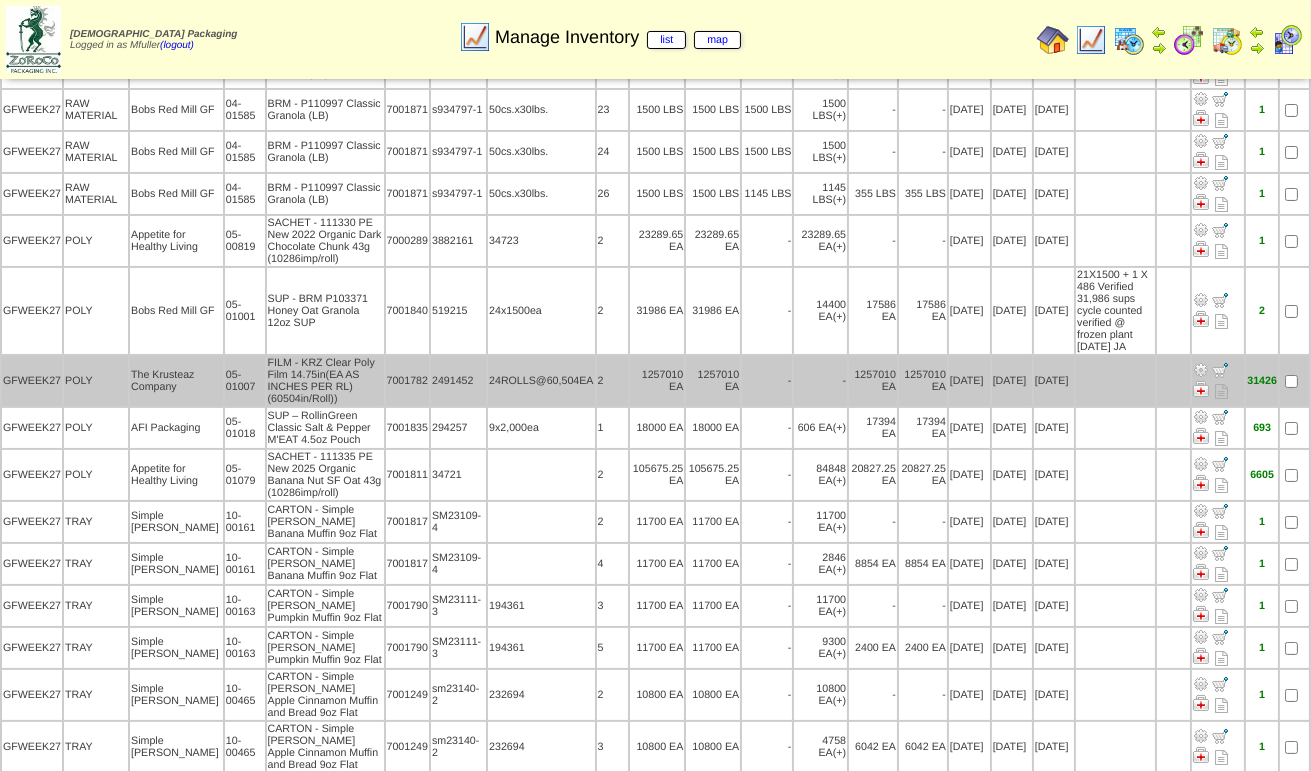 click at bounding box center (1201, 370) 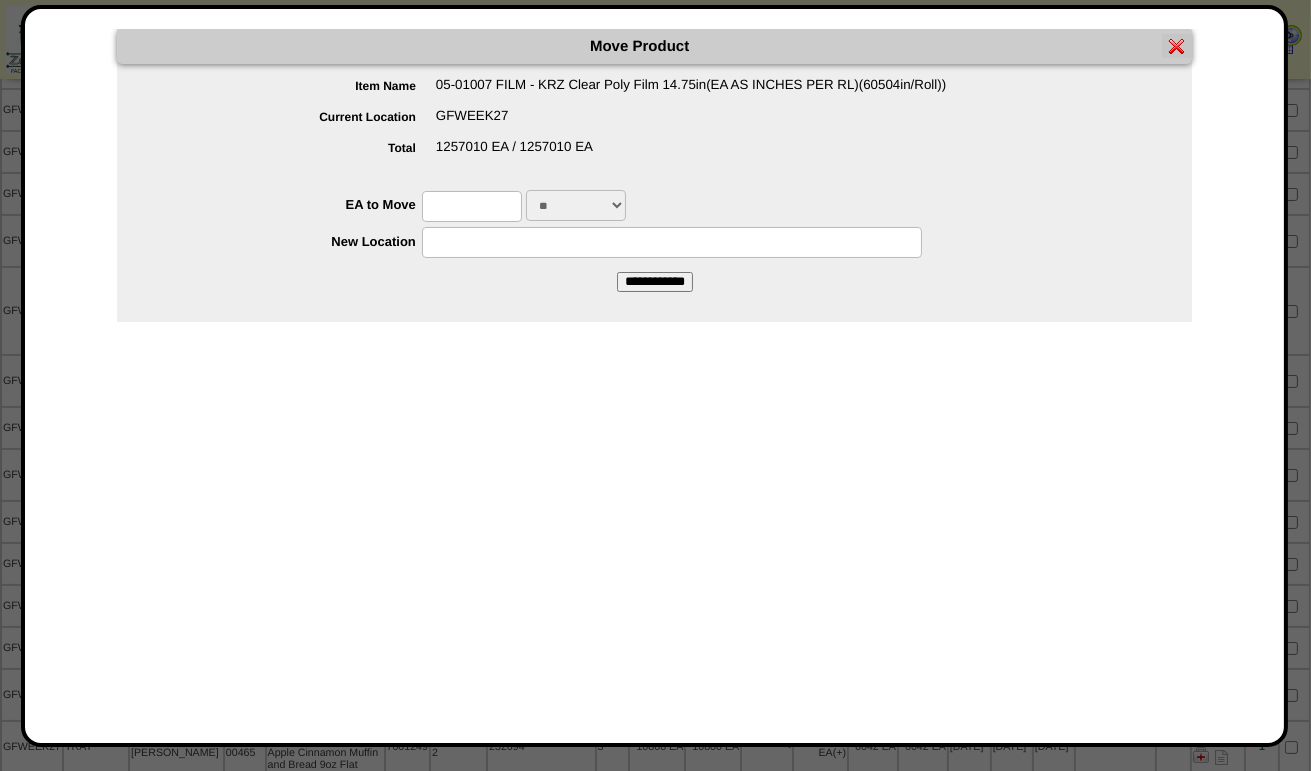 click at bounding box center [472, 206] 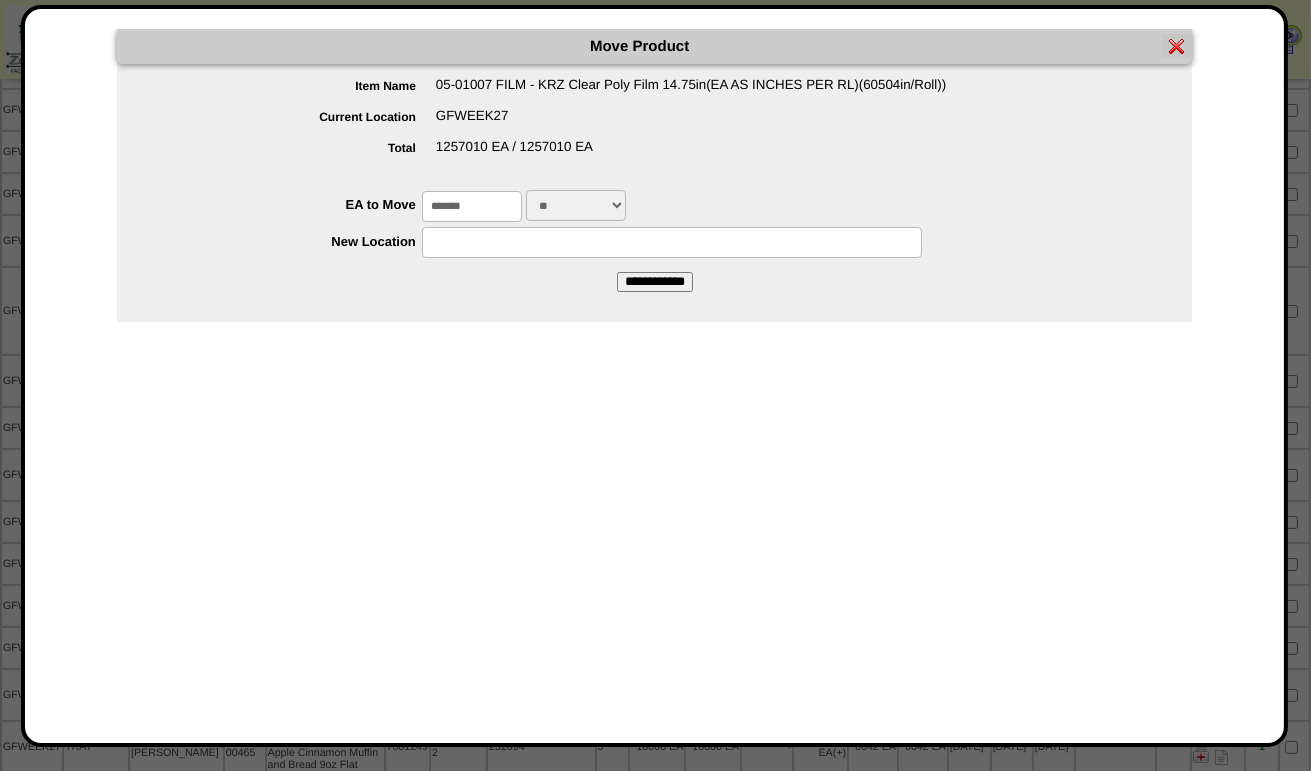 type on "*******" 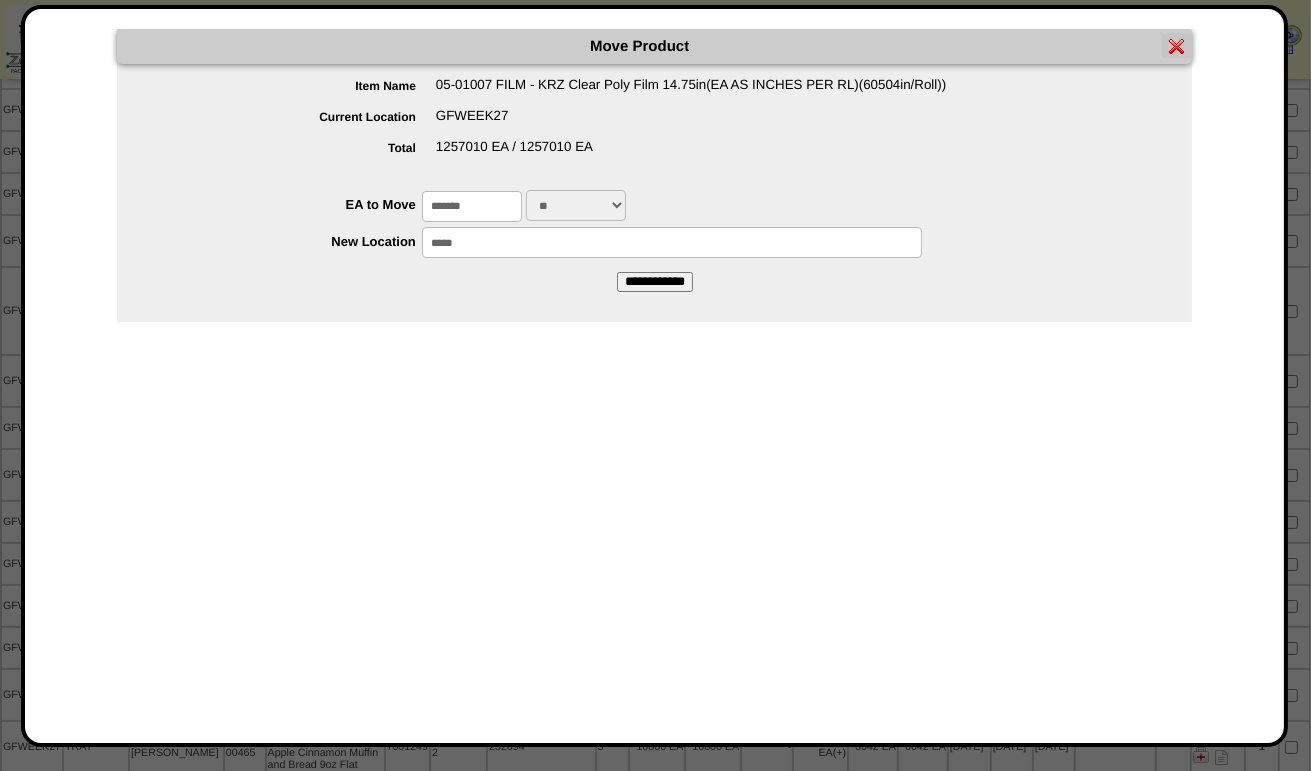 type on "*****" 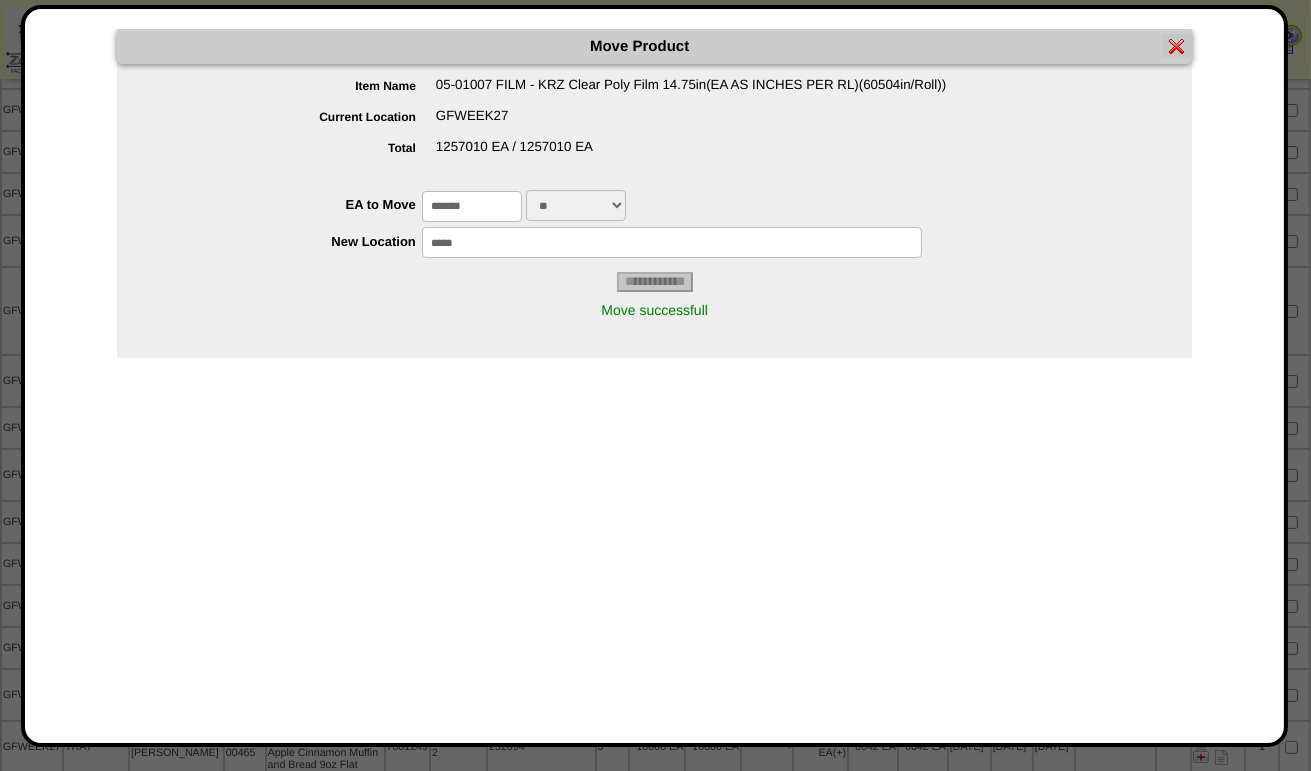 click at bounding box center [1177, 46] 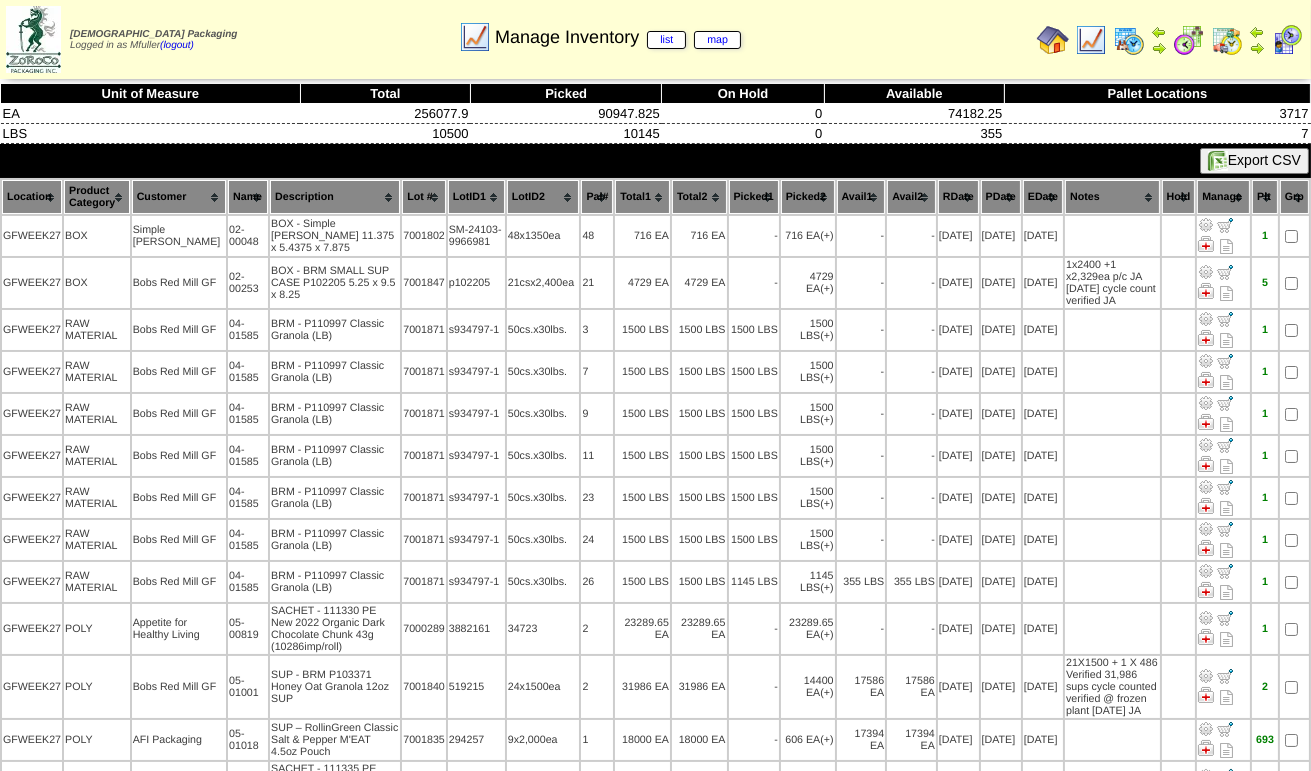 scroll, scrollTop: 0, scrollLeft: 0, axis: both 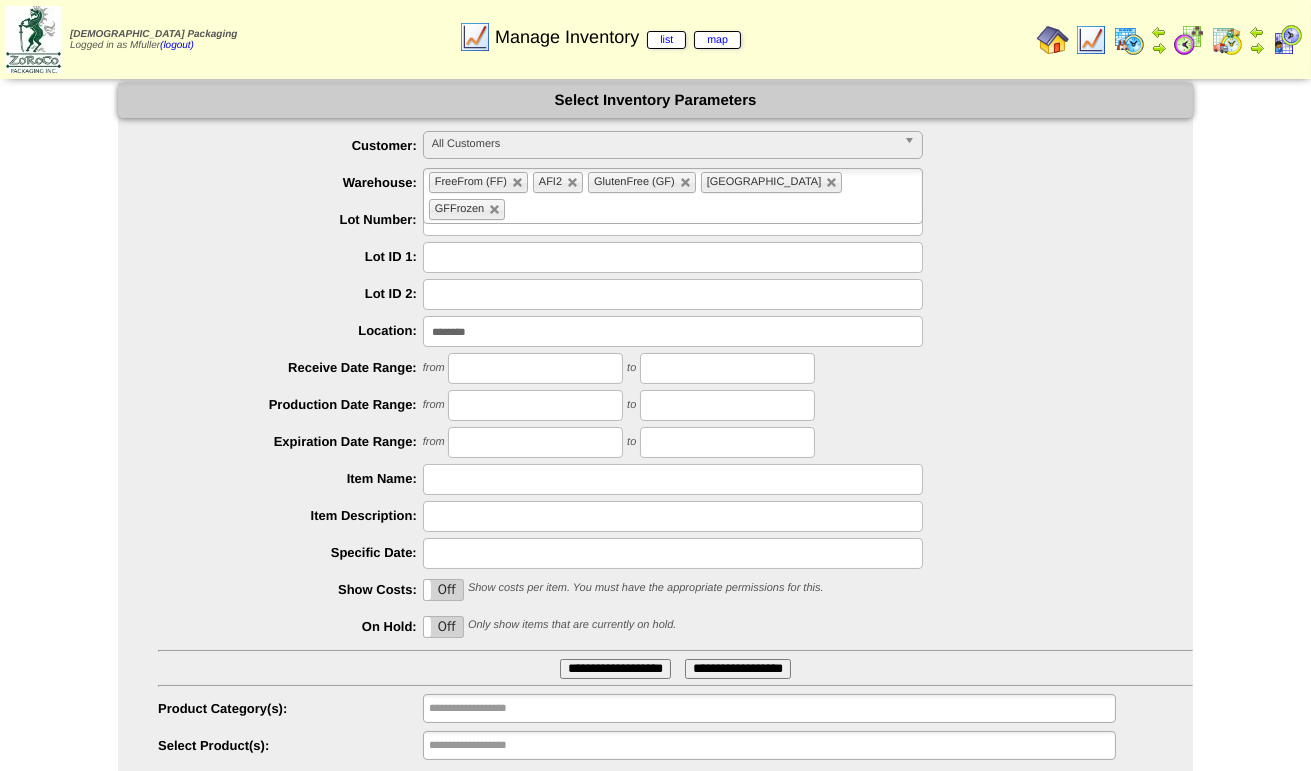 drag, startPoint x: 487, startPoint y: 326, endPoint x: 235, endPoint y: 328, distance: 252.00793 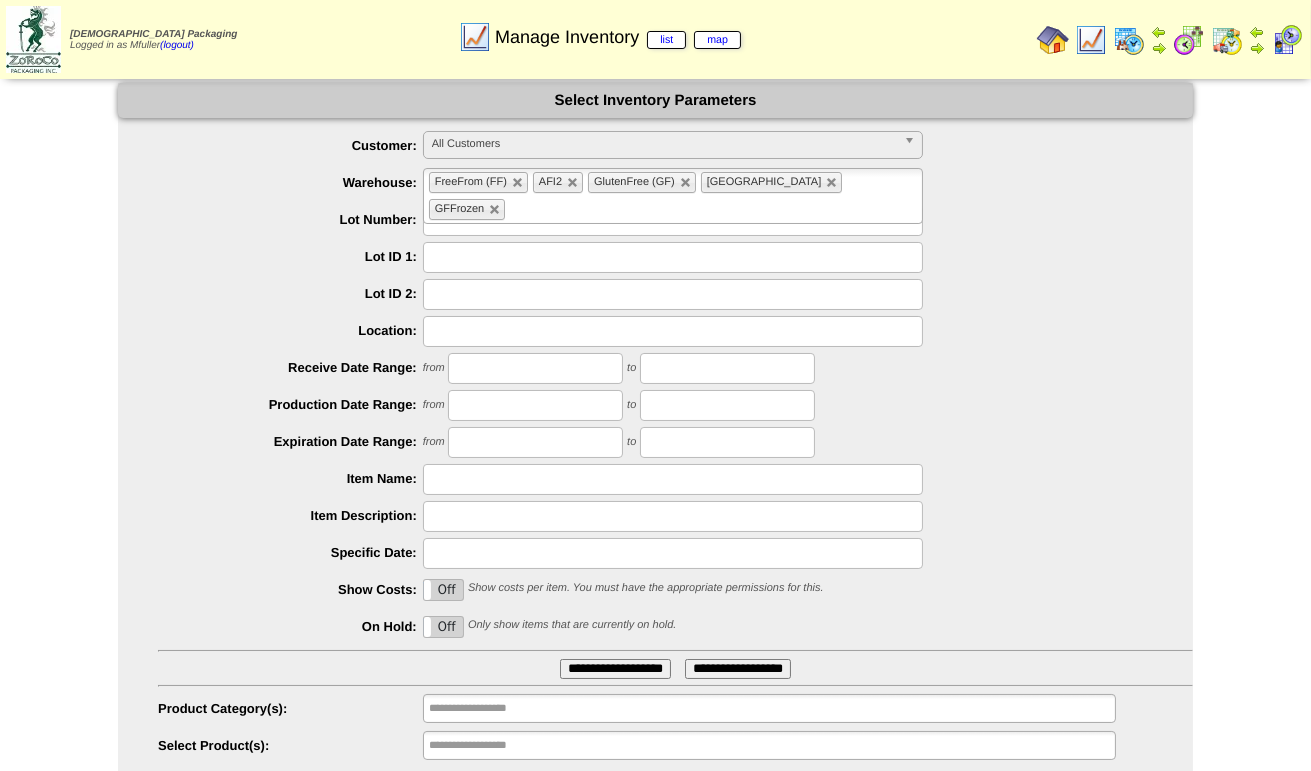 type 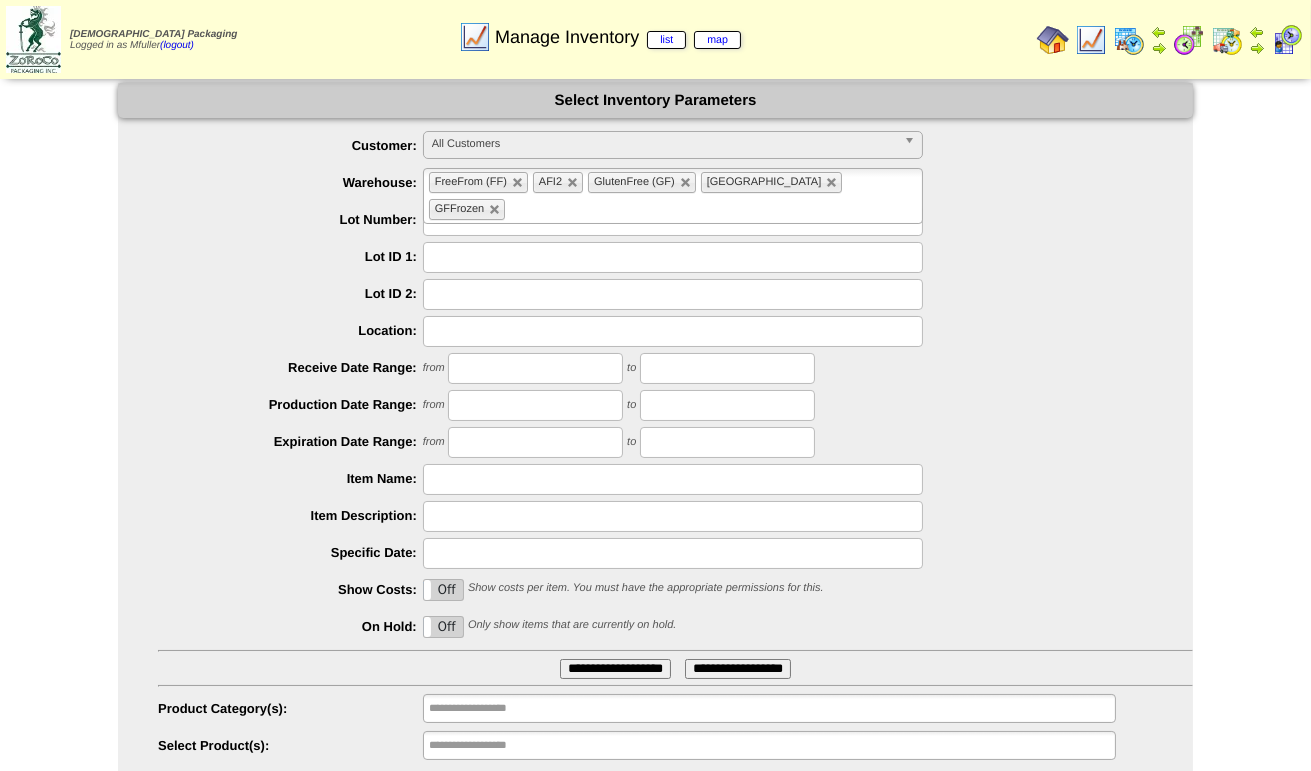type on "*******" 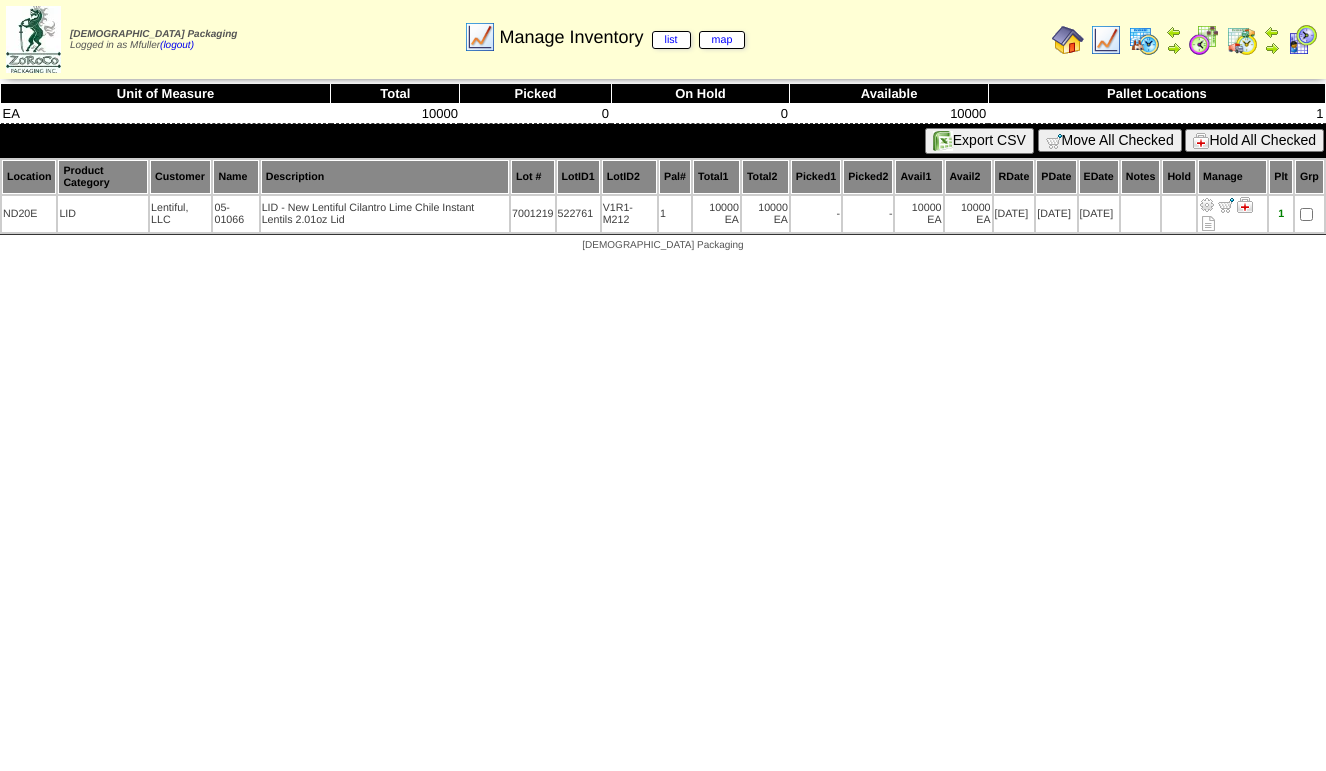 scroll, scrollTop: 0, scrollLeft: 0, axis: both 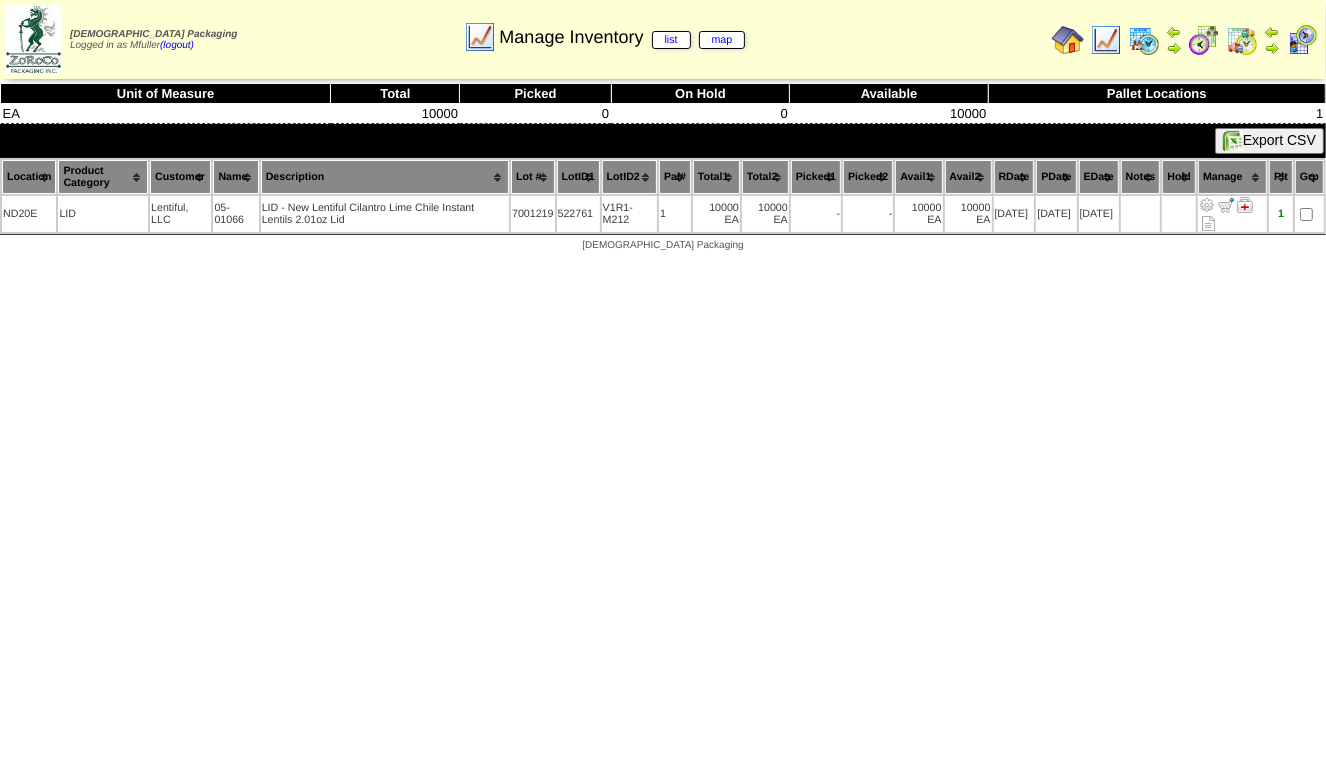 click at bounding box center [1106, 40] 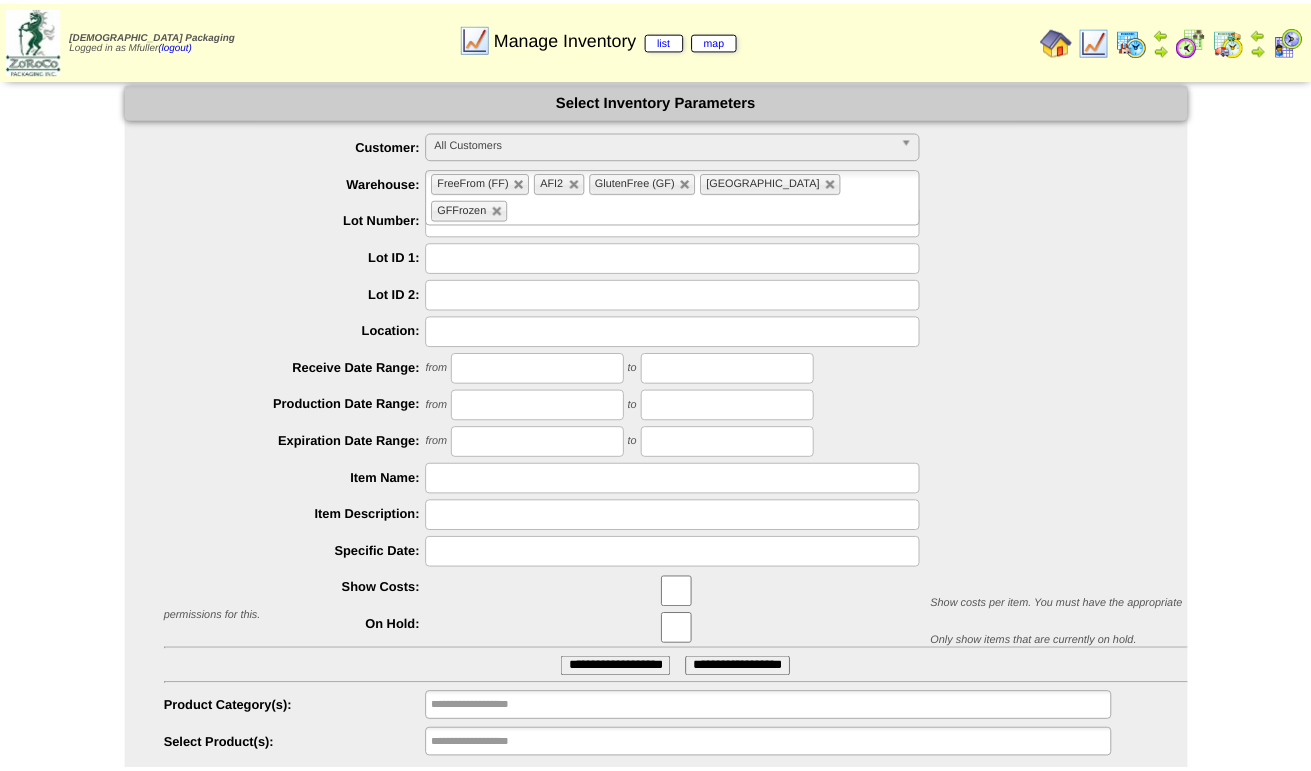 scroll, scrollTop: 0, scrollLeft: 0, axis: both 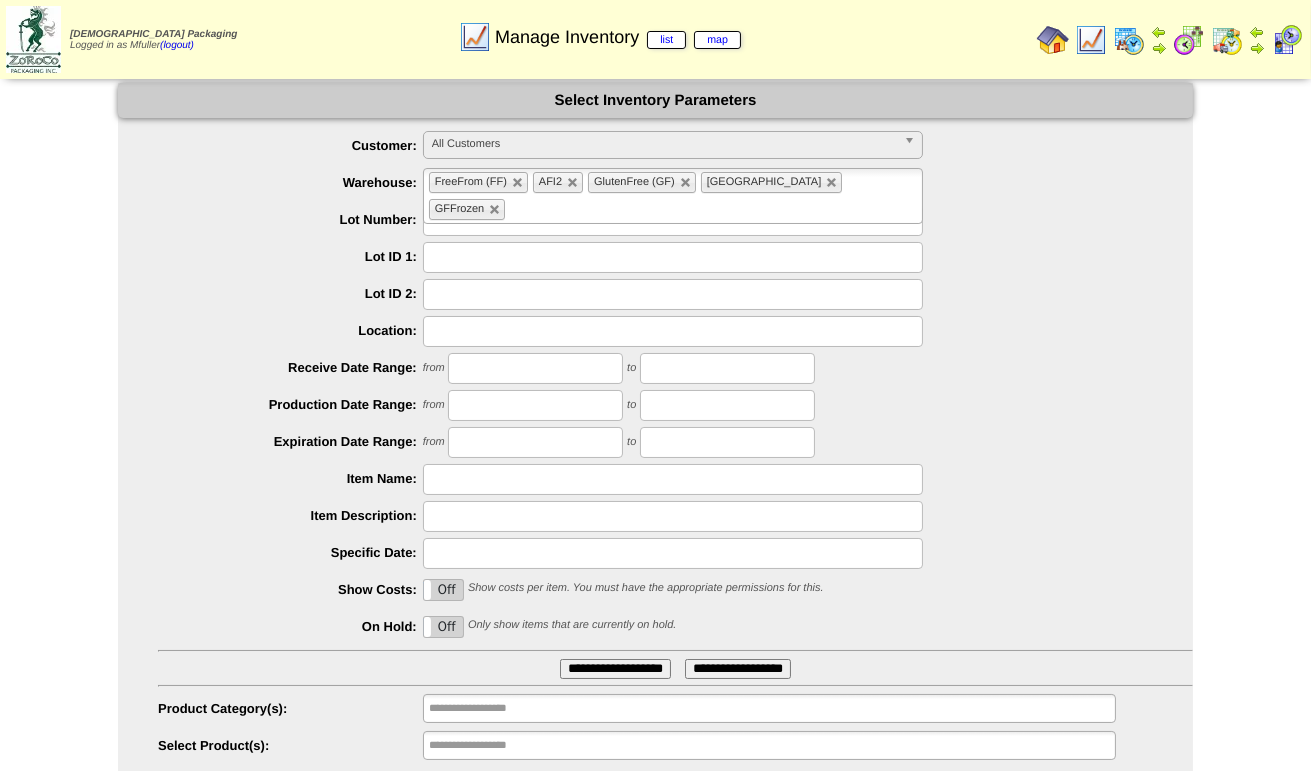click on "*******" at bounding box center [673, 220] 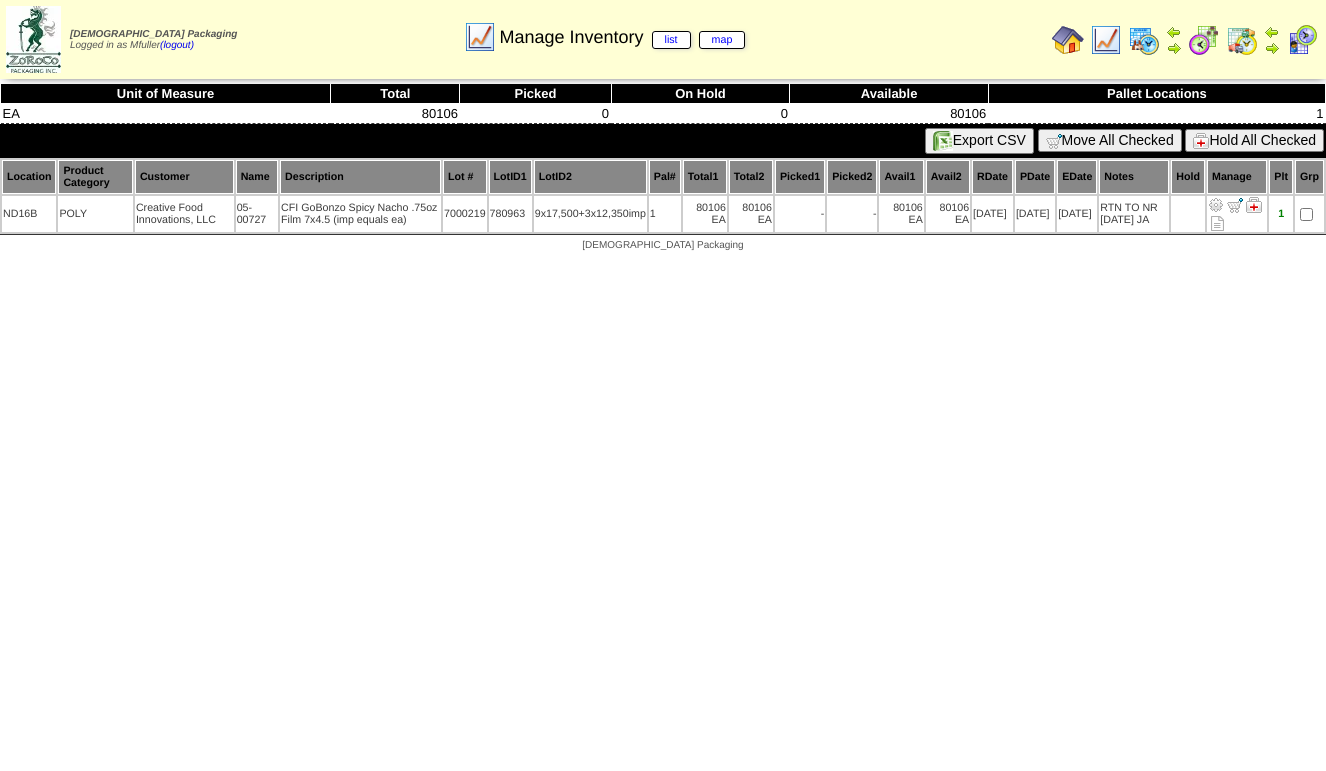 scroll, scrollTop: 0, scrollLeft: 0, axis: both 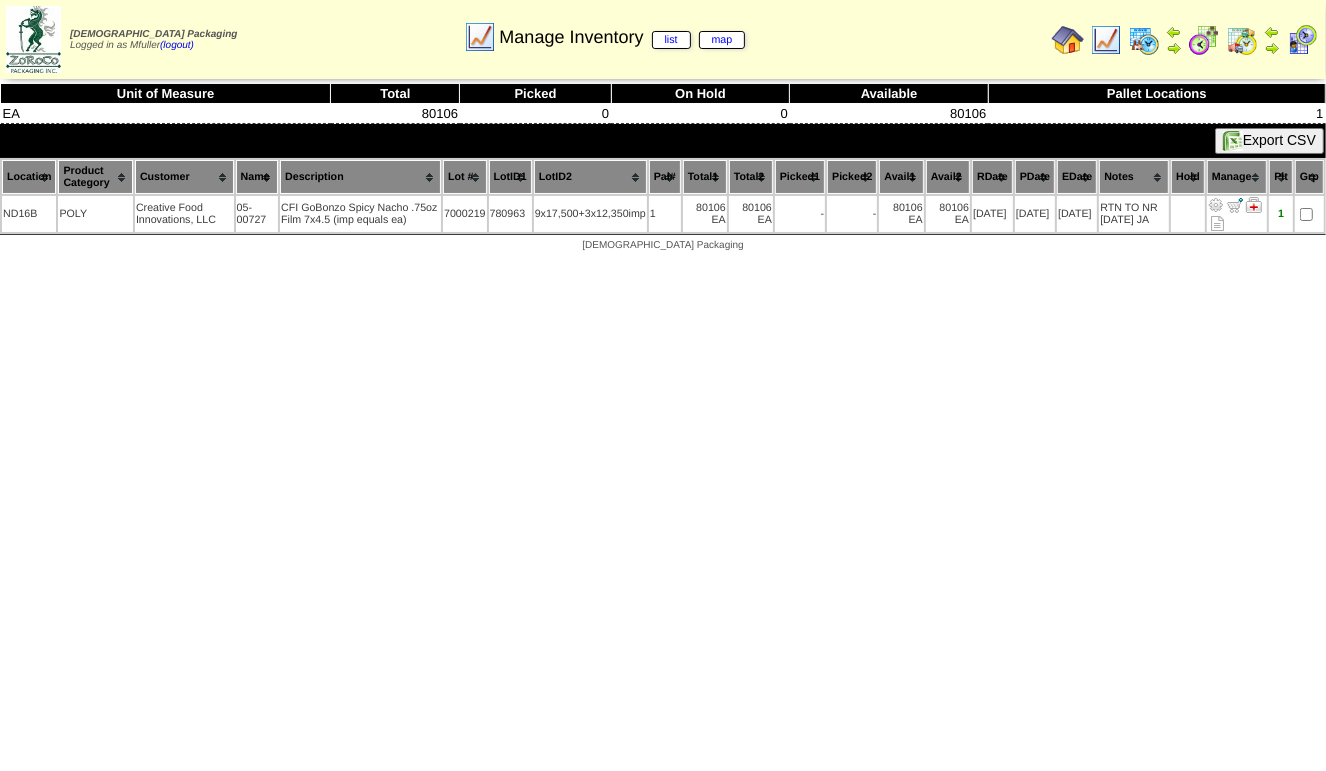 click at bounding box center (1106, 40) 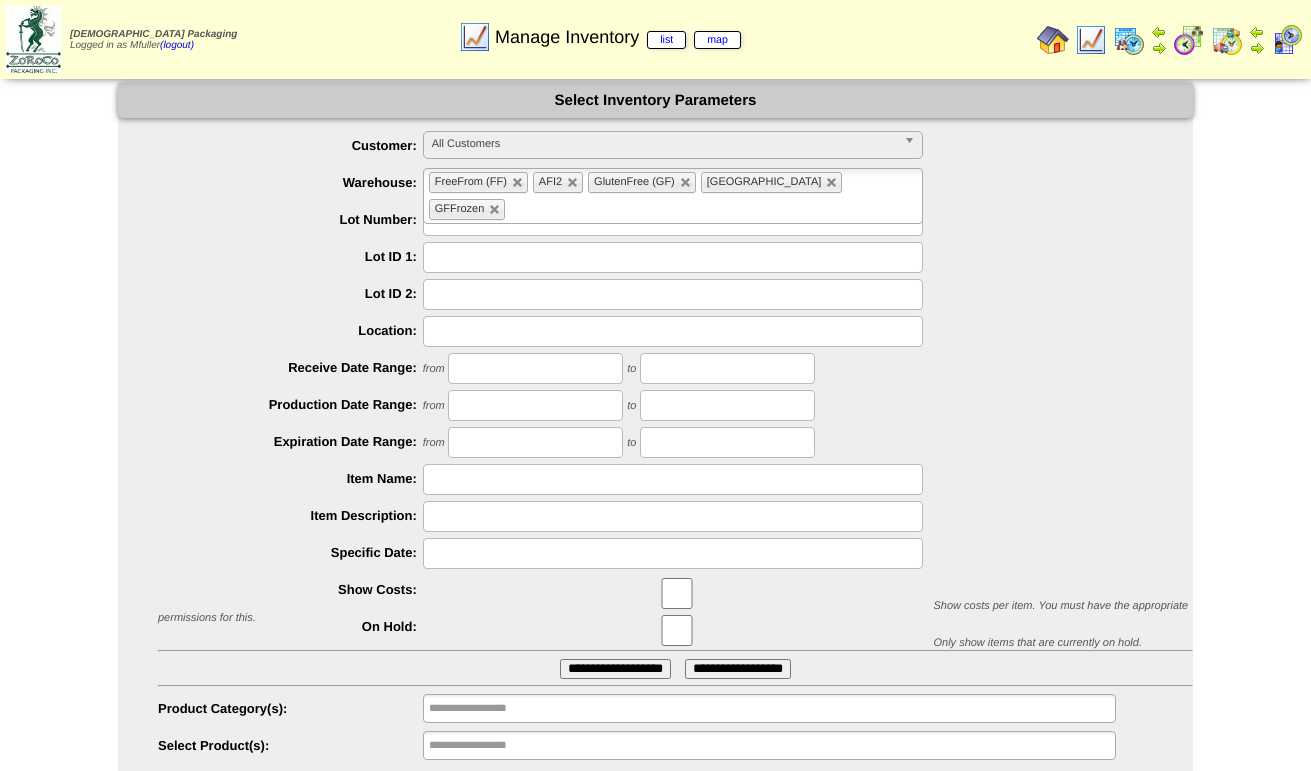 scroll, scrollTop: 0, scrollLeft: 0, axis: both 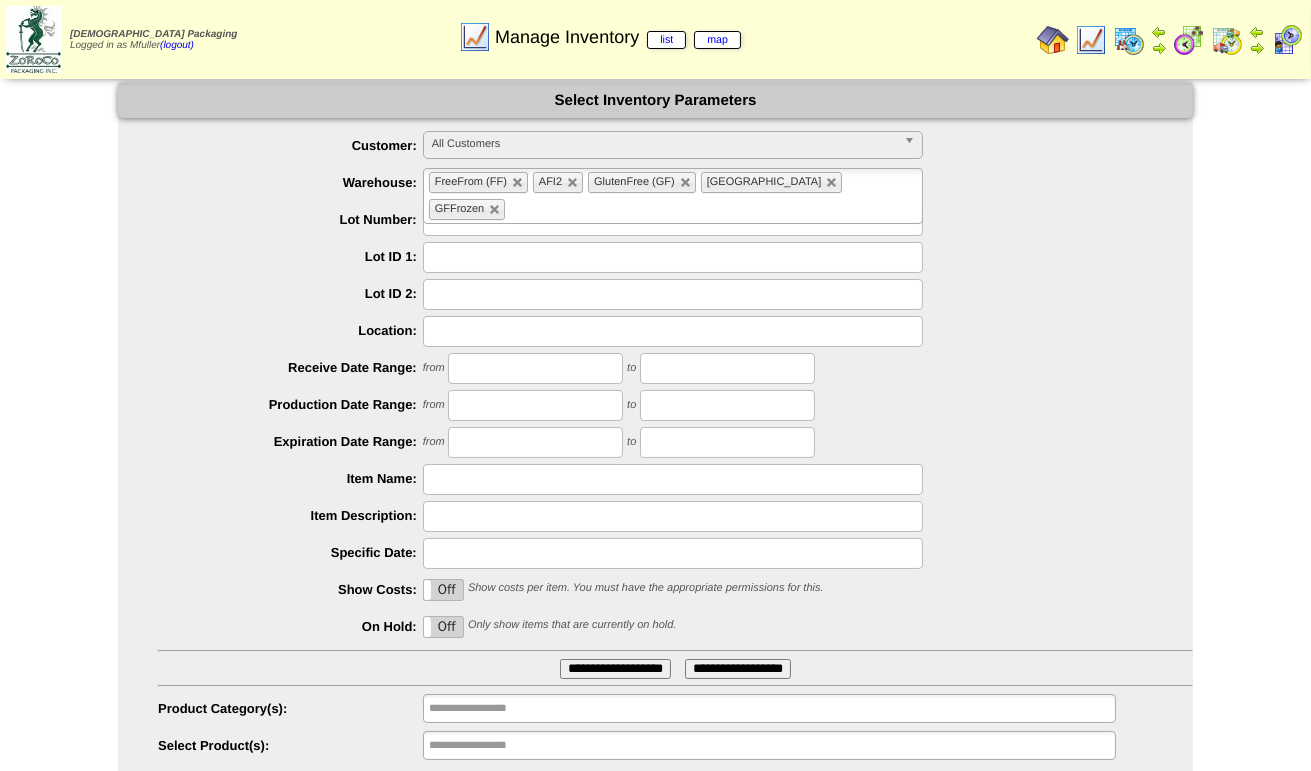 drag, startPoint x: 488, startPoint y: 219, endPoint x: 384, endPoint y: 217, distance: 104.019226 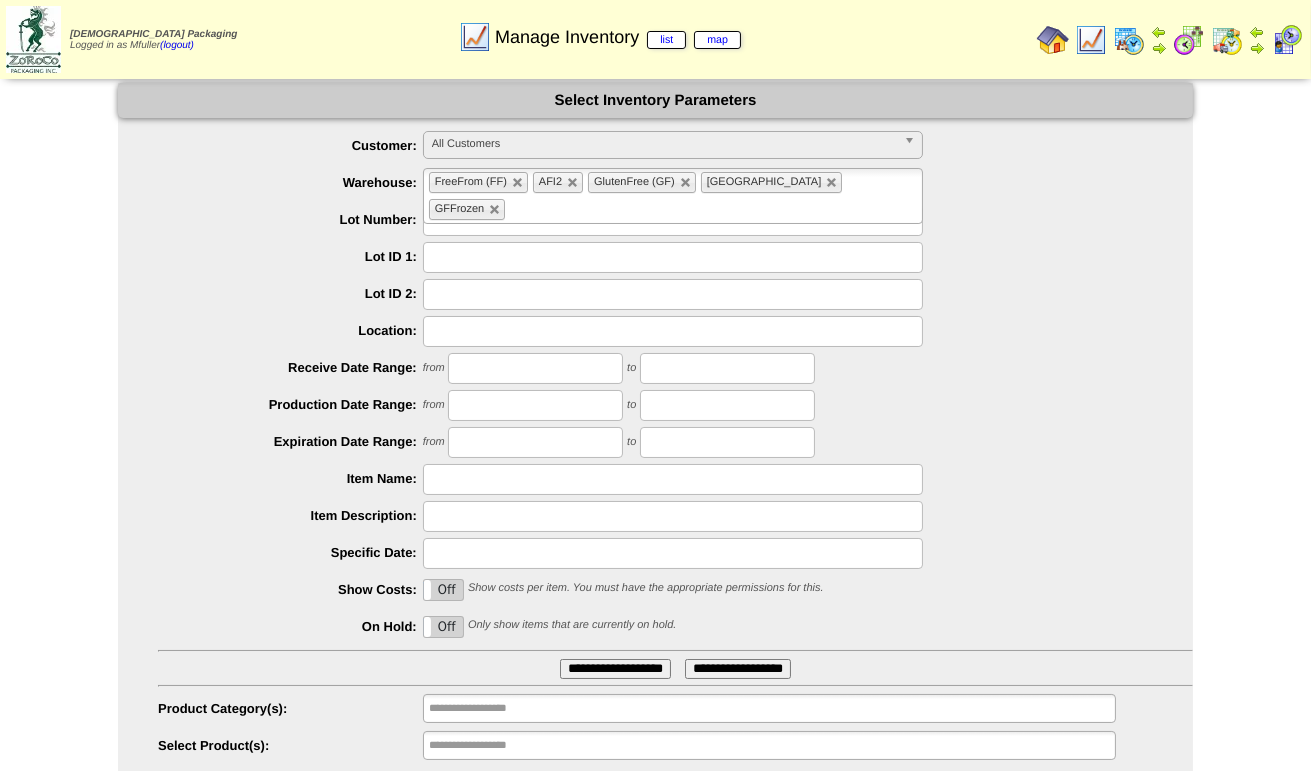 click on "Lot Number:
*******" at bounding box center [675, 220] 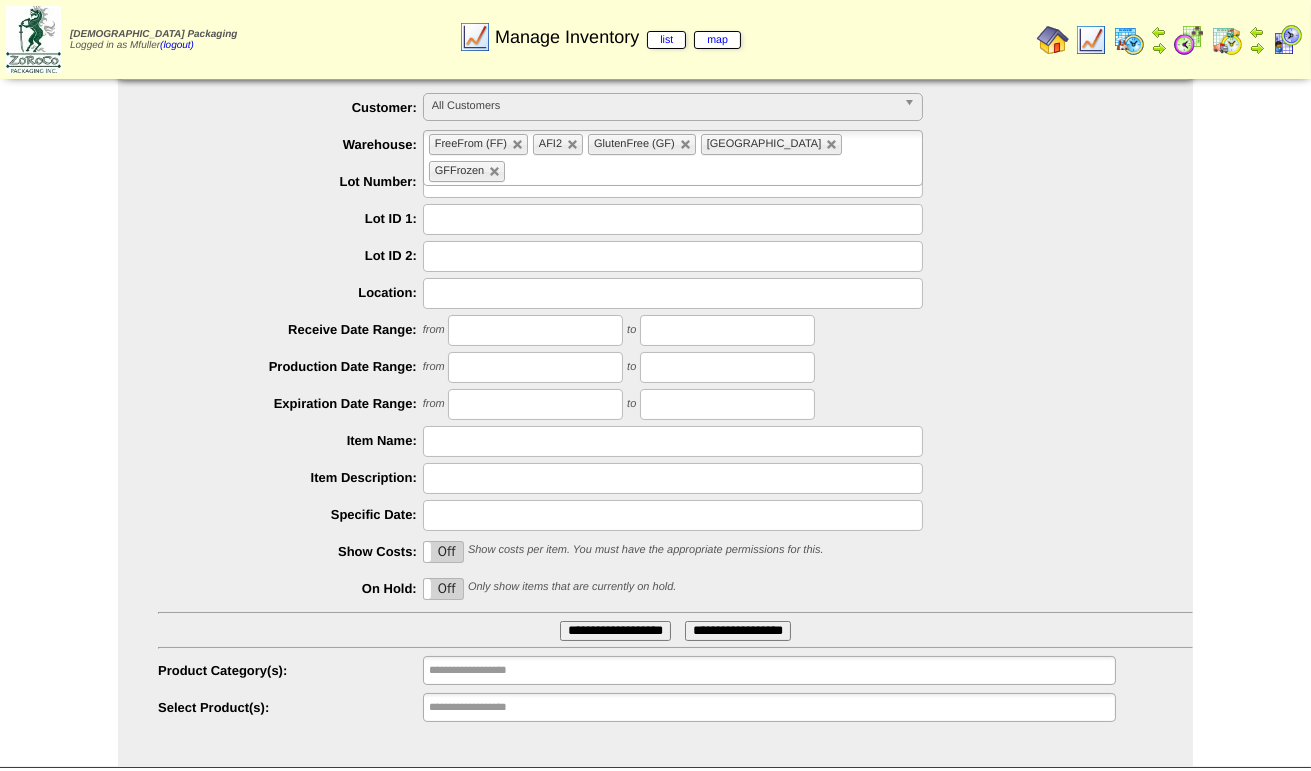 scroll, scrollTop: 63, scrollLeft: 0, axis: vertical 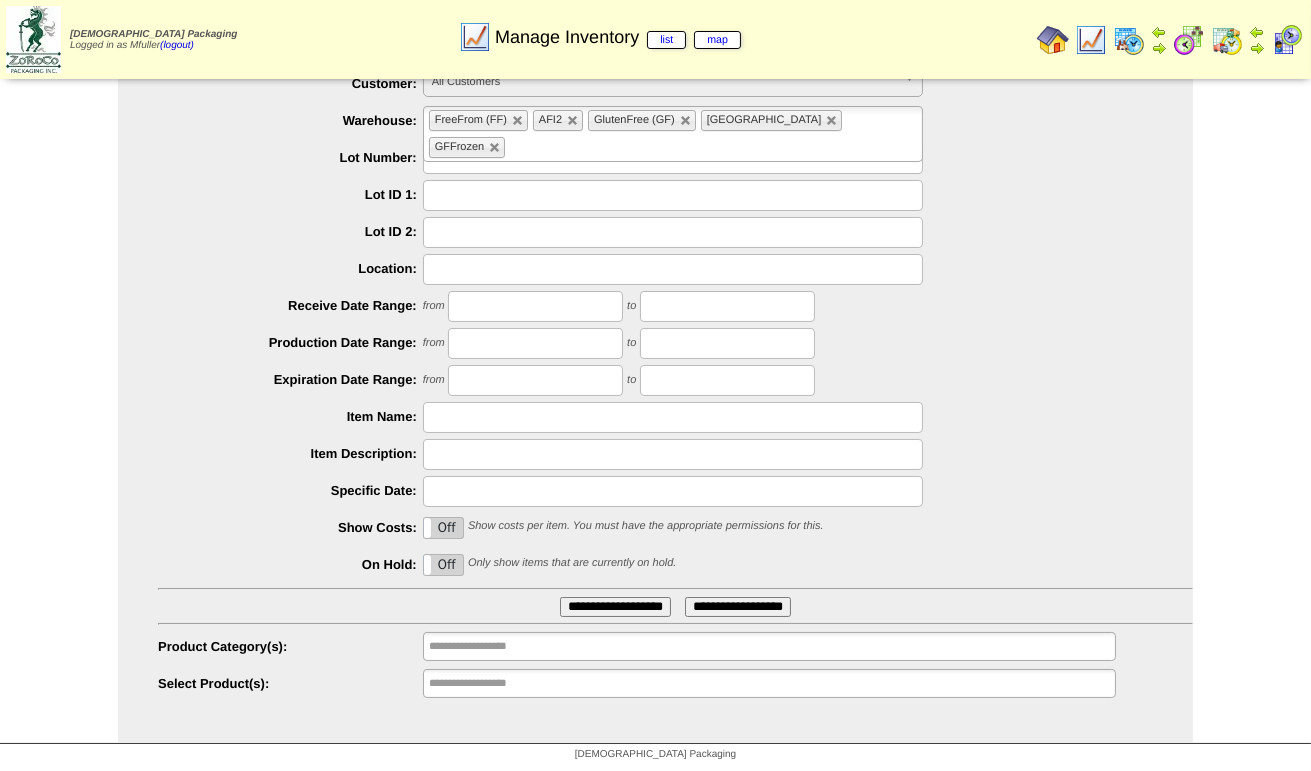 type 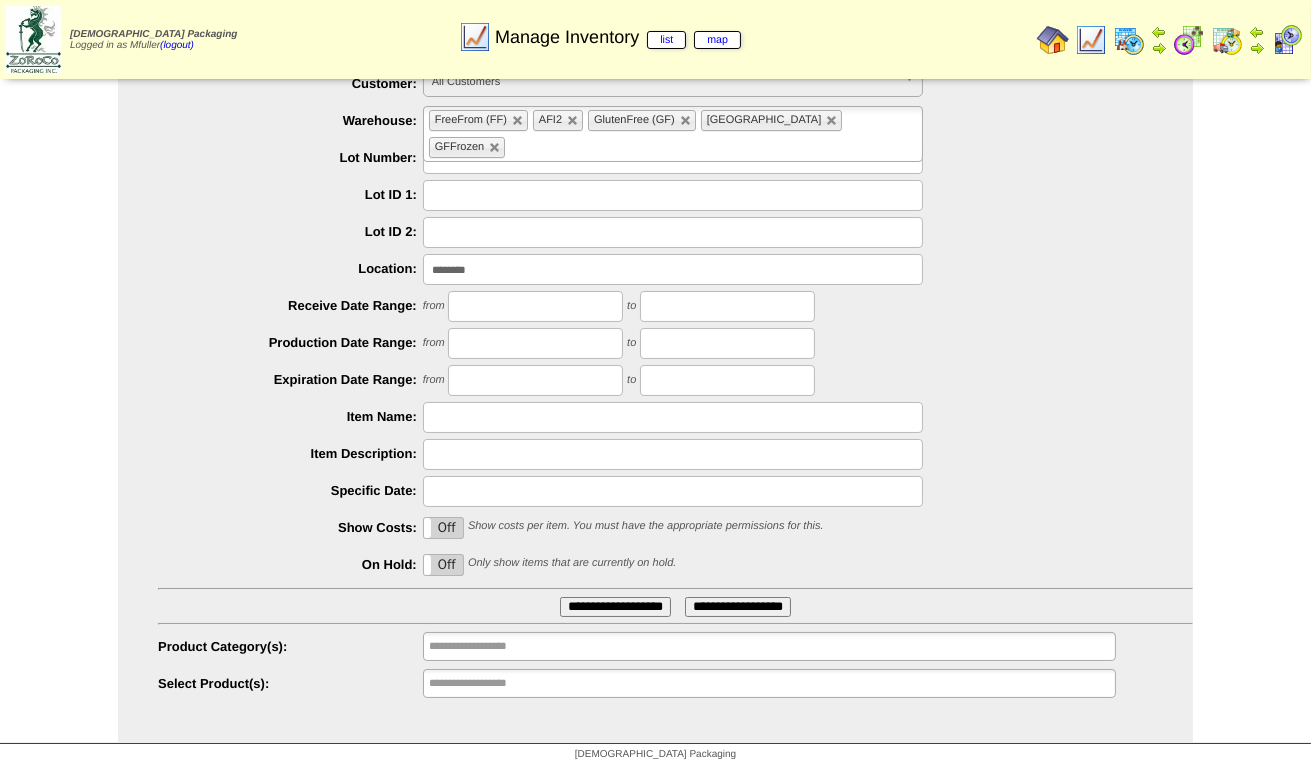 type on "********" 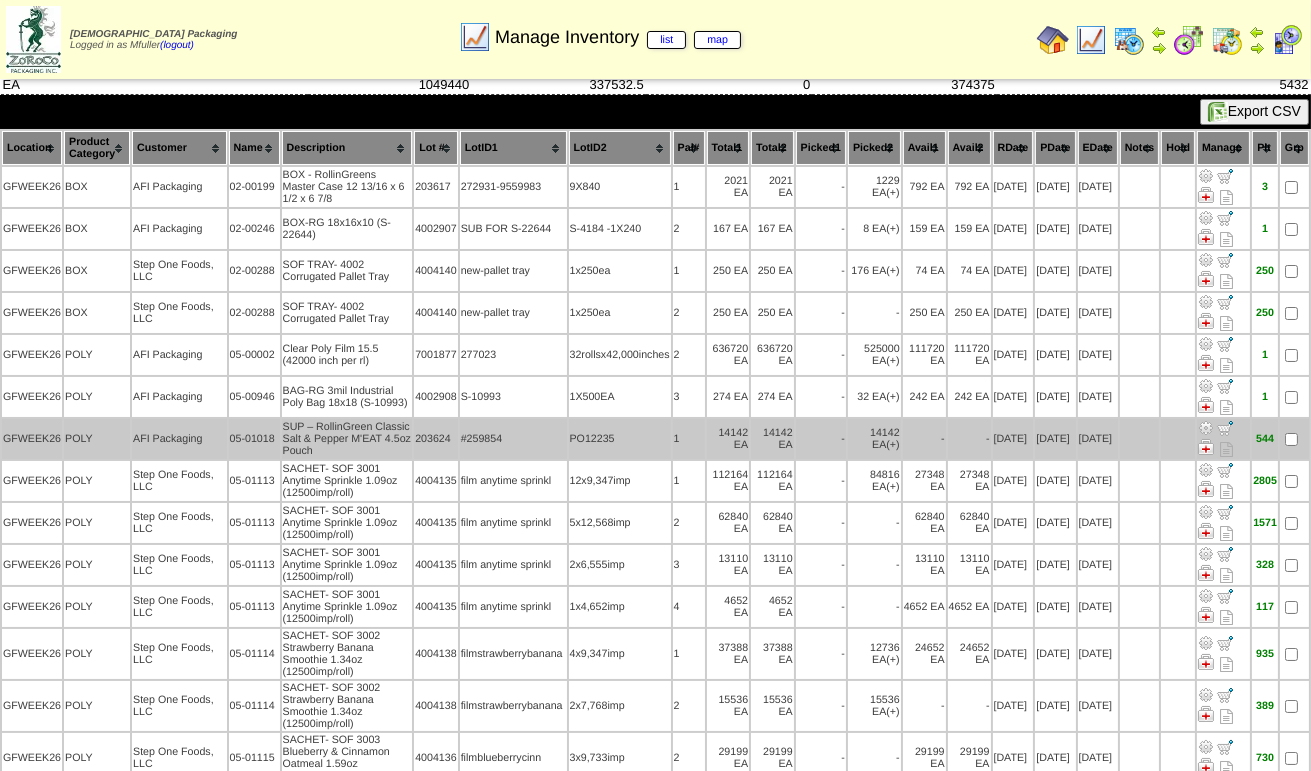 scroll, scrollTop: 0, scrollLeft: 0, axis: both 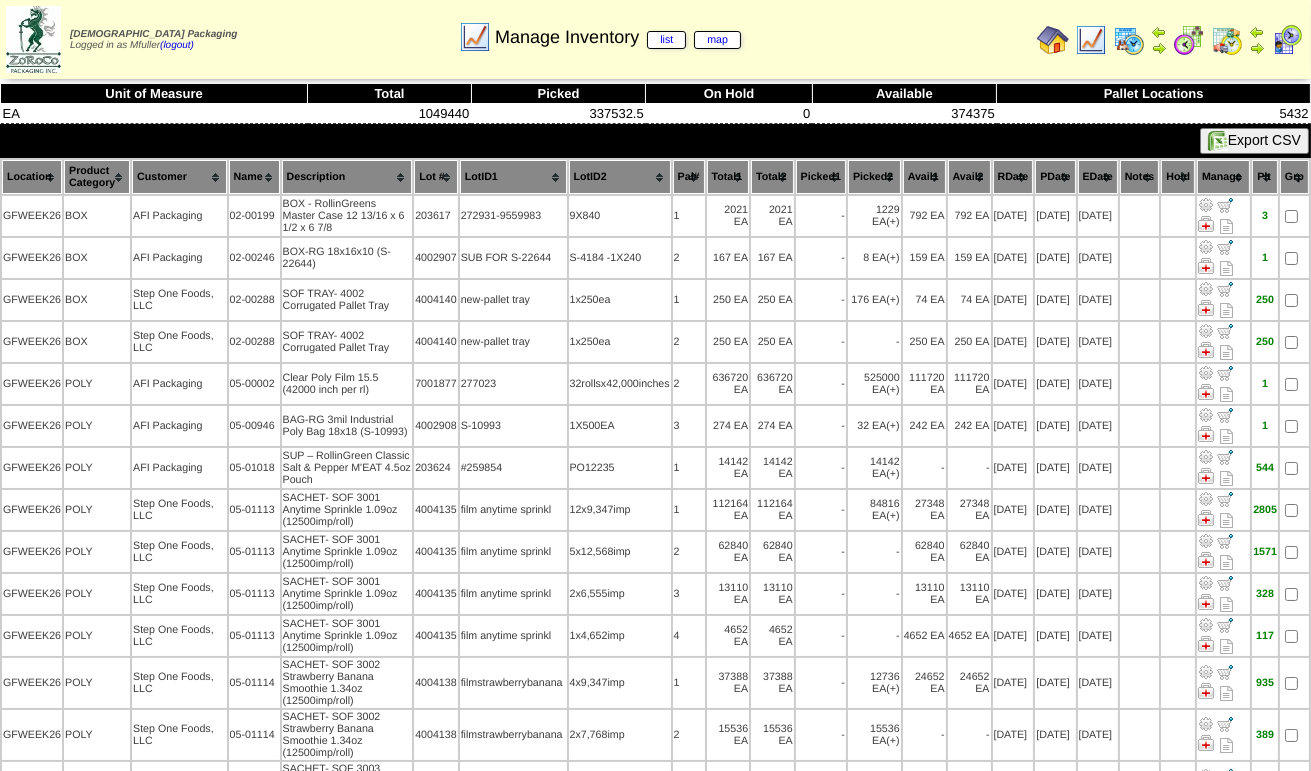 click at bounding box center [1091, 40] 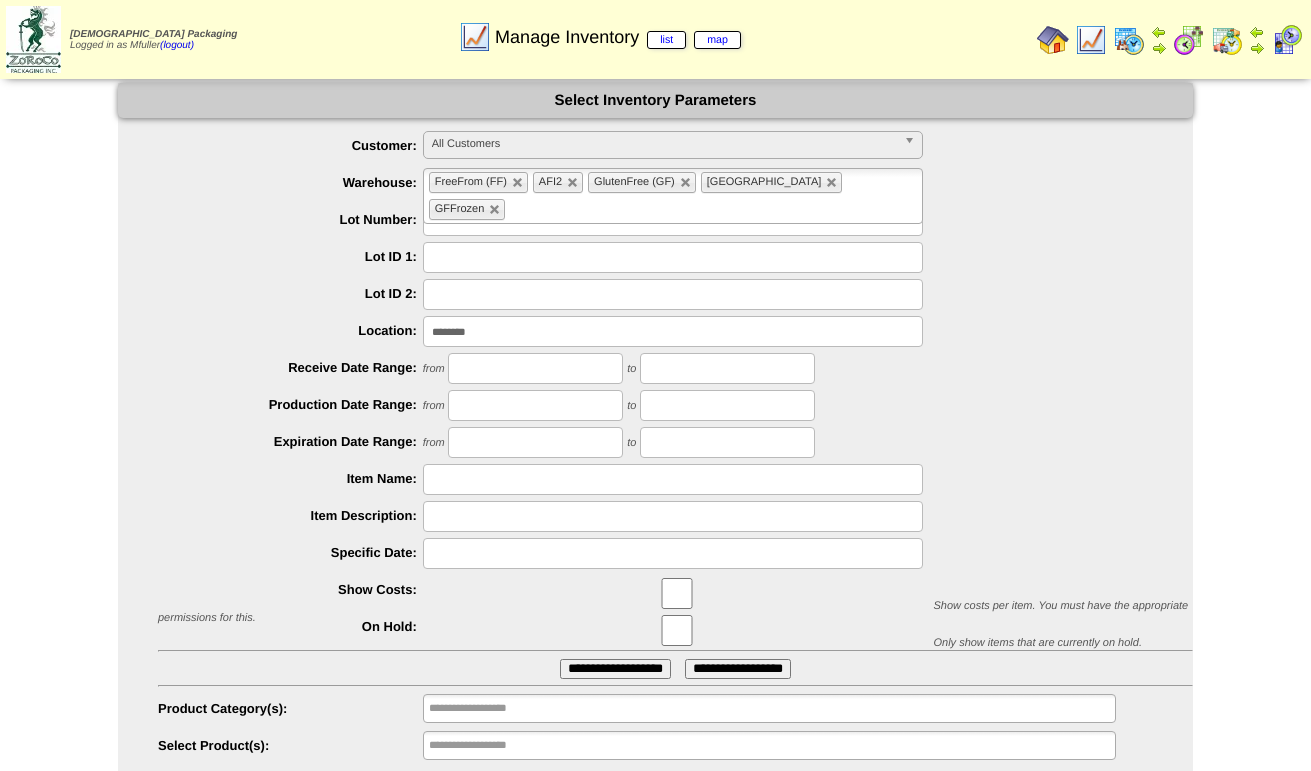 scroll, scrollTop: 0, scrollLeft: 0, axis: both 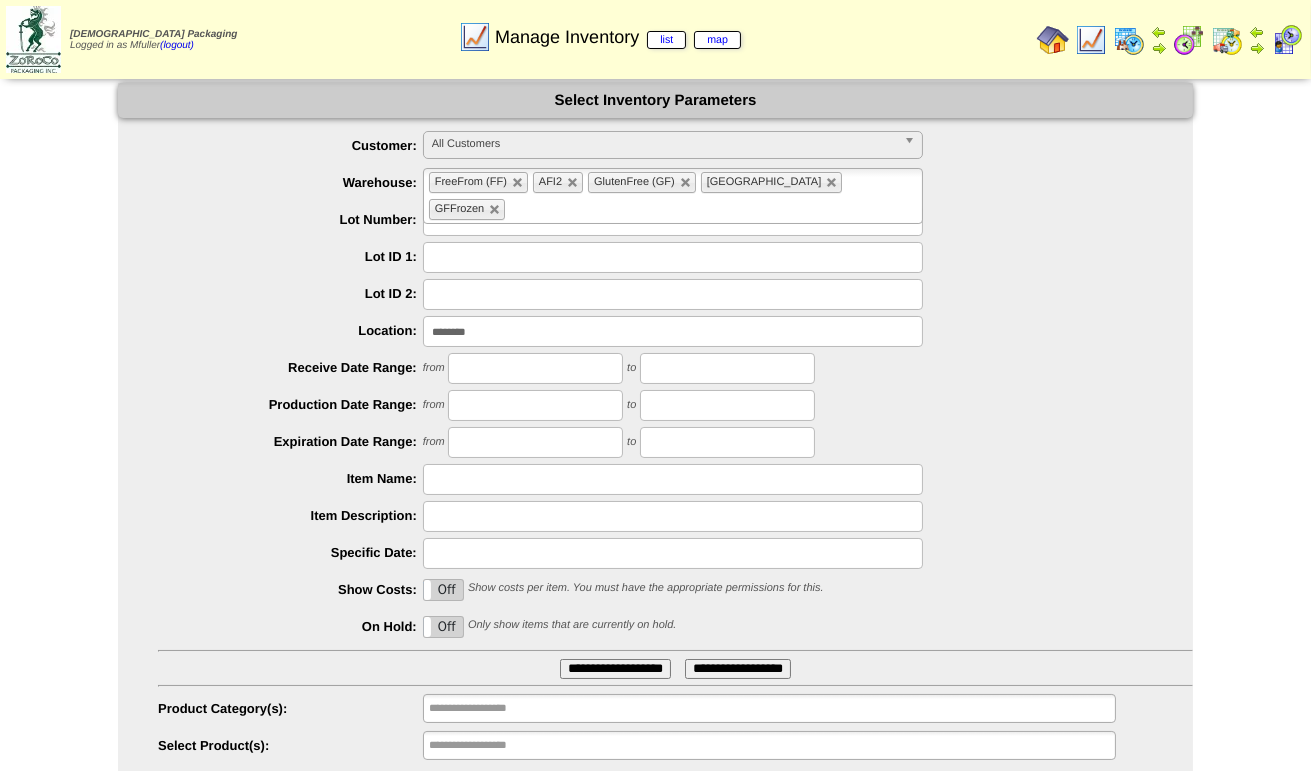 click on "********" at bounding box center [673, 331] 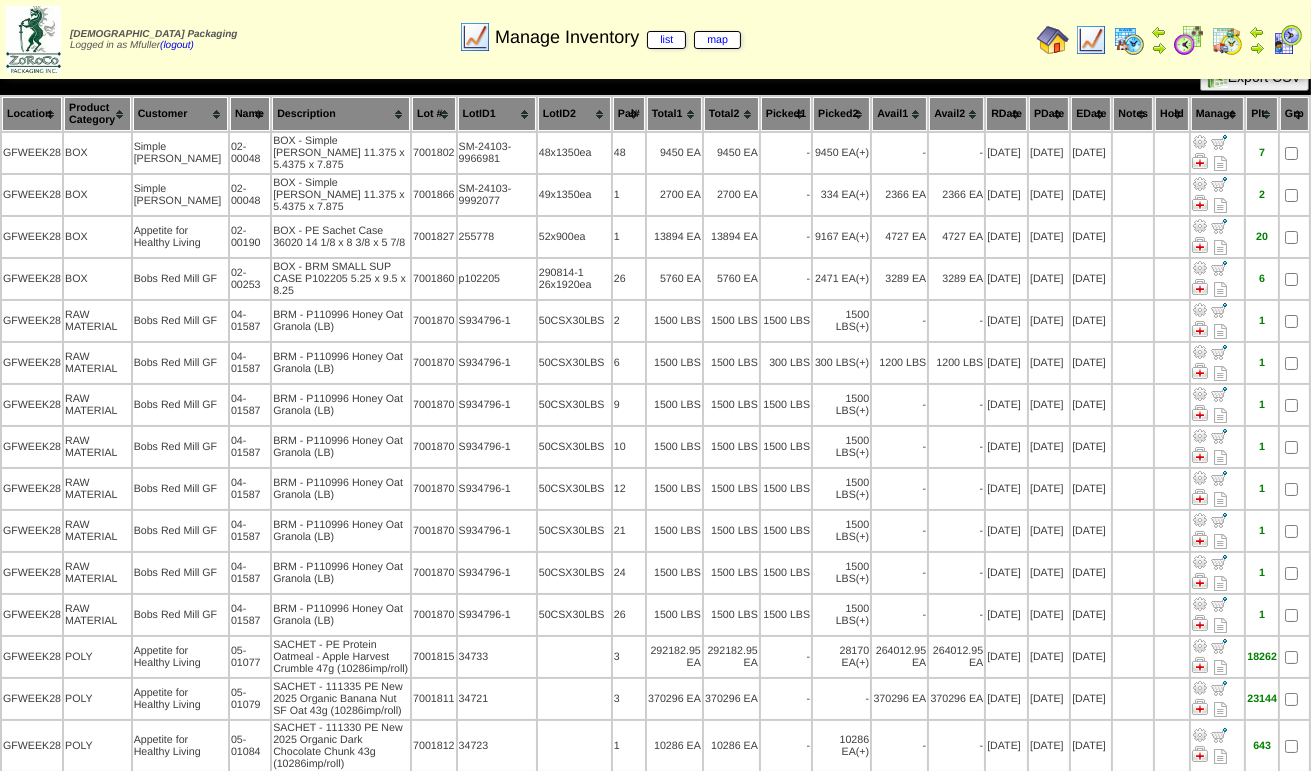 scroll, scrollTop: 0, scrollLeft: 0, axis: both 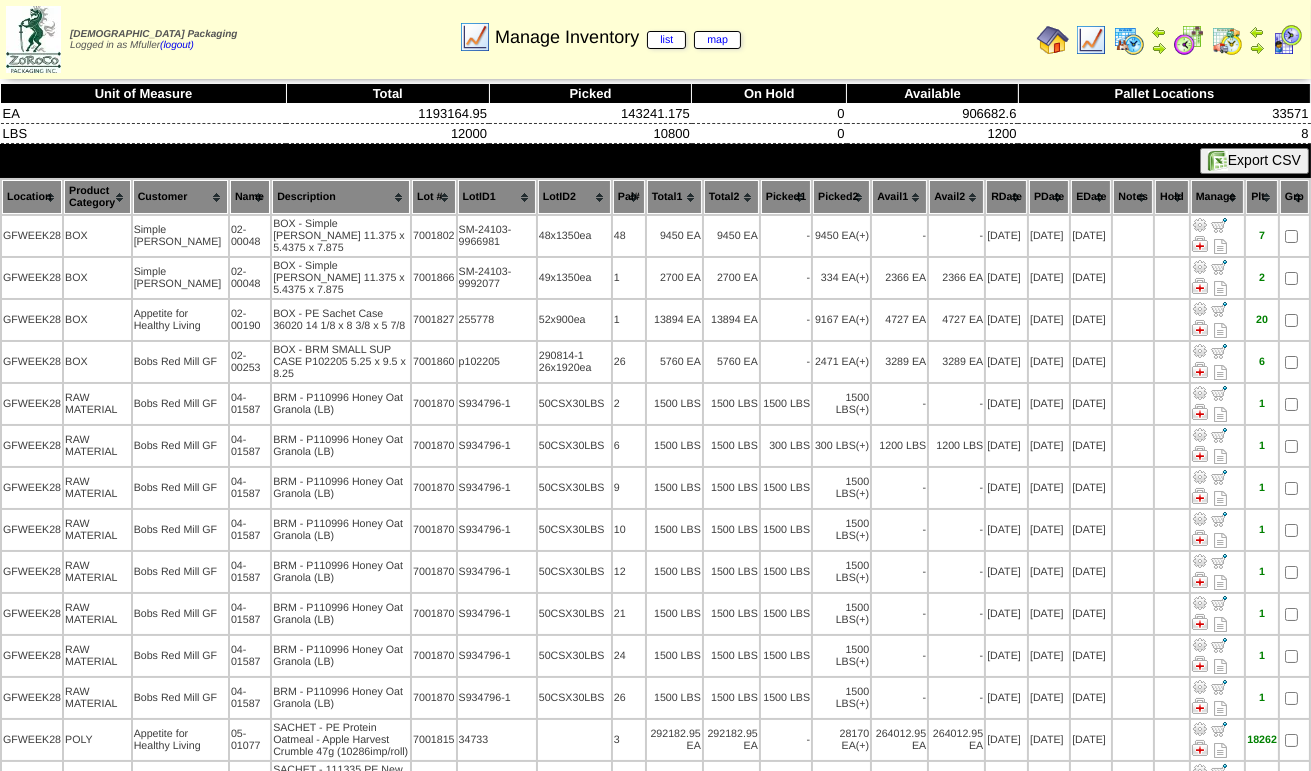 click at bounding box center (1091, 40) 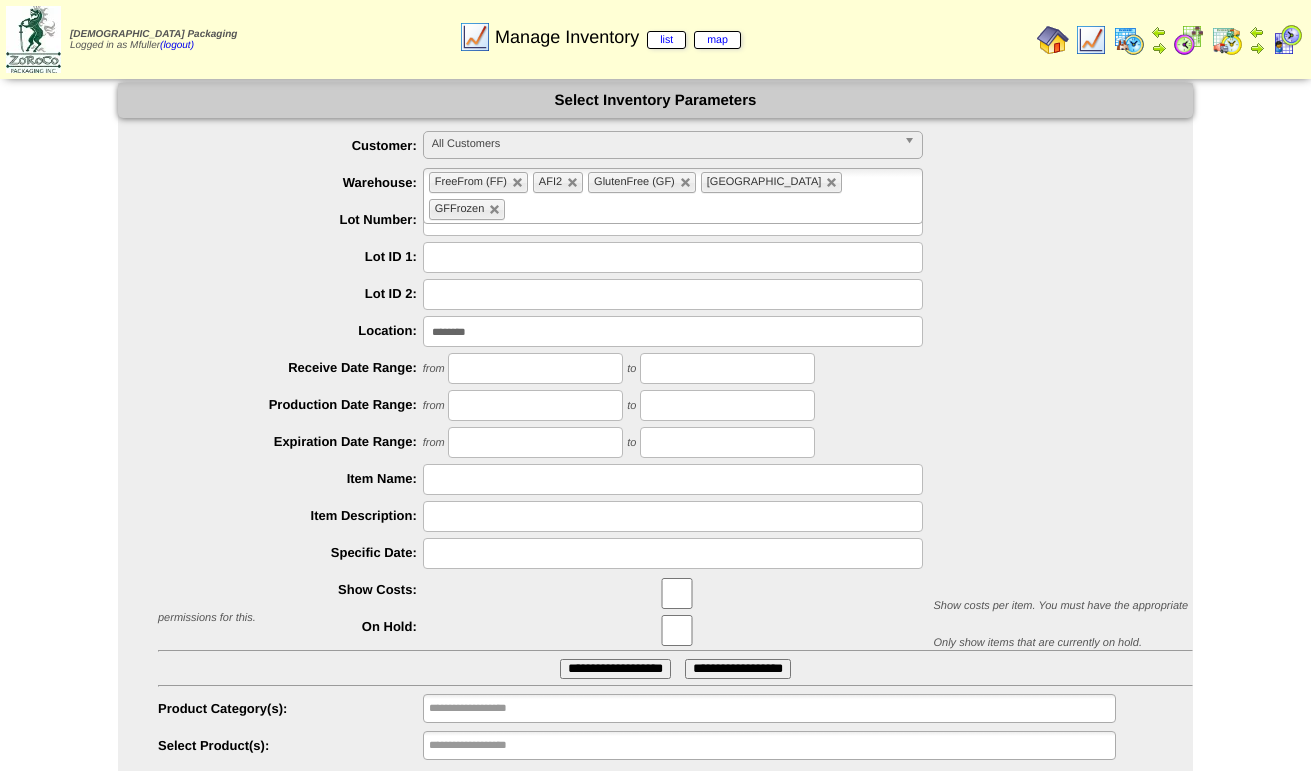 scroll, scrollTop: 0, scrollLeft: 0, axis: both 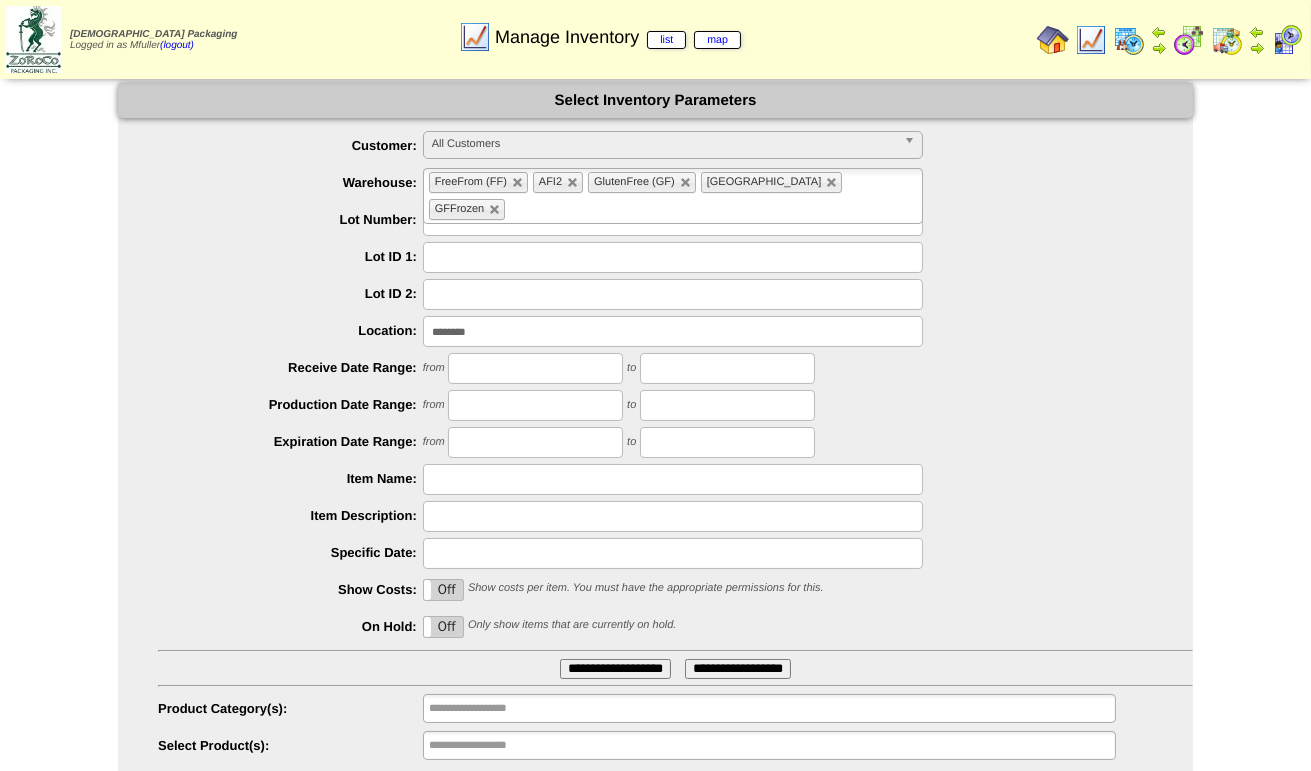 click on "********" at bounding box center (673, 331) 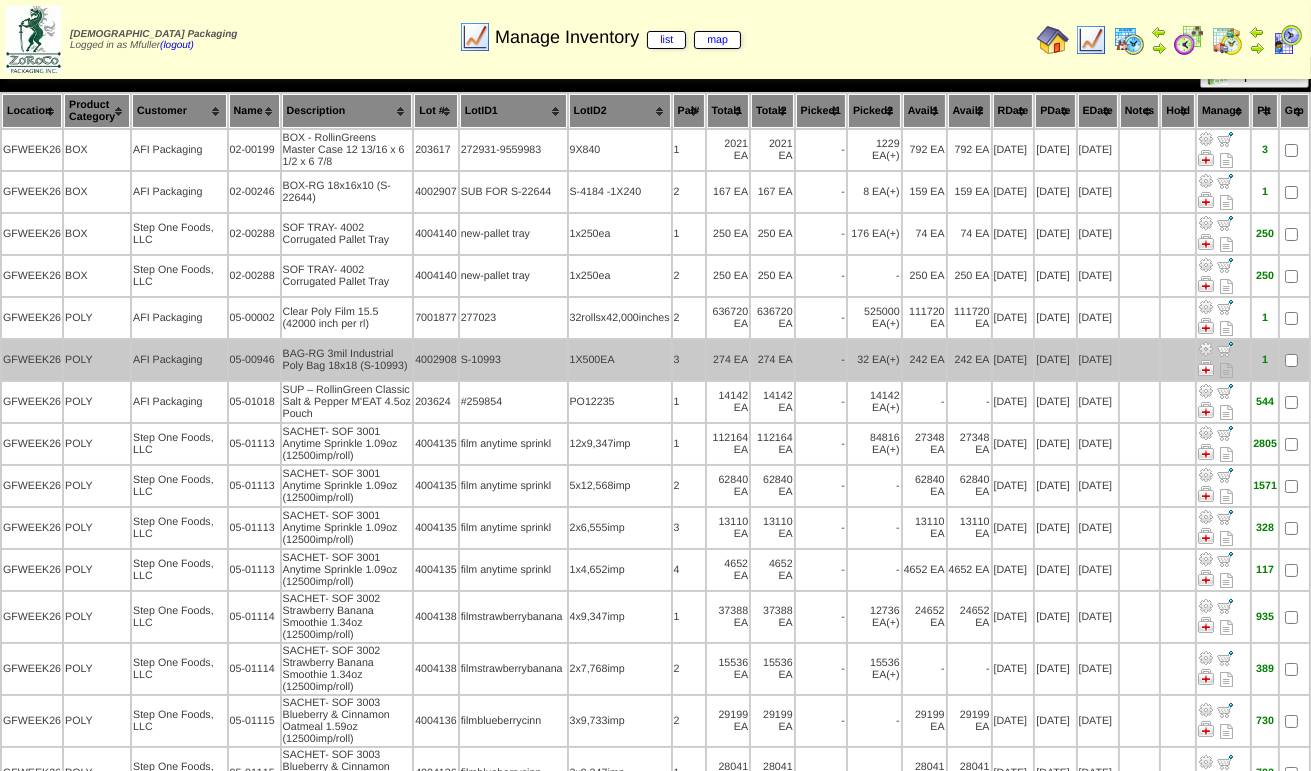 scroll, scrollTop: 0, scrollLeft: 0, axis: both 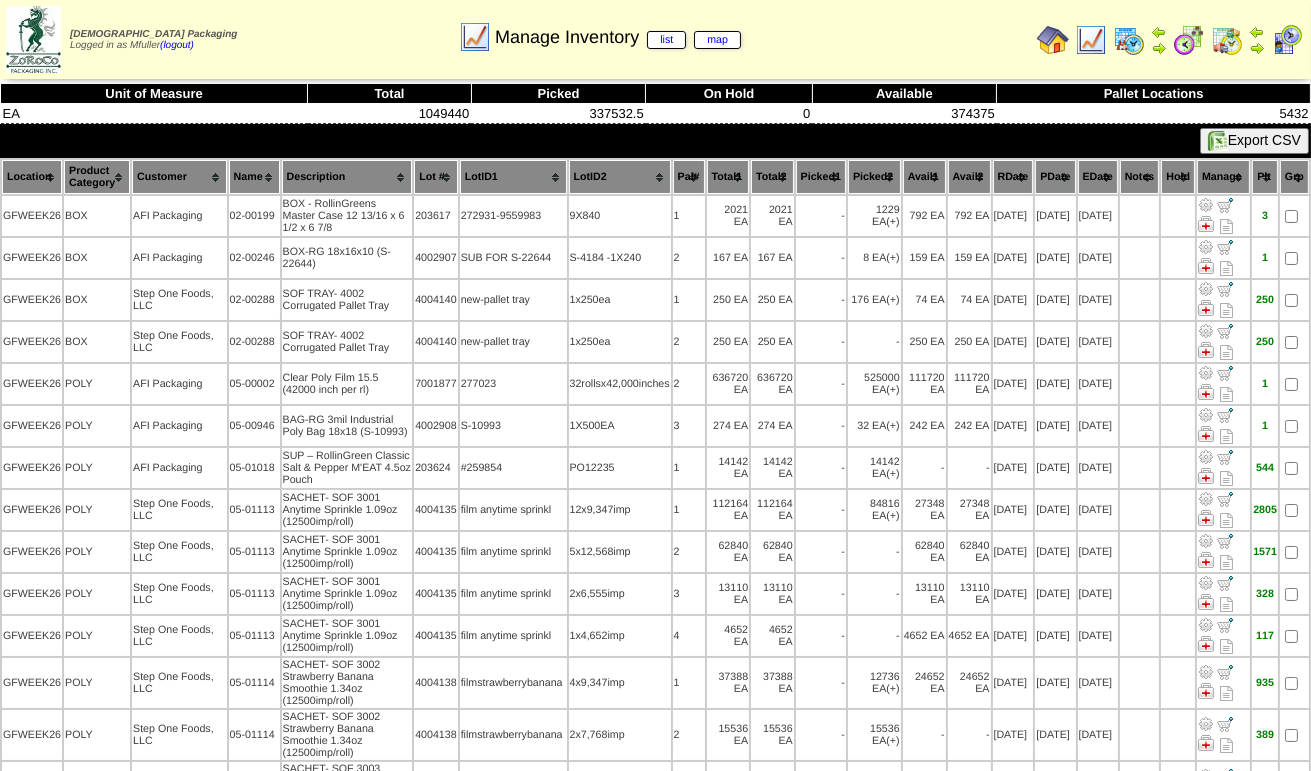 click at bounding box center (1091, 40) 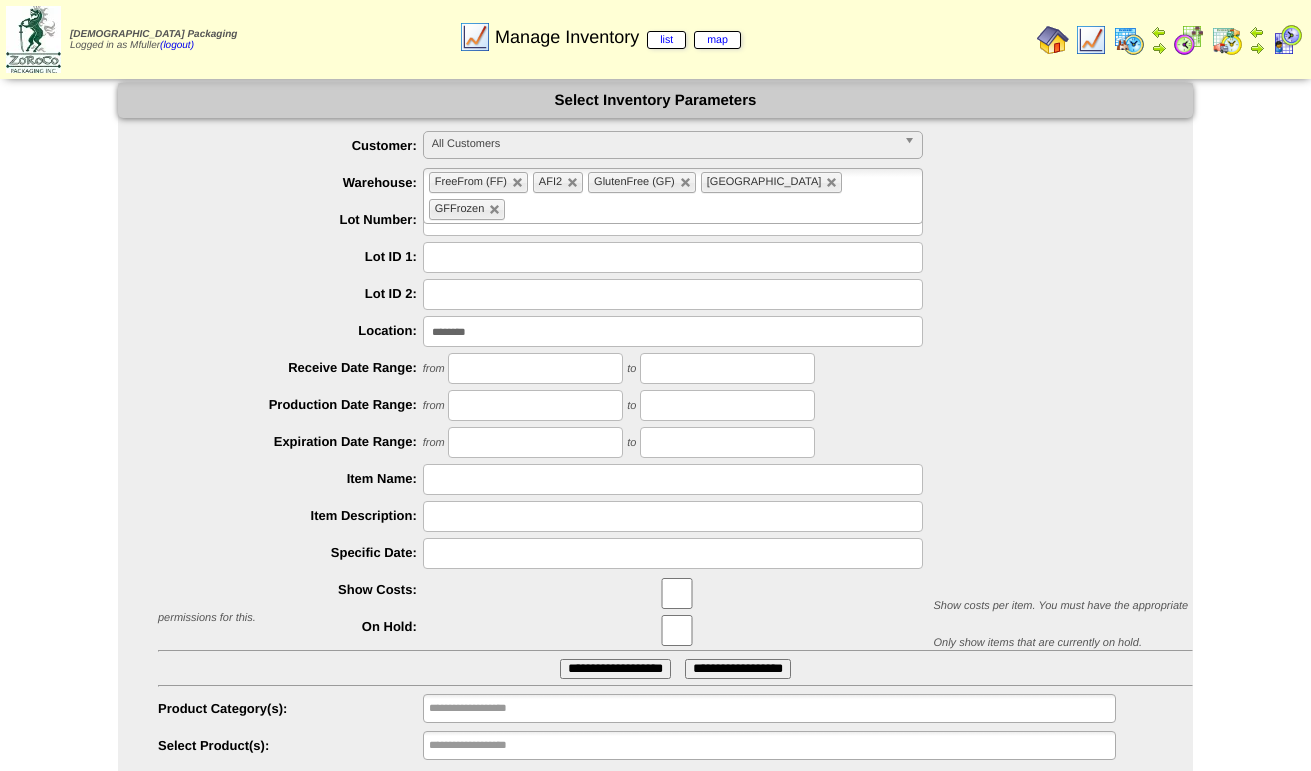 scroll, scrollTop: 0, scrollLeft: 0, axis: both 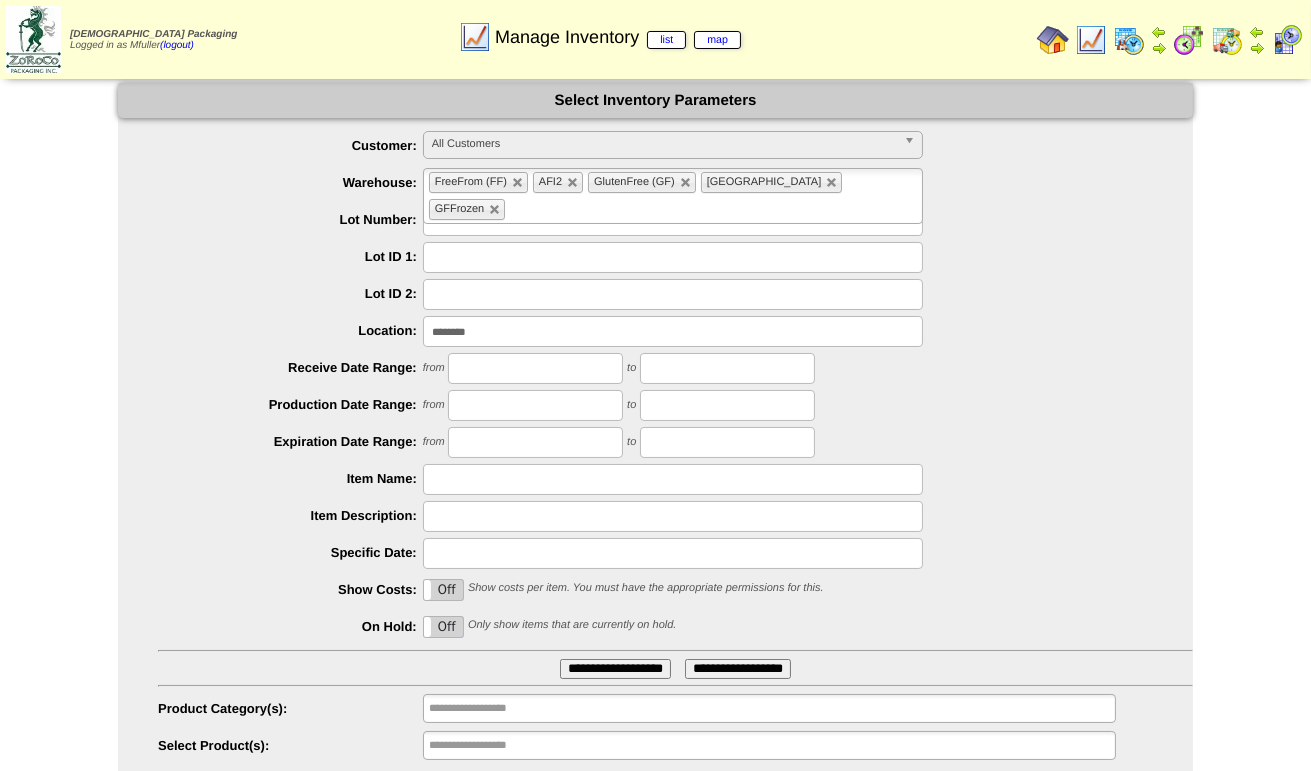 drag, startPoint x: 503, startPoint y: 325, endPoint x: 287, endPoint y: 339, distance: 216.45323 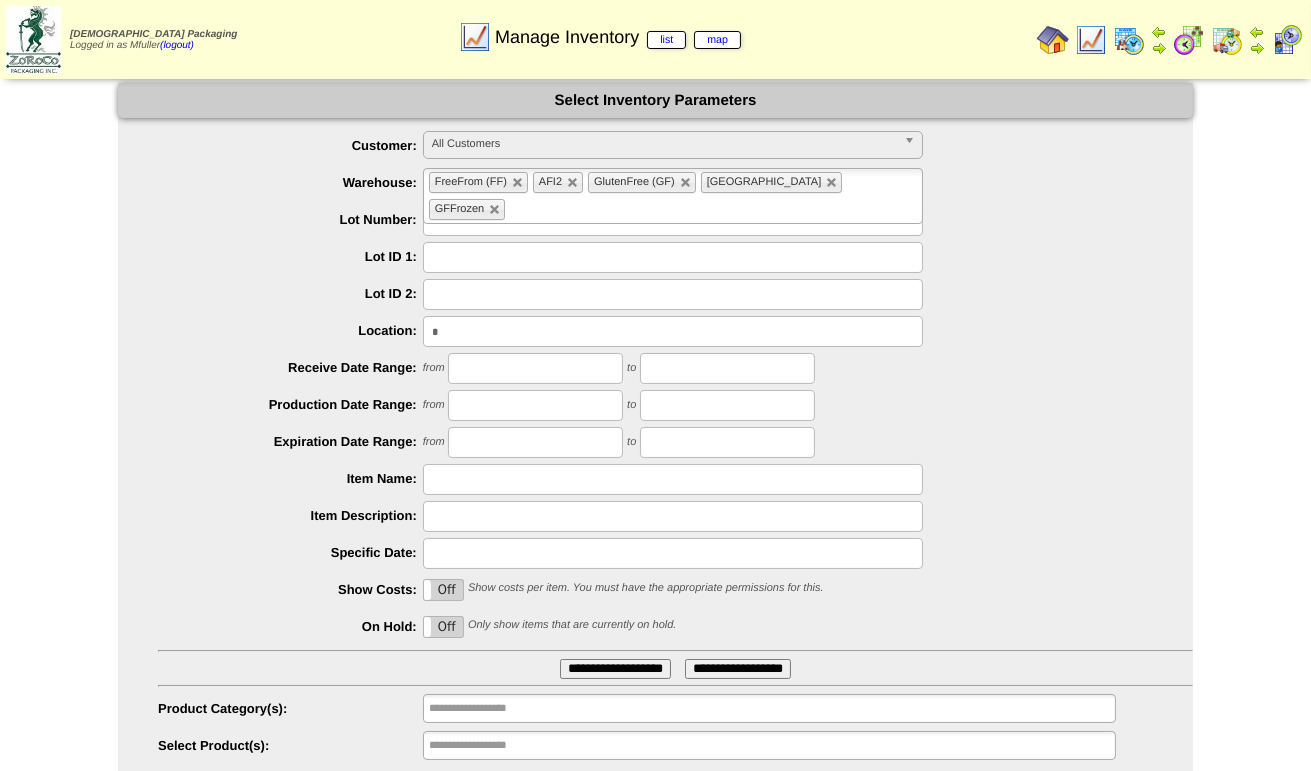 type on "*" 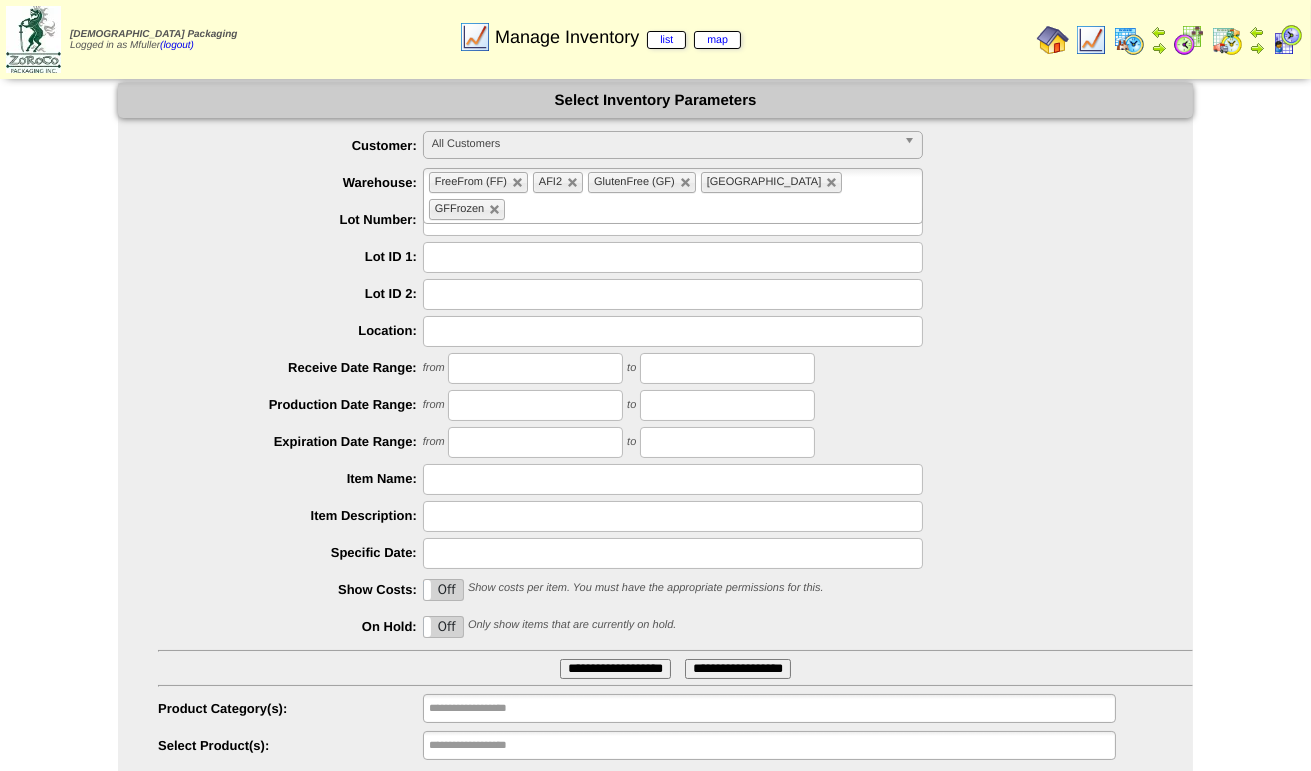 type 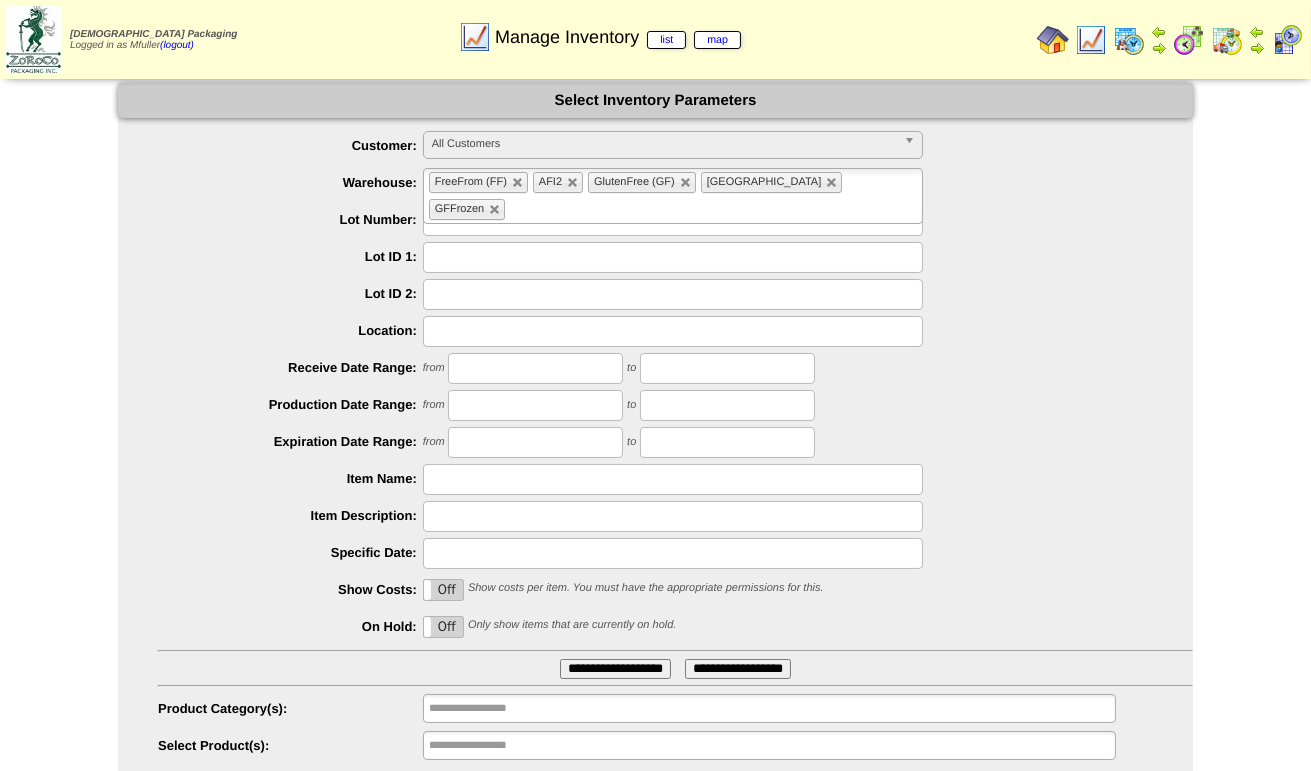 type on "*******" 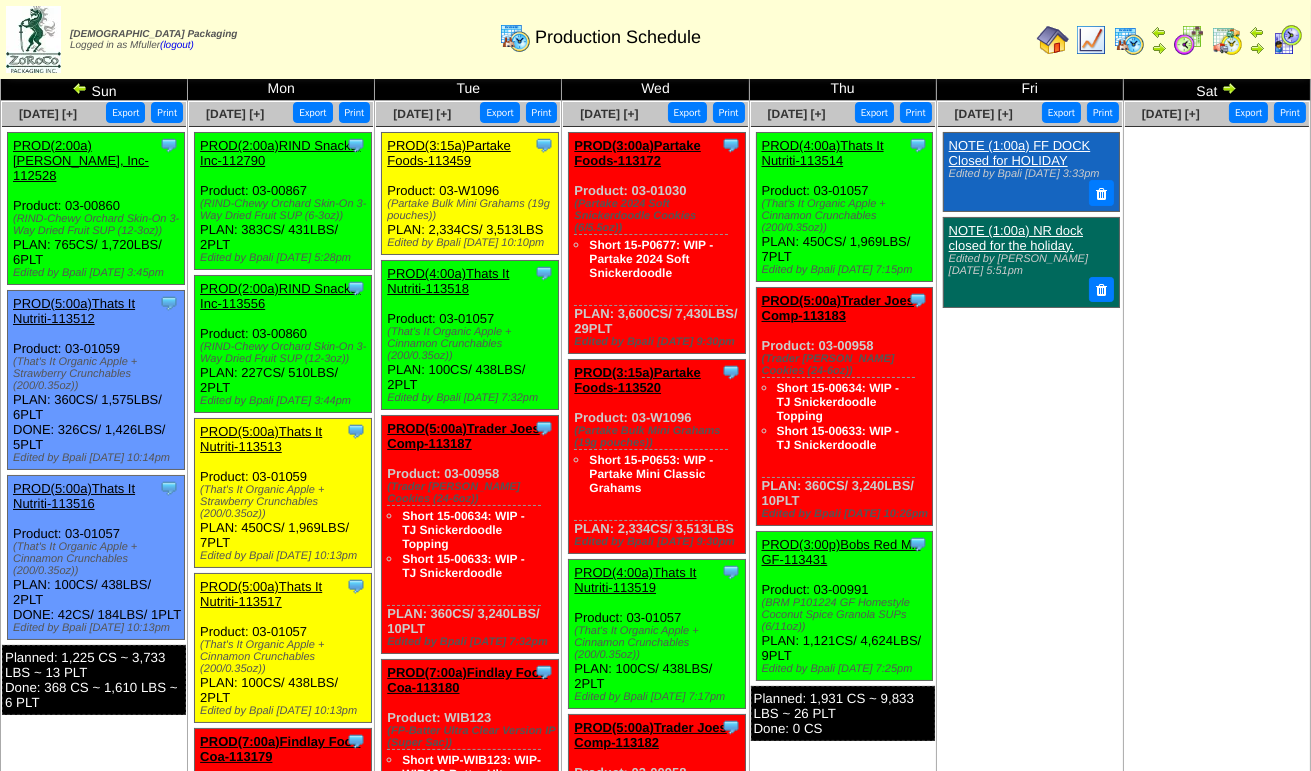 scroll, scrollTop: 0, scrollLeft: 0, axis: both 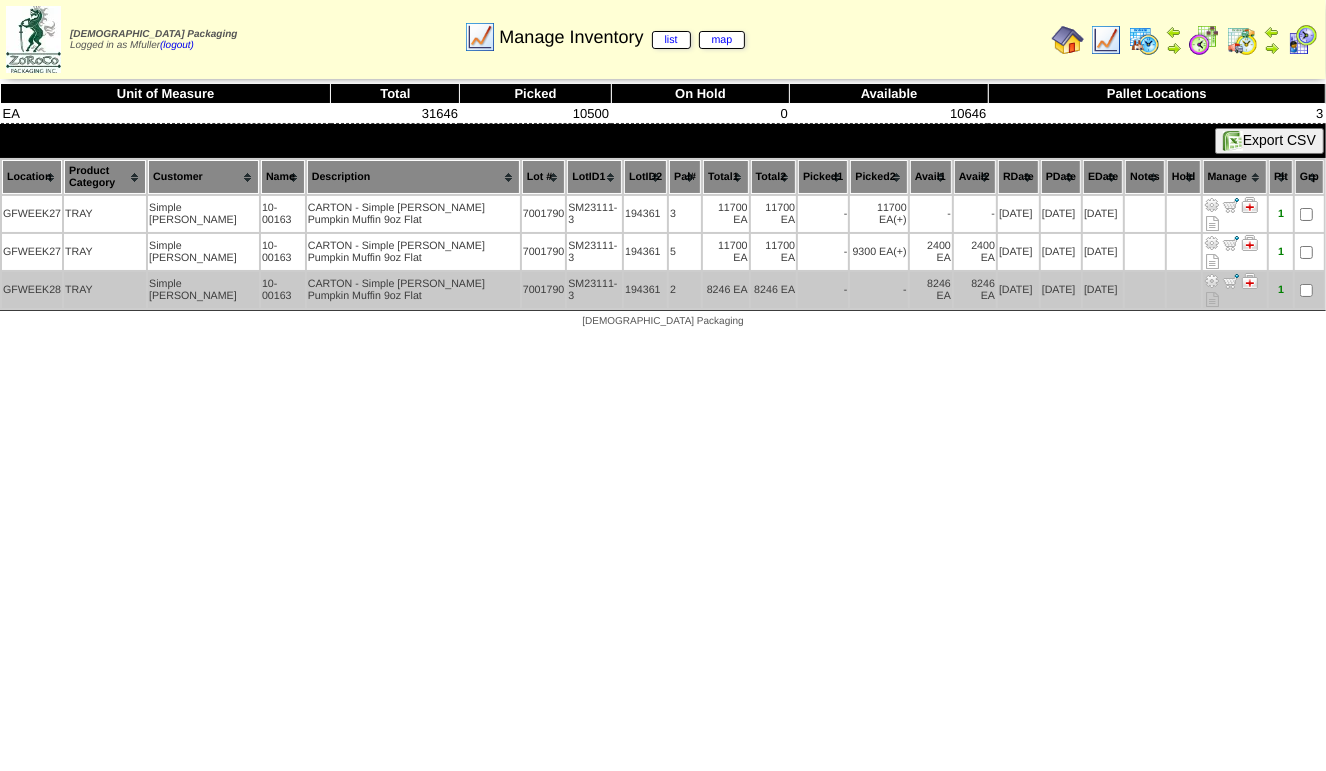 click at bounding box center (1212, 281) 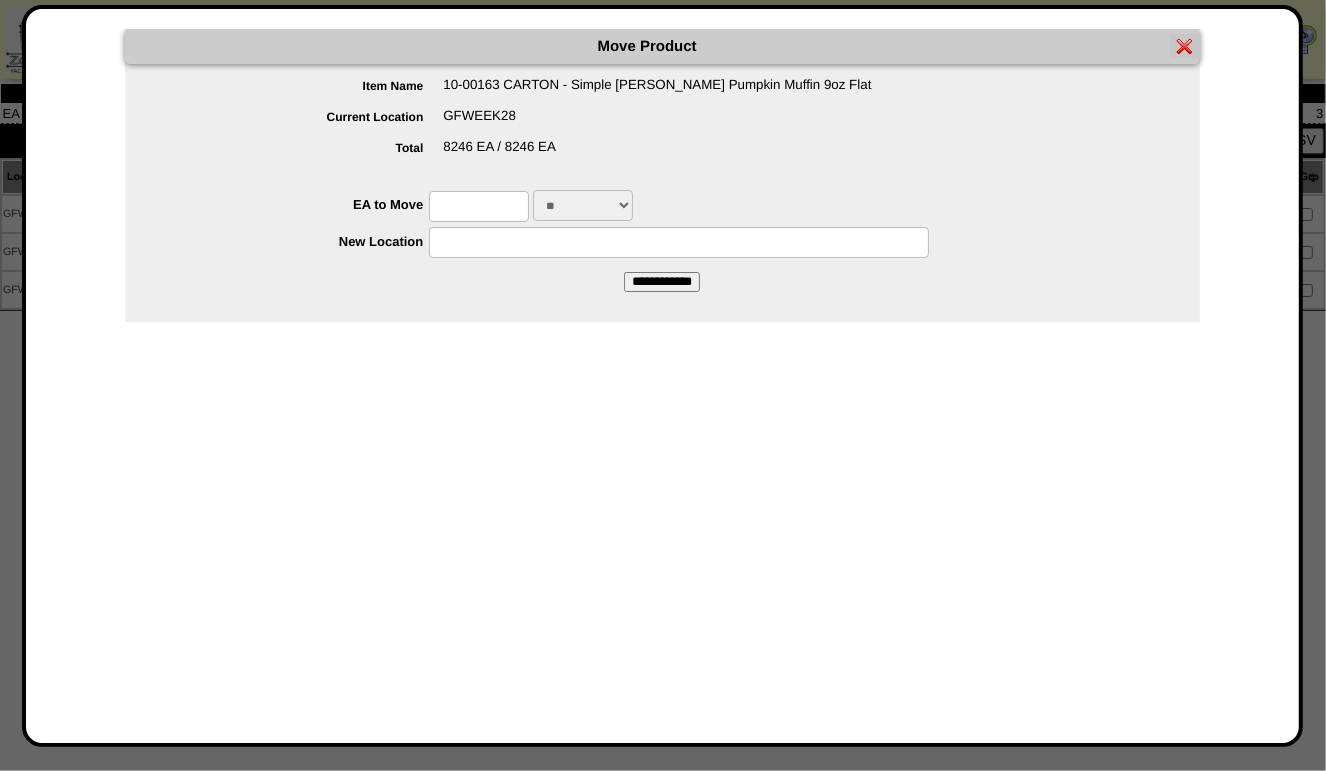 click at bounding box center [479, 206] 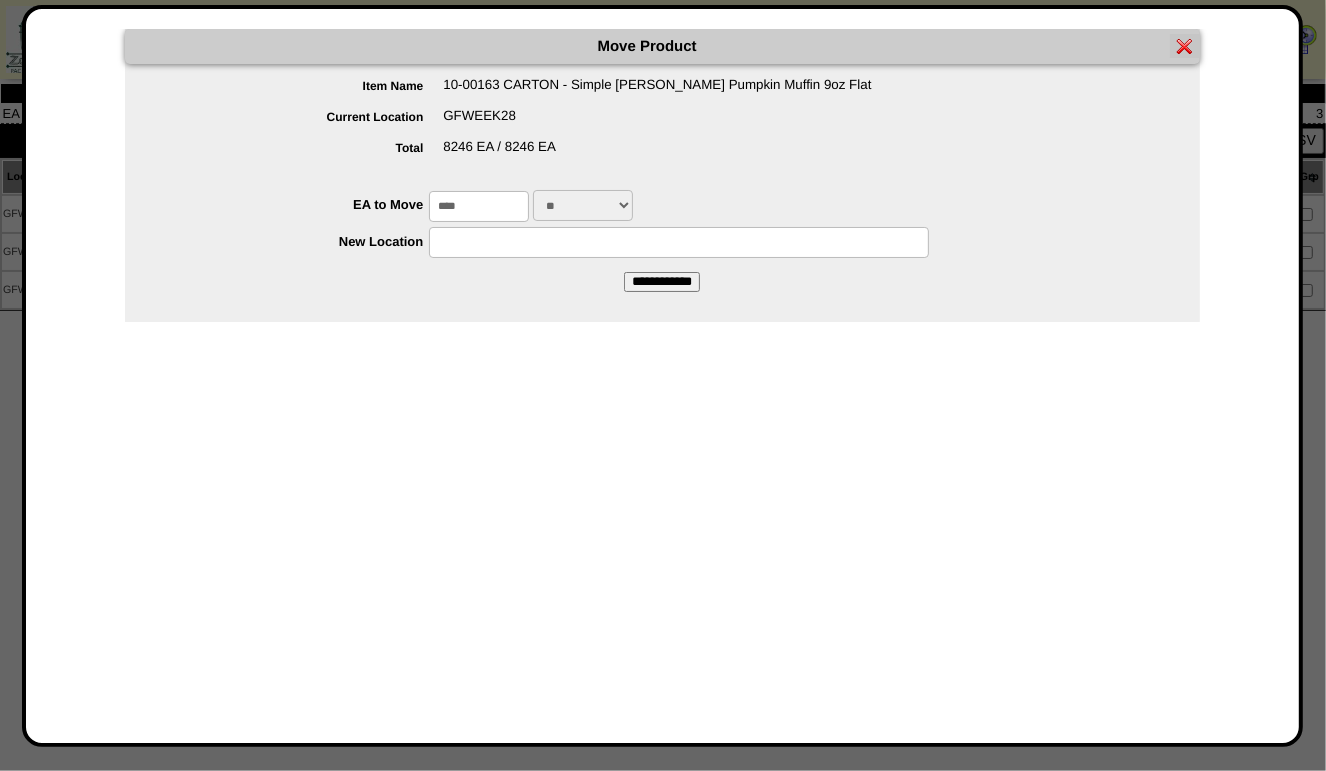 type on "****" 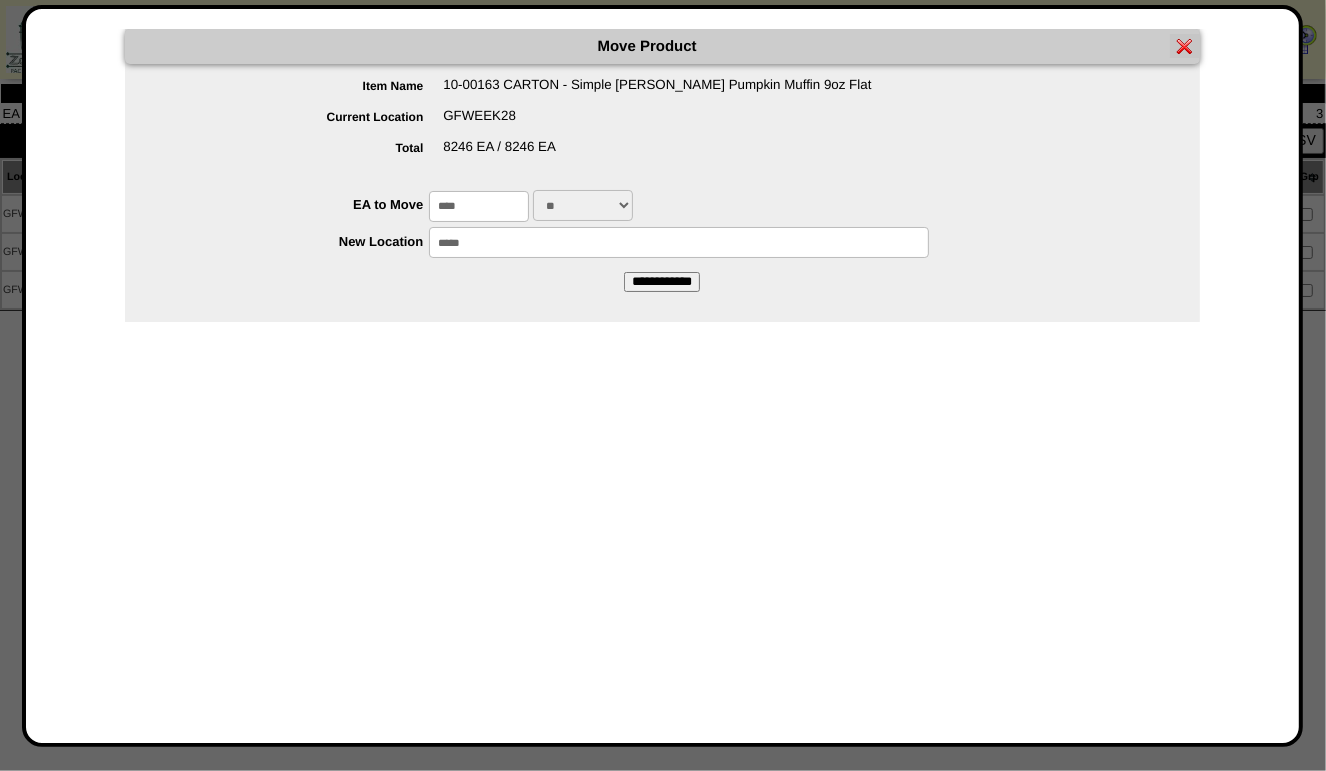 type on "*****" 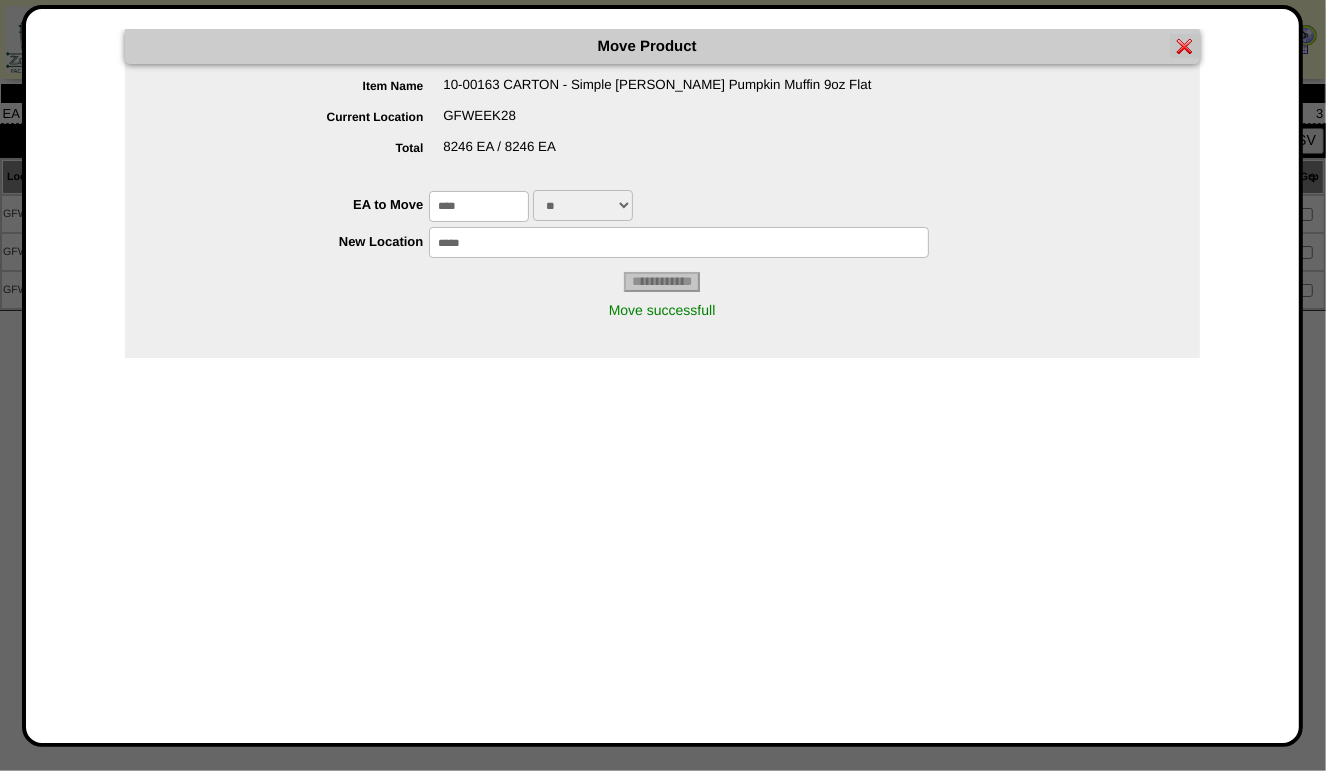 click at bounding box center [1185, 46] 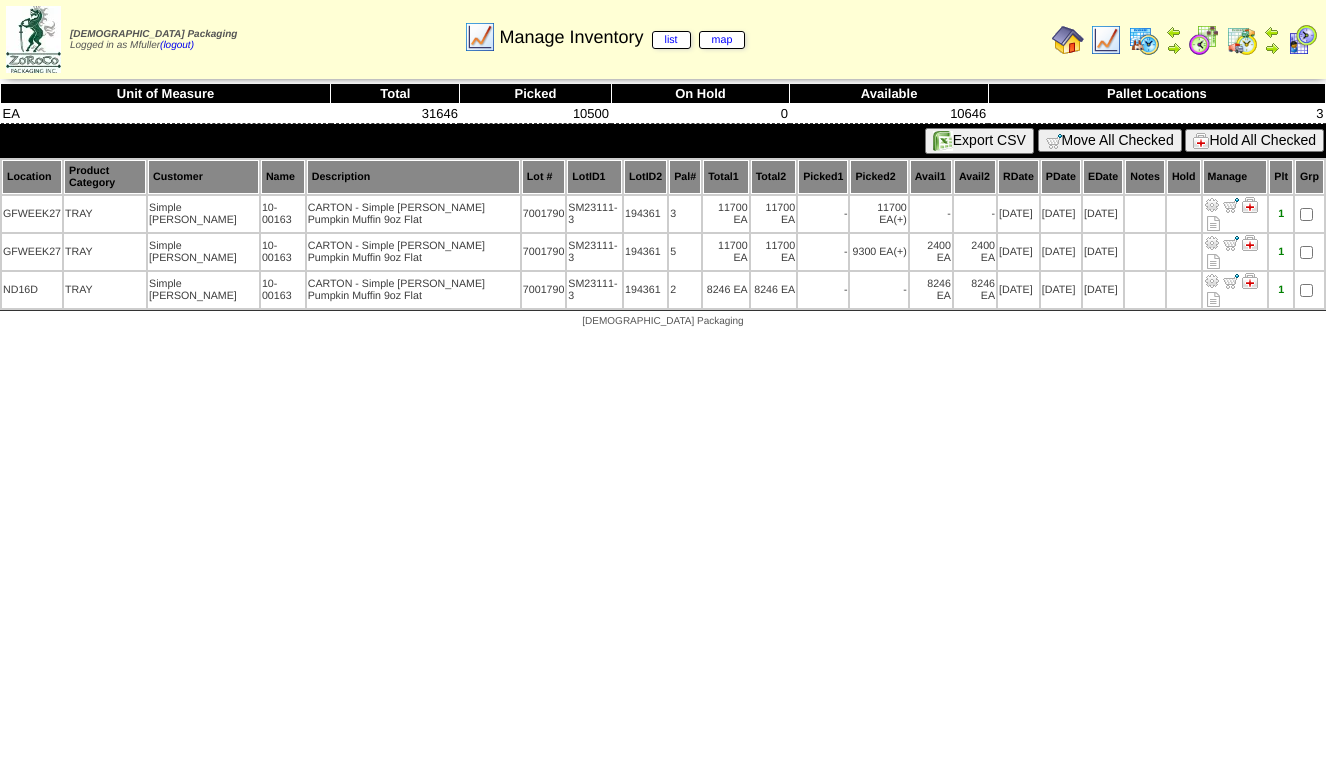 scroll, scrollTop: 0, scrollLeft: 0, axis: both 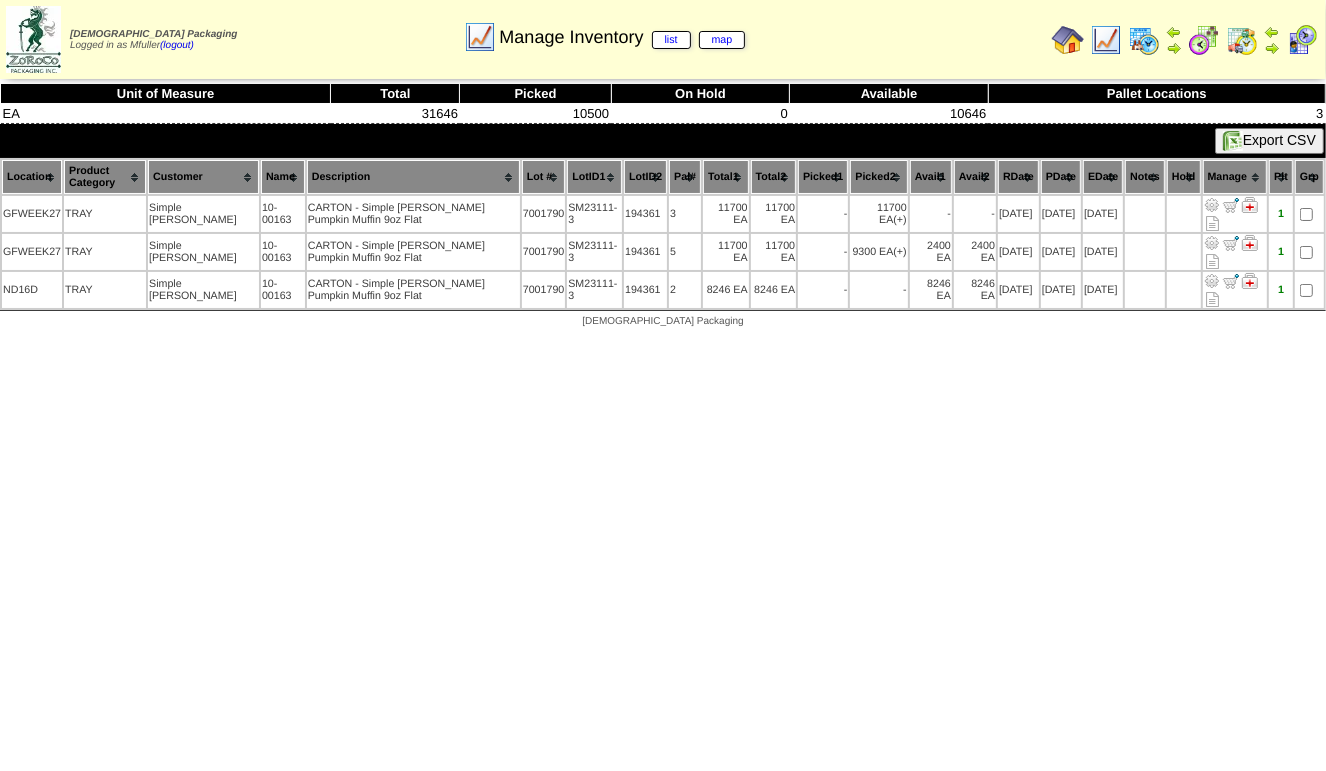 click at bounding box center (1106, 40) 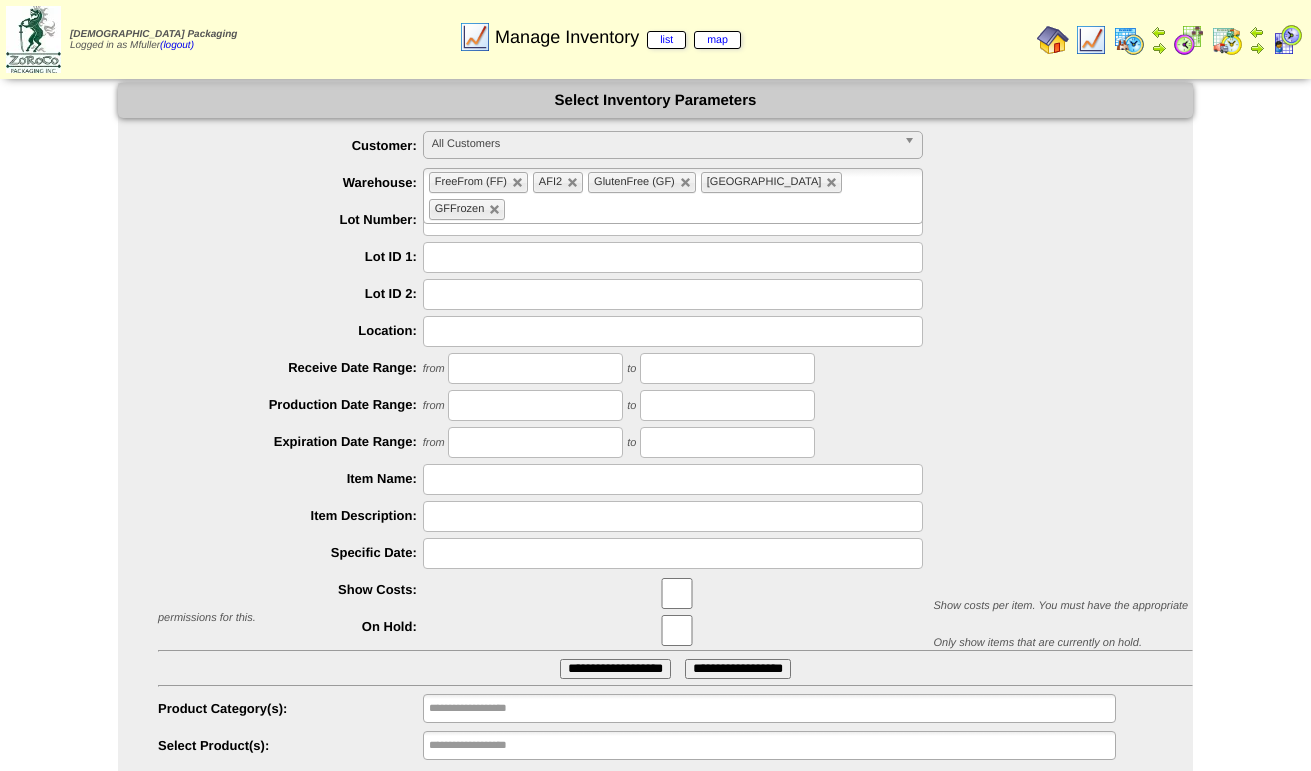scroll, scrollTop: 0, scrollLeft: 0, axis: both 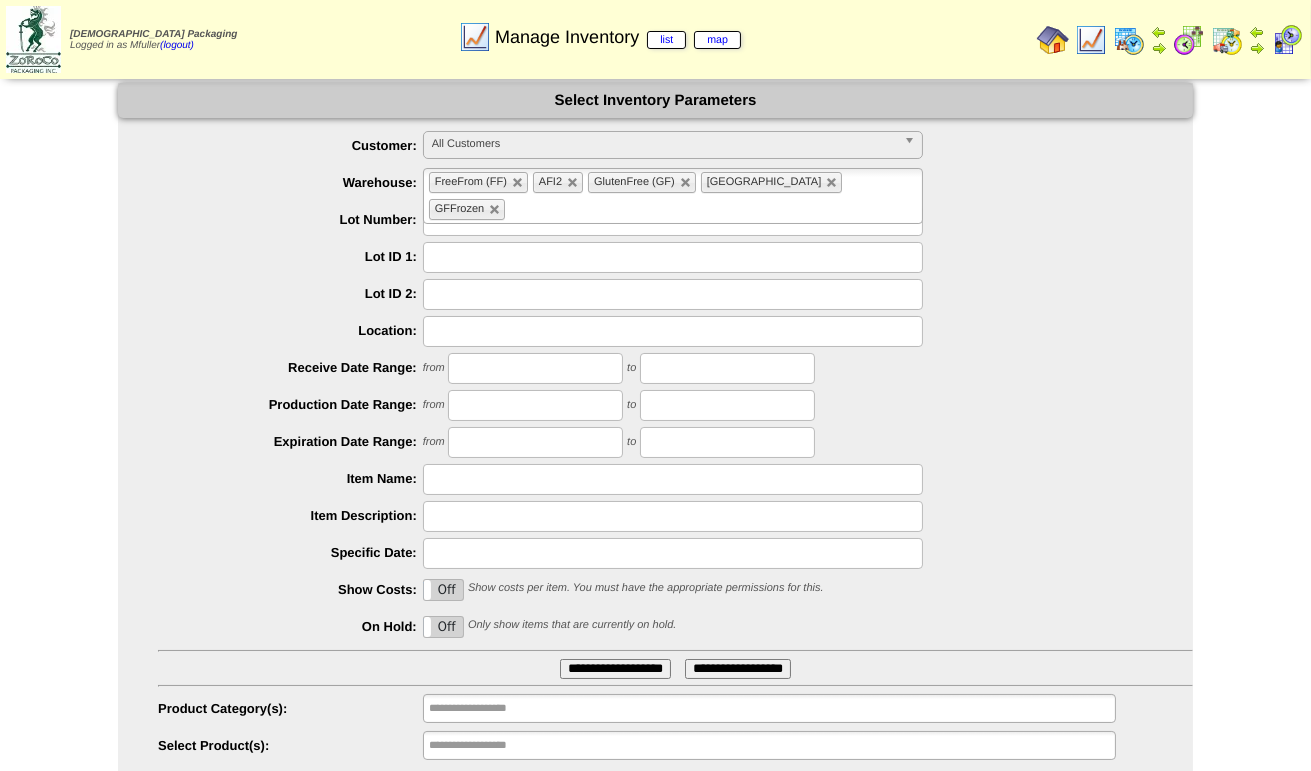 drag, startPoint x: 506, startPoint y: 218, endPoint x: 268, endPoint y: 234, distance: 238.53722 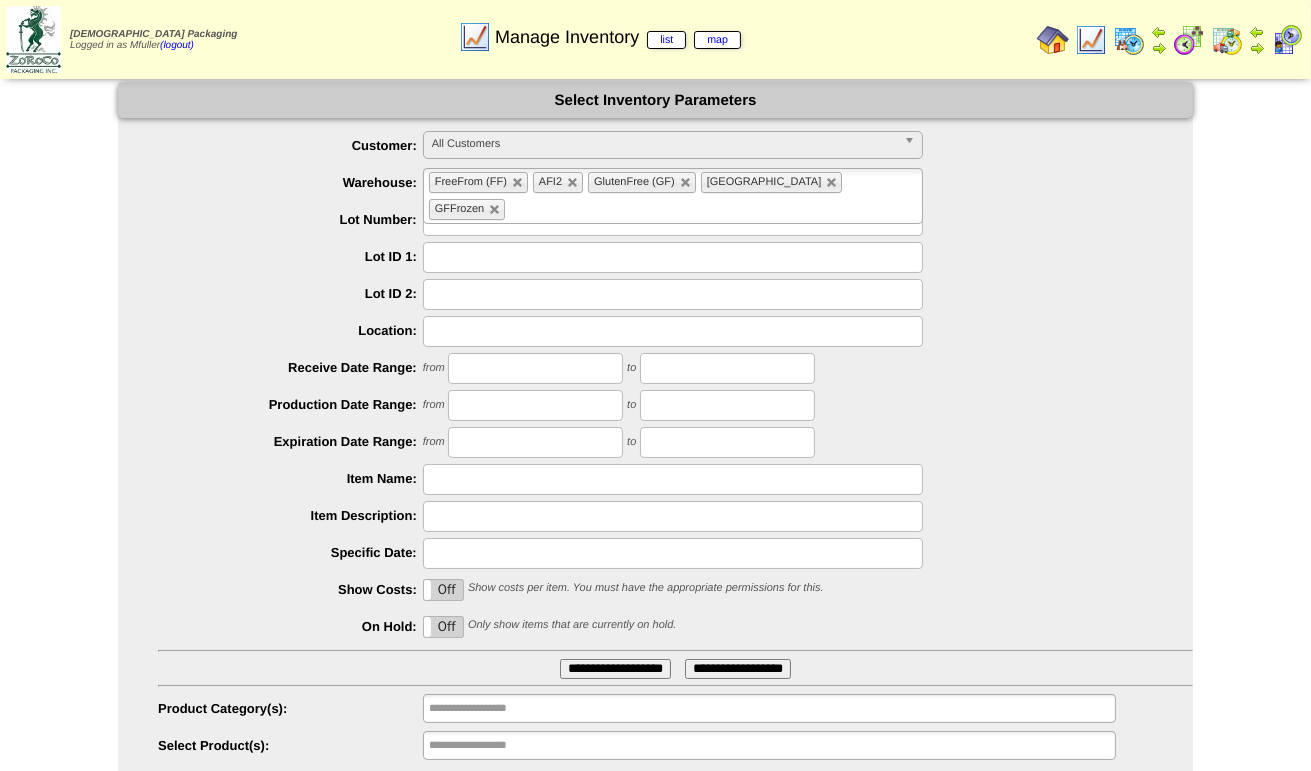 type 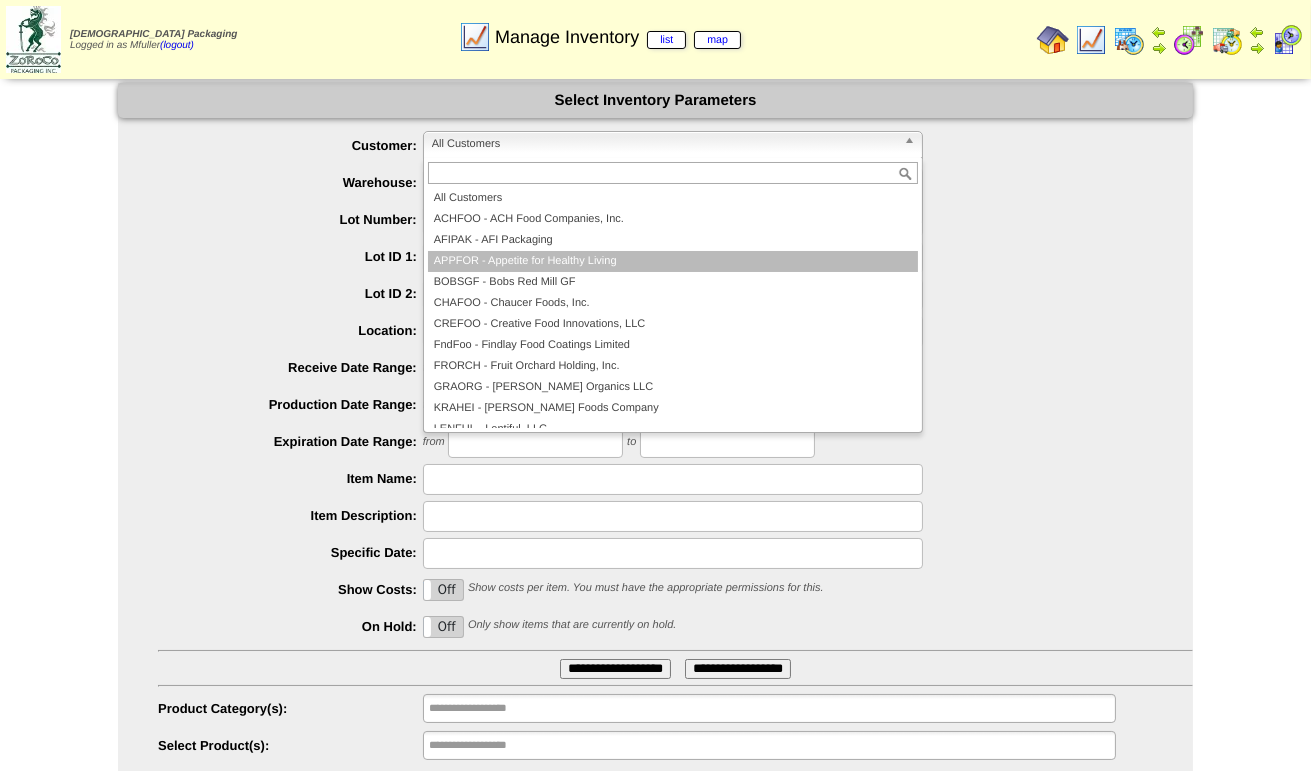 scroll, scrollTop: 100, scrollLeft: 0, axis: vertical 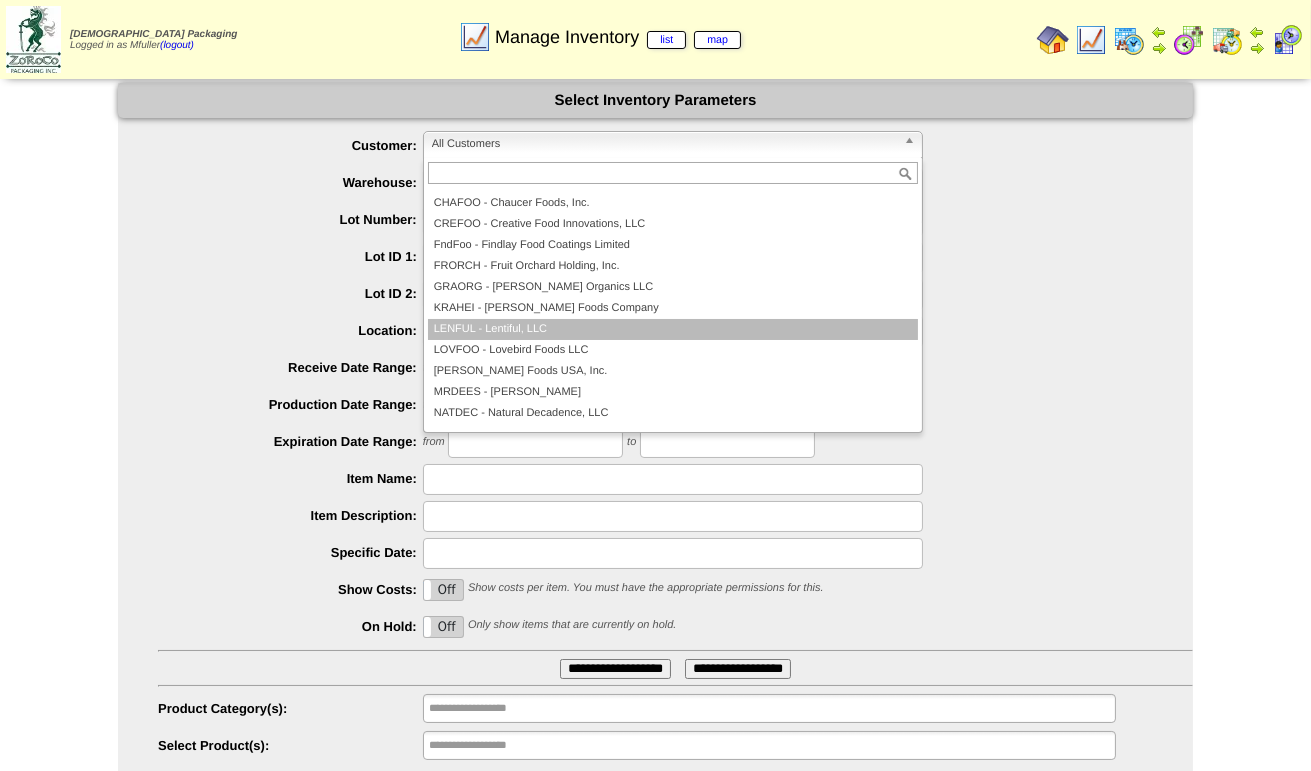 click on "LENFUL - Lentiful, LLC" at bounding box center [673, 329] 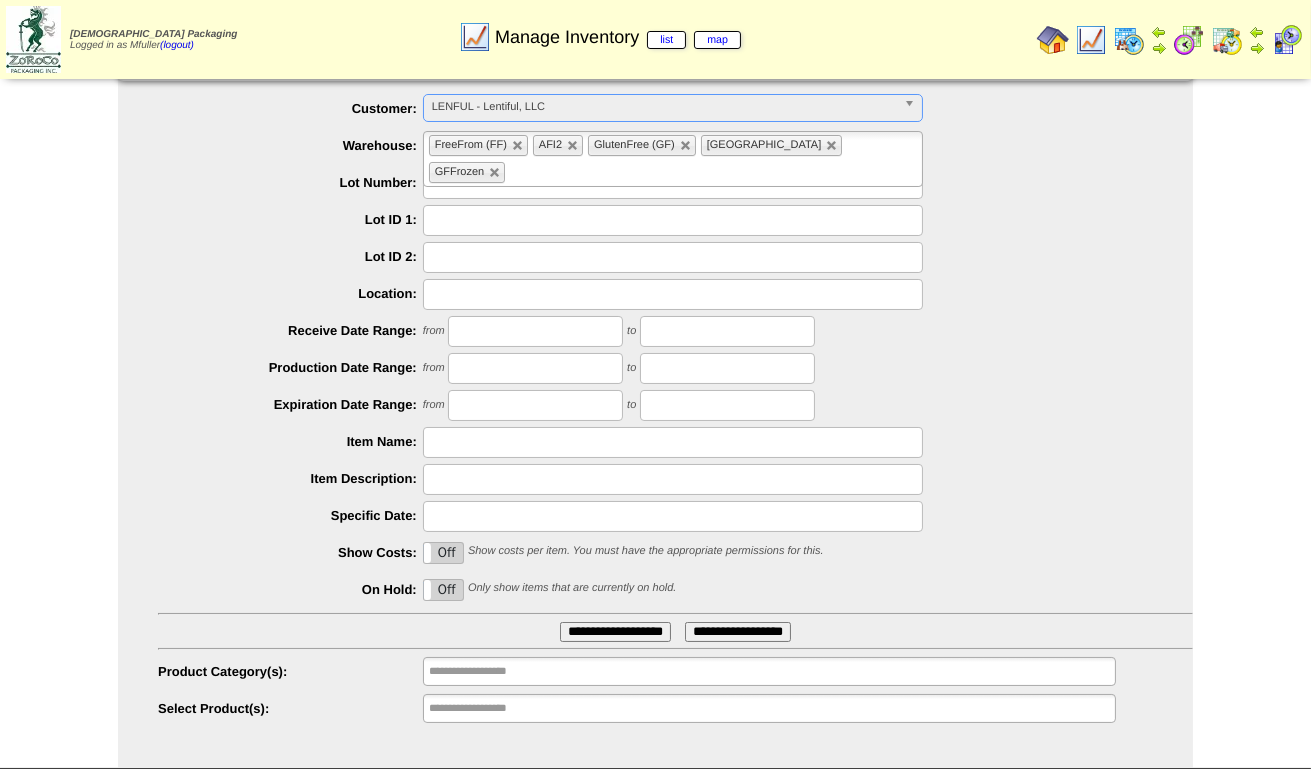 scroll, scrollTop: 63, scrollLeft: 0, axis: vertical 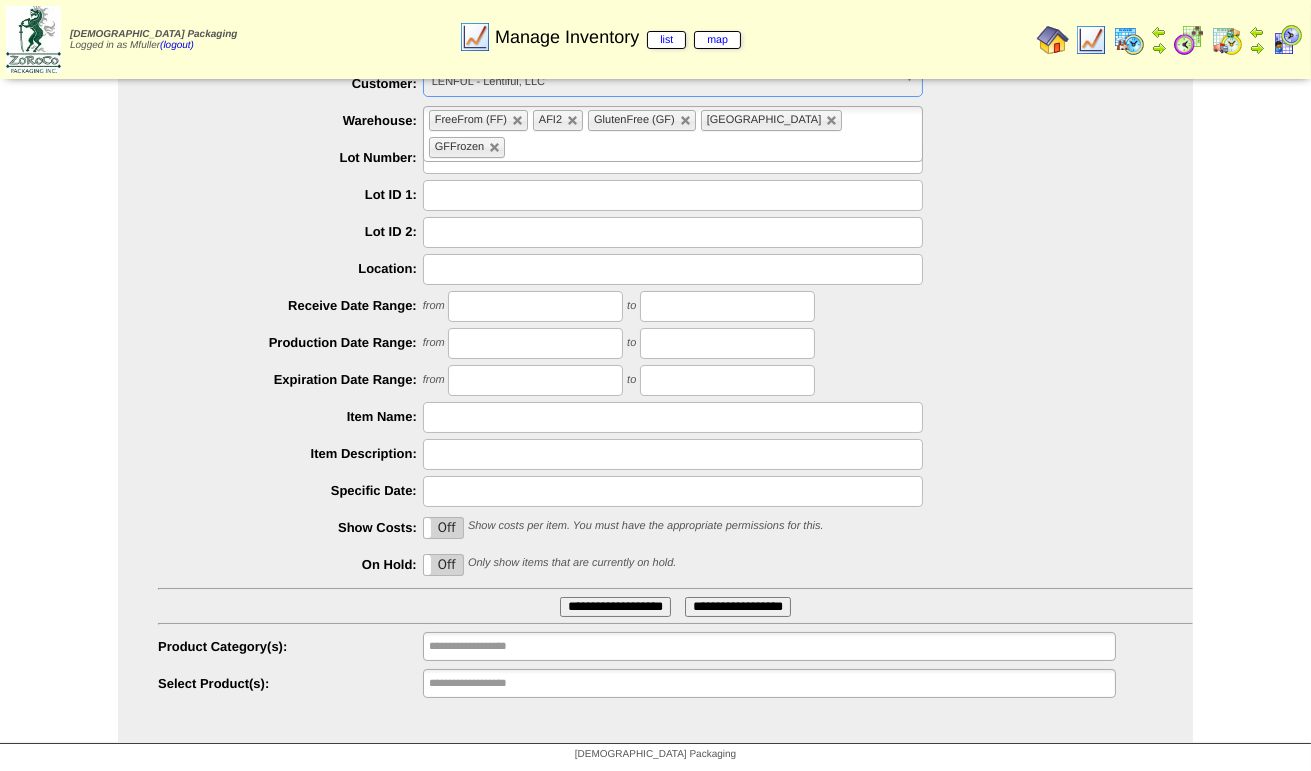 type 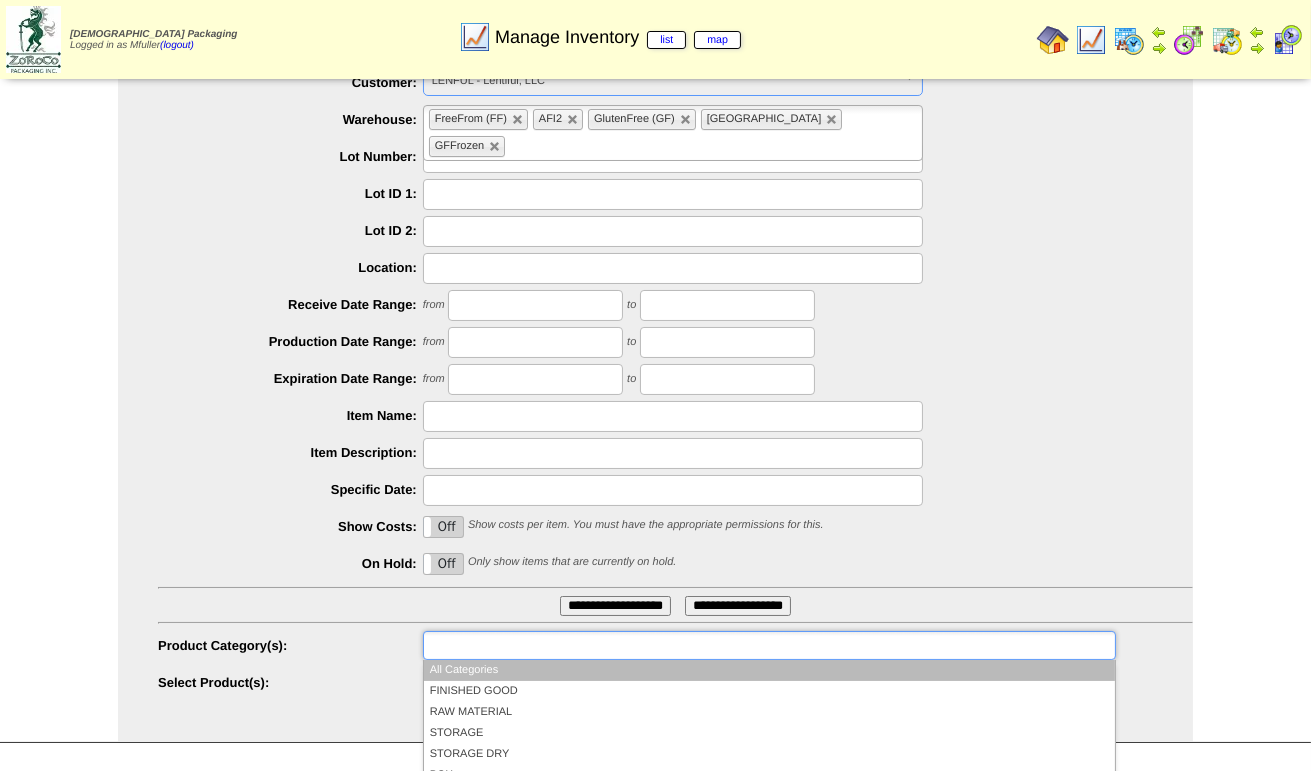 click at bounding box center [493, 645] 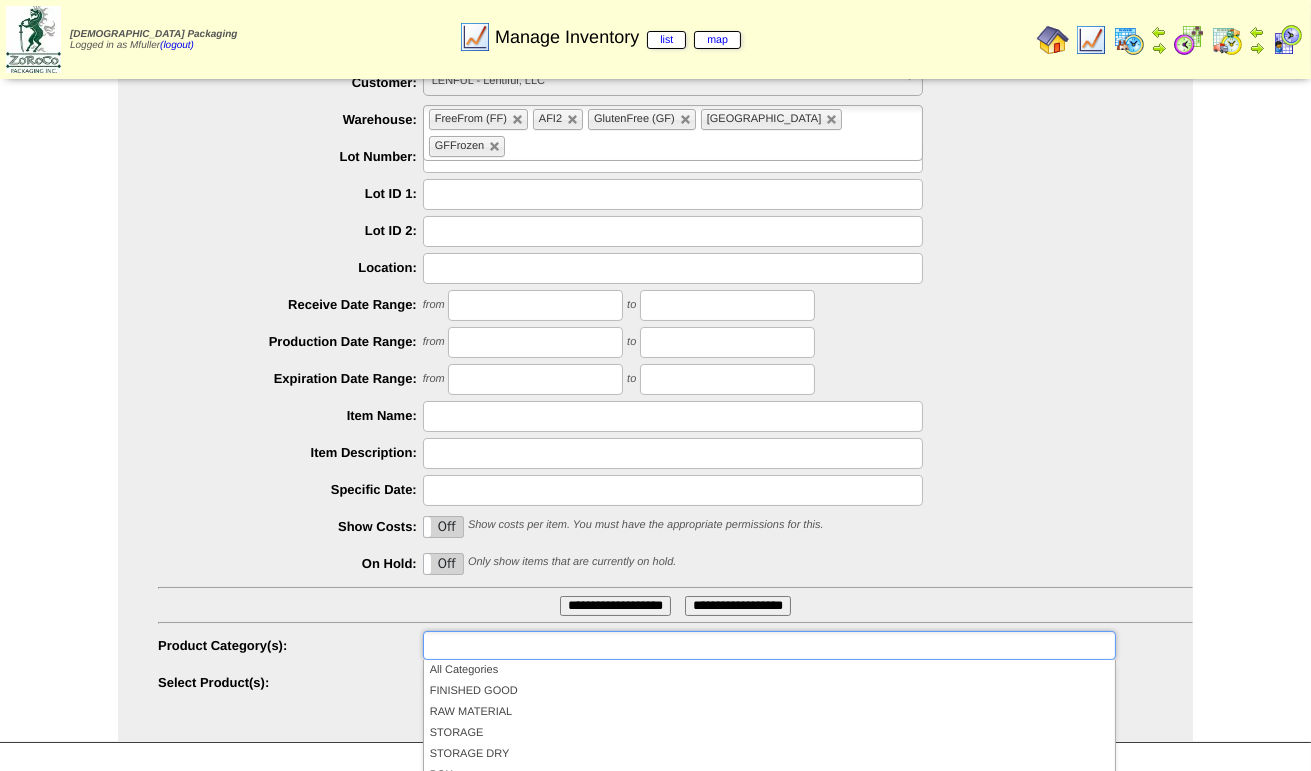 scroll, scrollTop: 192, scrollLeft: 0, axis: vertical 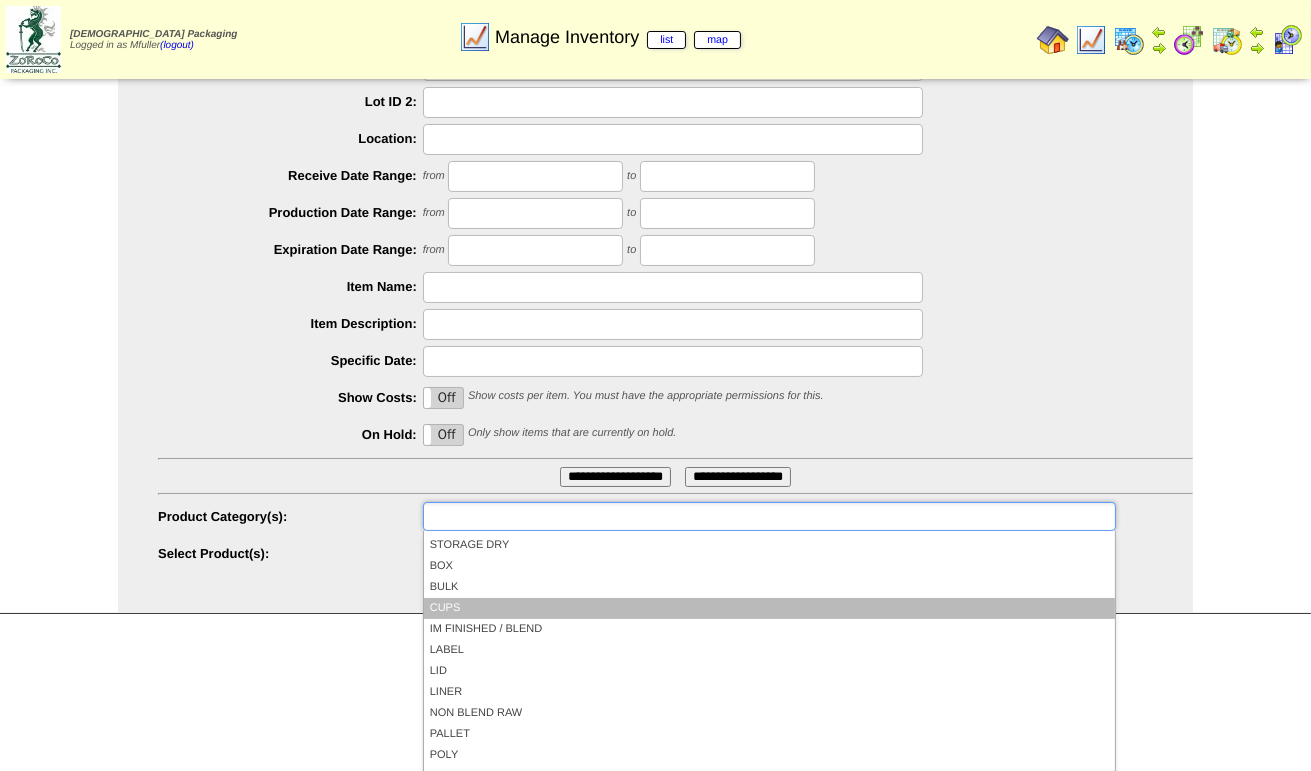 click on "CUPS" at bounding box center [769, 608] 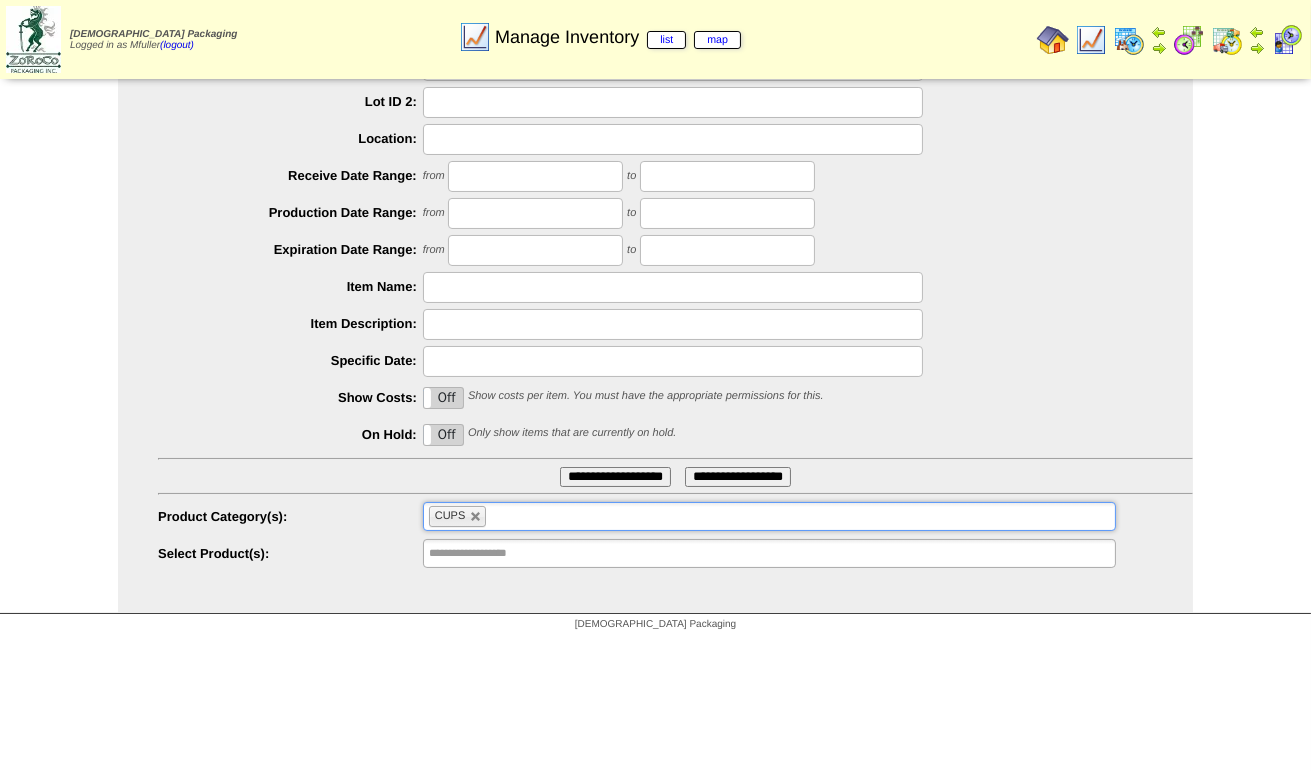 type 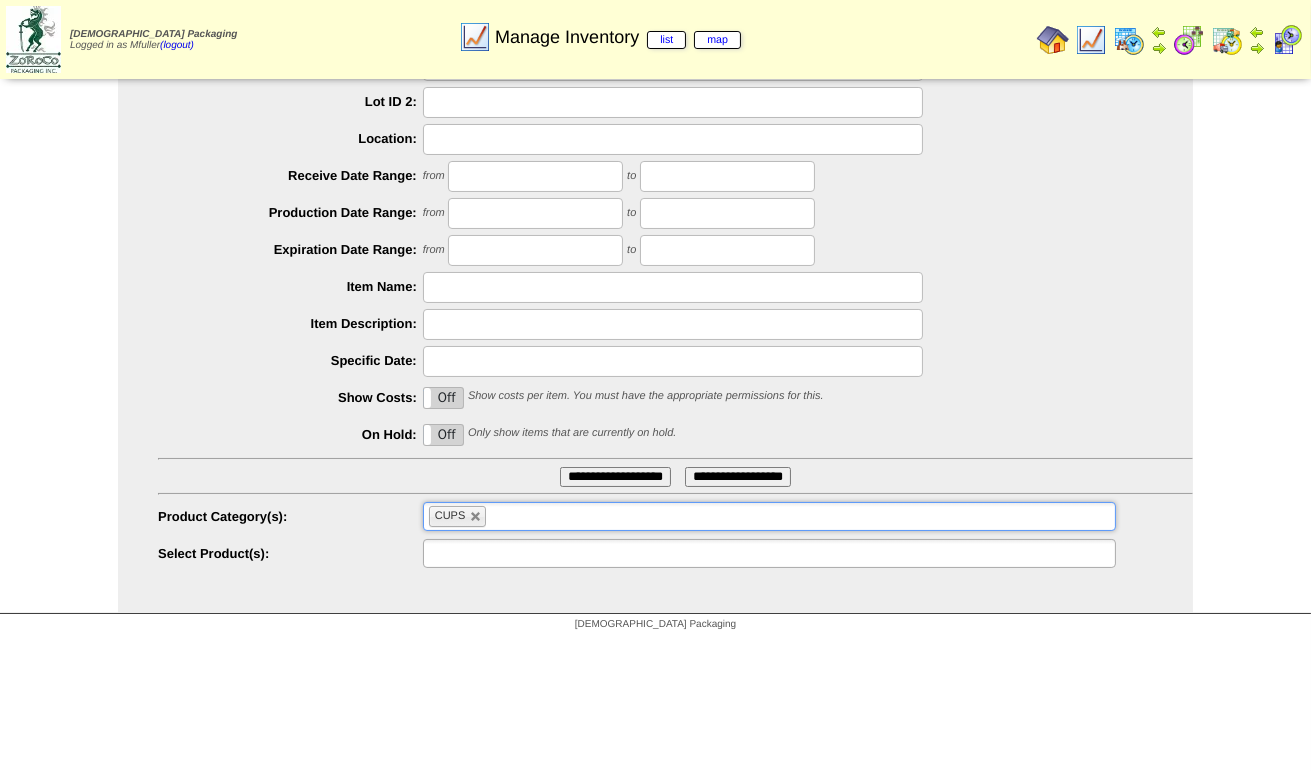 click at bounding box center [493, 553] 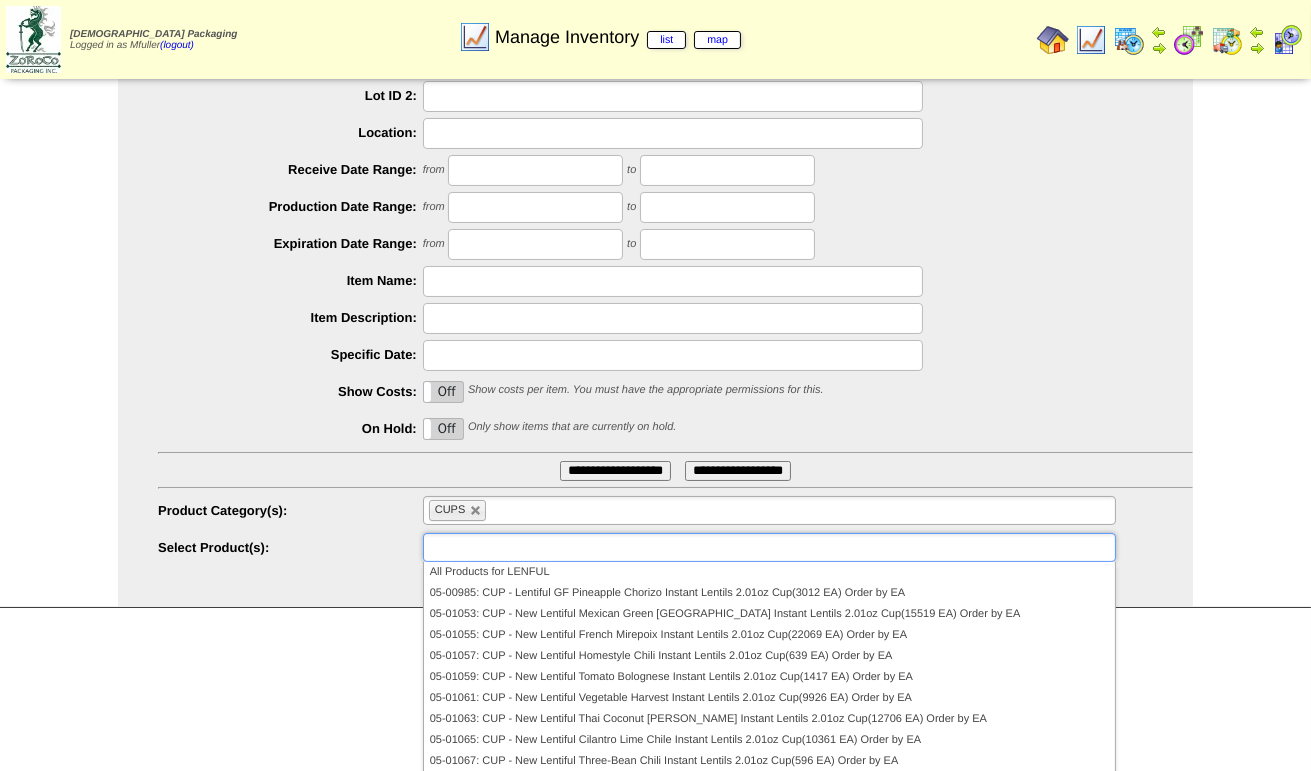 scroll, scrollTop: 200, scrollLeft: 0, axis: vertical 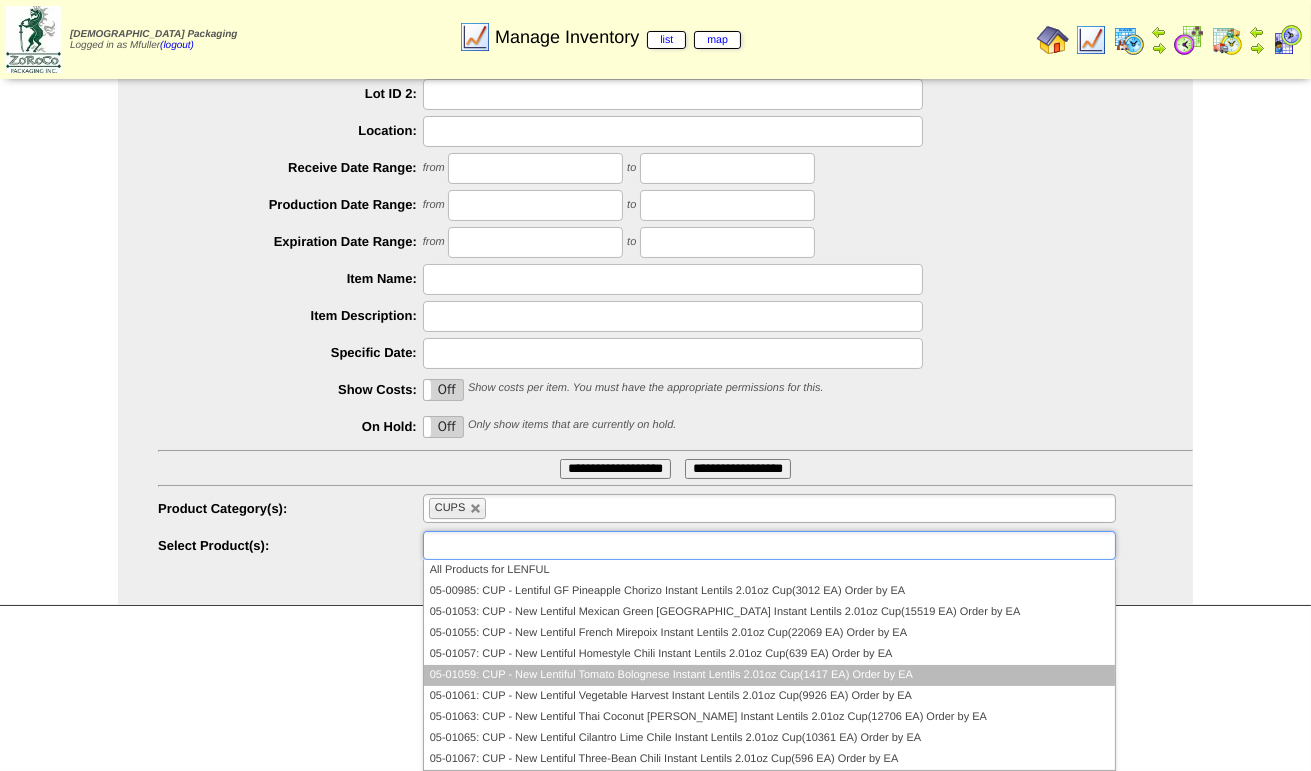 click on "05-01059: CUP - New Lentiful Tomato Bolognese Instant Lentils 2.01oz Cup(1417 EA) Order by EA" at bounding box center (769, 675) 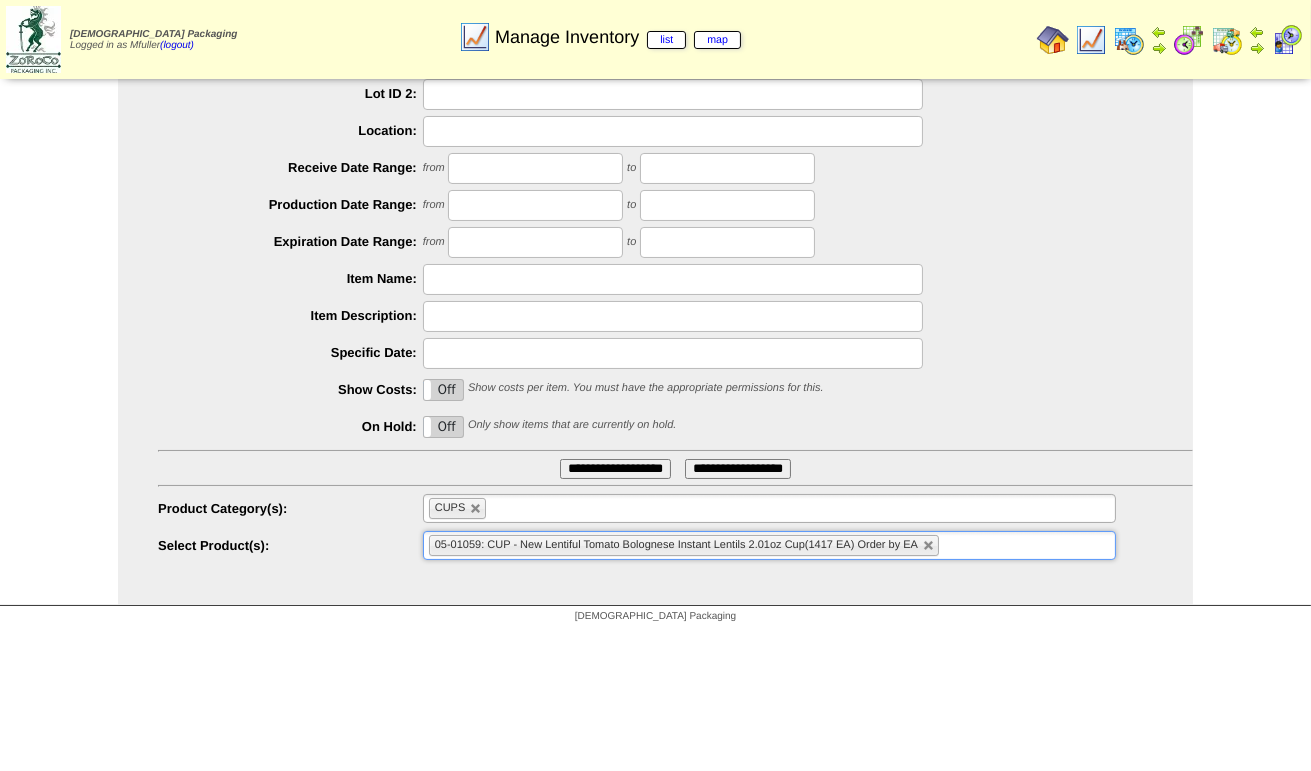 click on "**********" at bounding box center [615, 469] 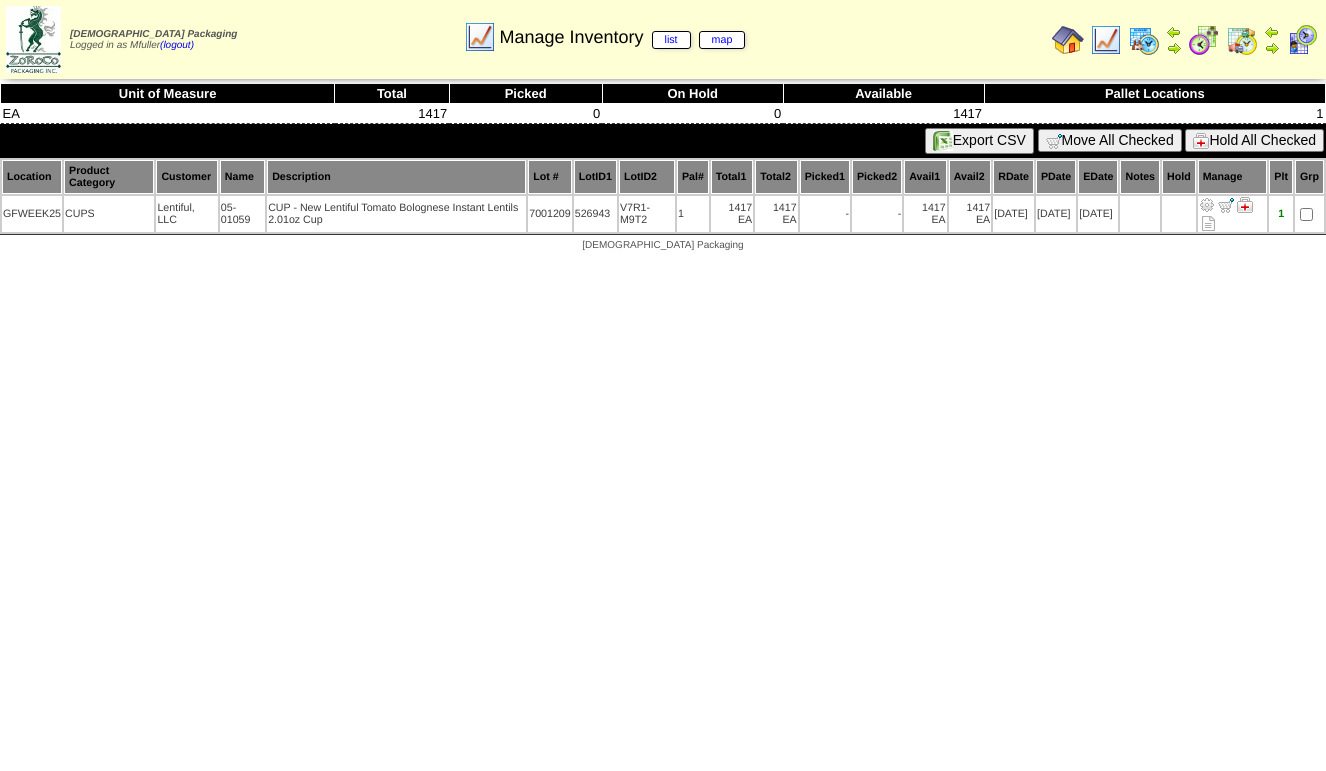 scroll, scrollTop: 0, scrollLeft: 0, axis: both 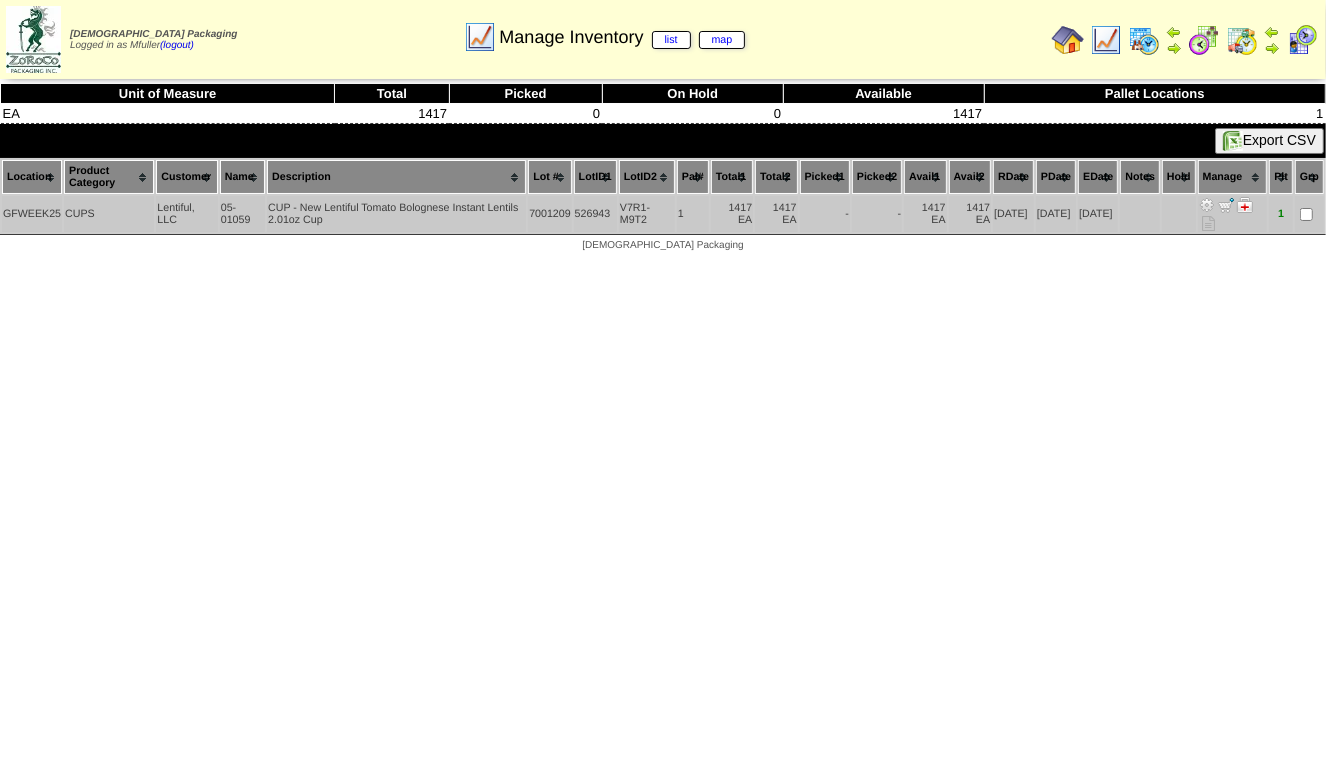 click at bounding box center (1207, 205) 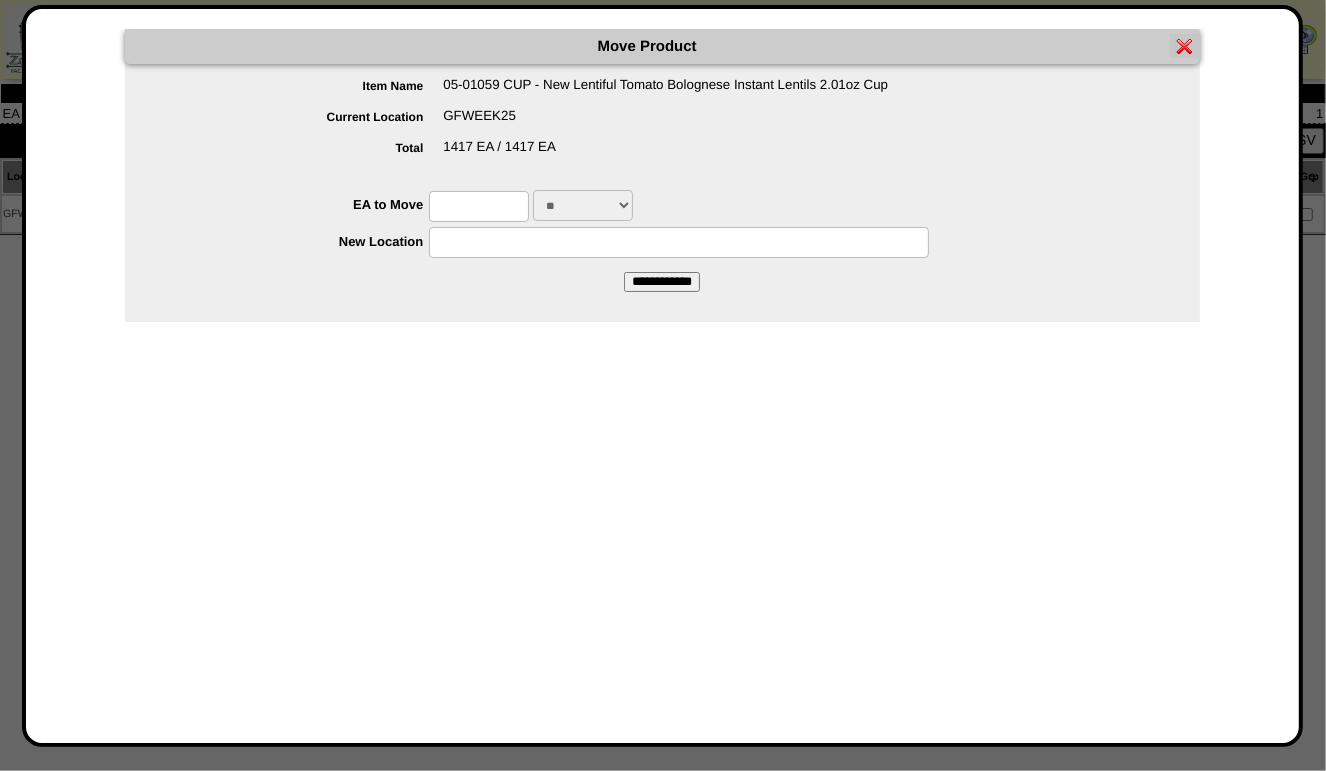 click at bounding box center (479, 206) 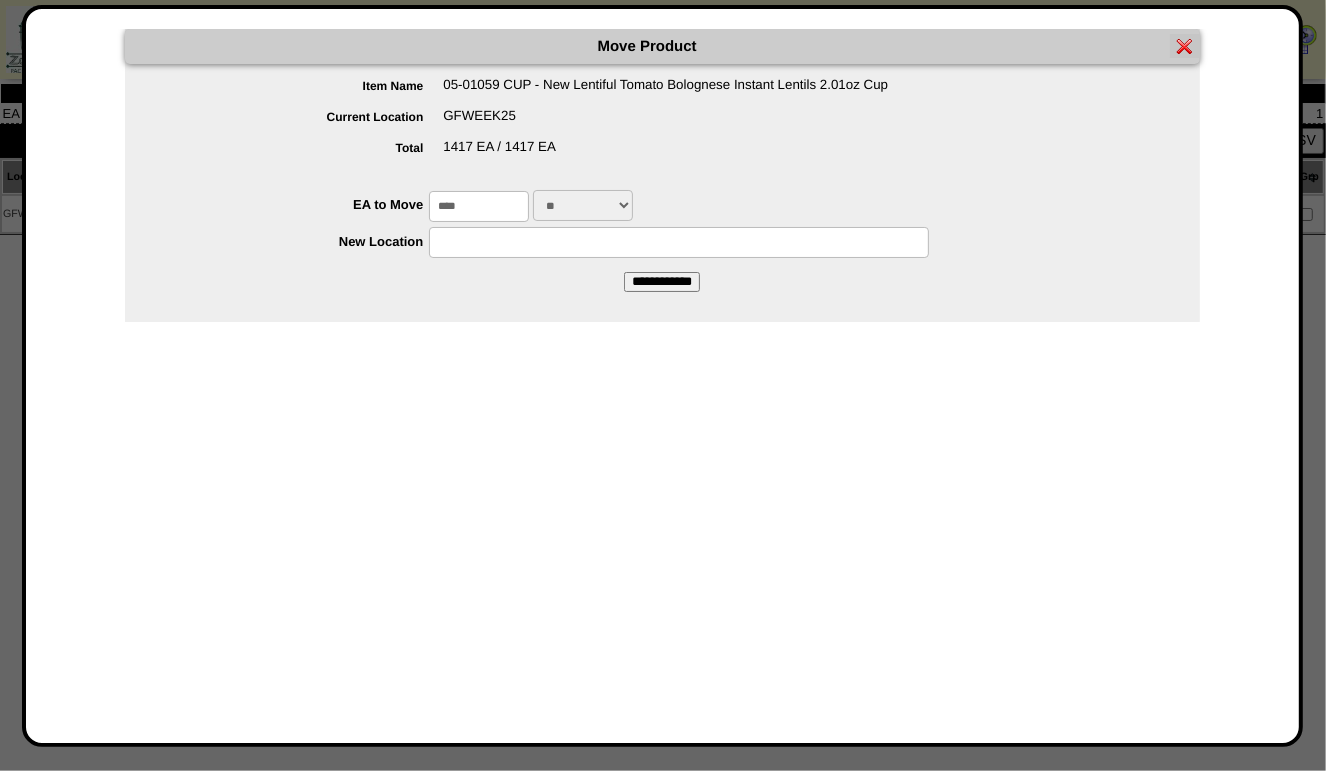 type on "****" 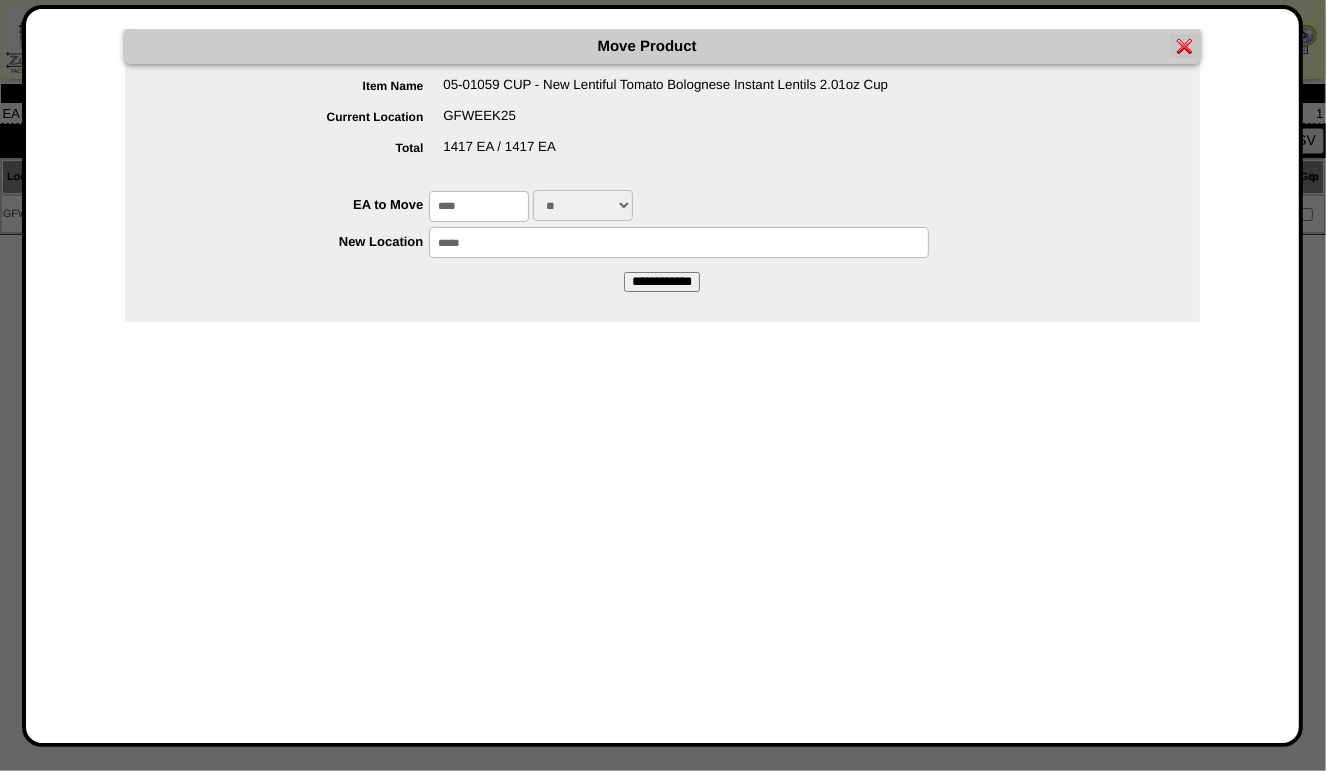 type on "*****" 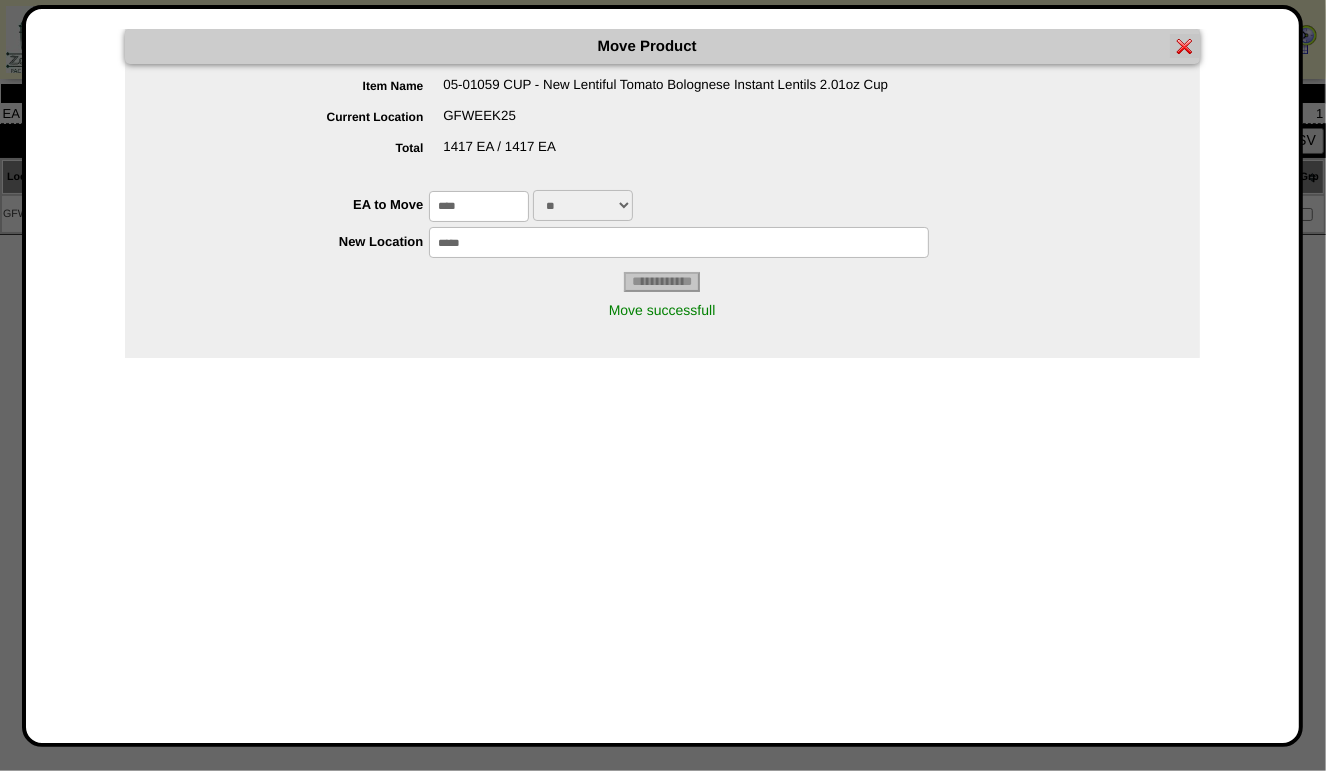 click at bounding box center (1185, 46) 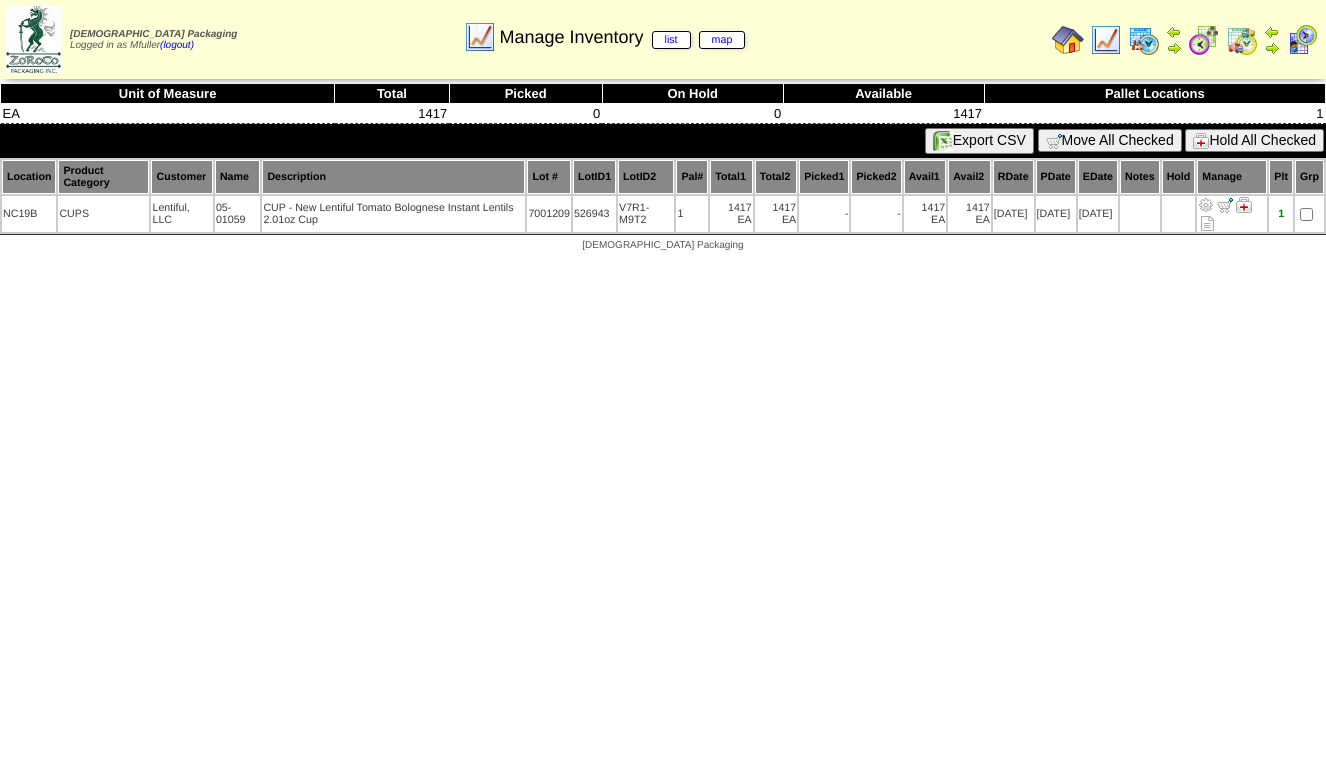 scroll, scrollTop: 0, scrollLeft: 0, axis: both 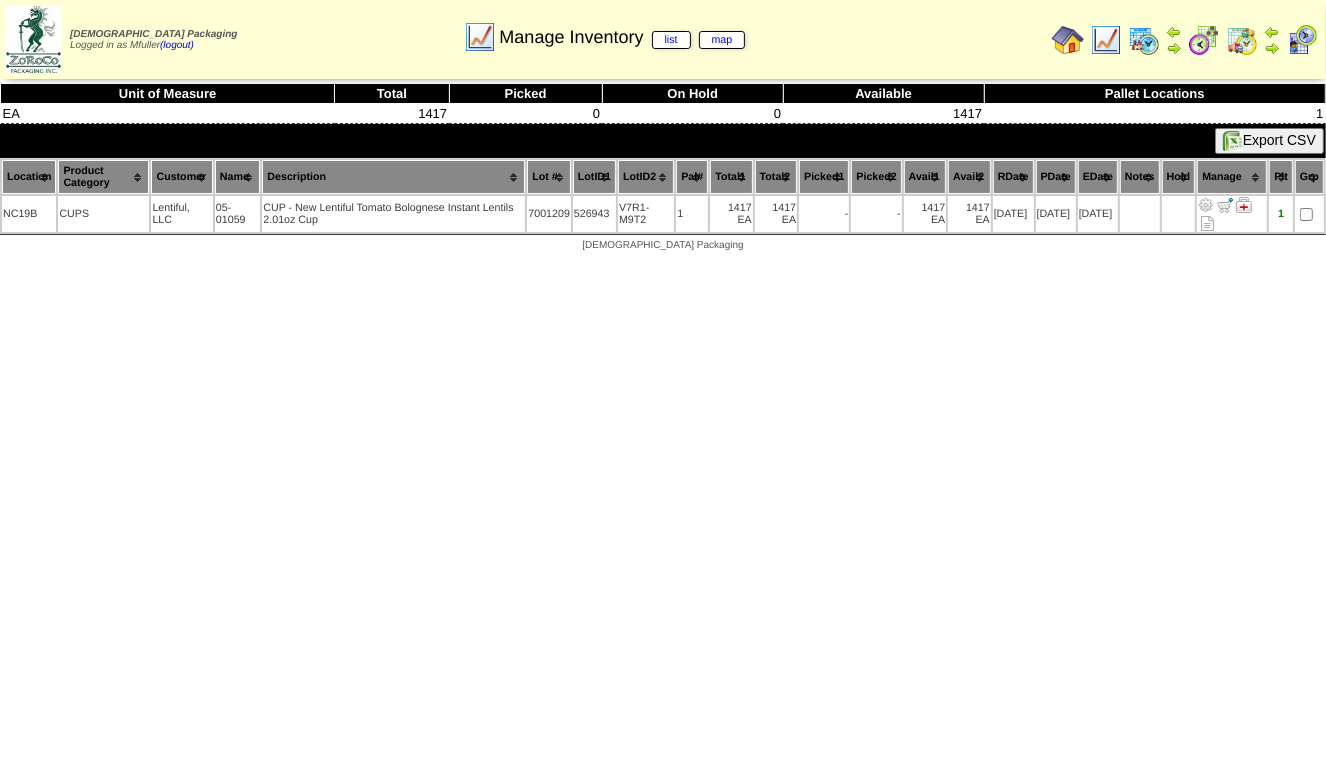 click at bounding box center [1106, 40] 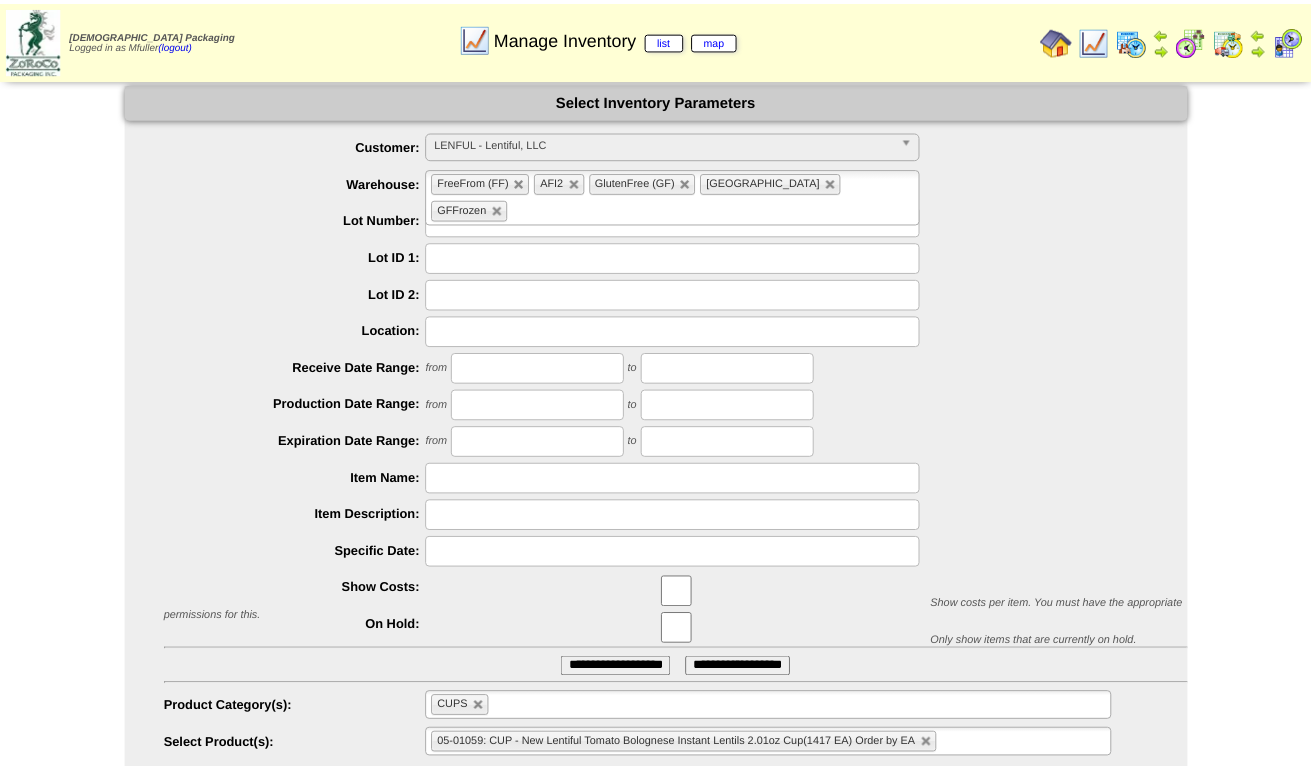 scroll, scrollTop: 0, scrollLeft: 0, axis: both 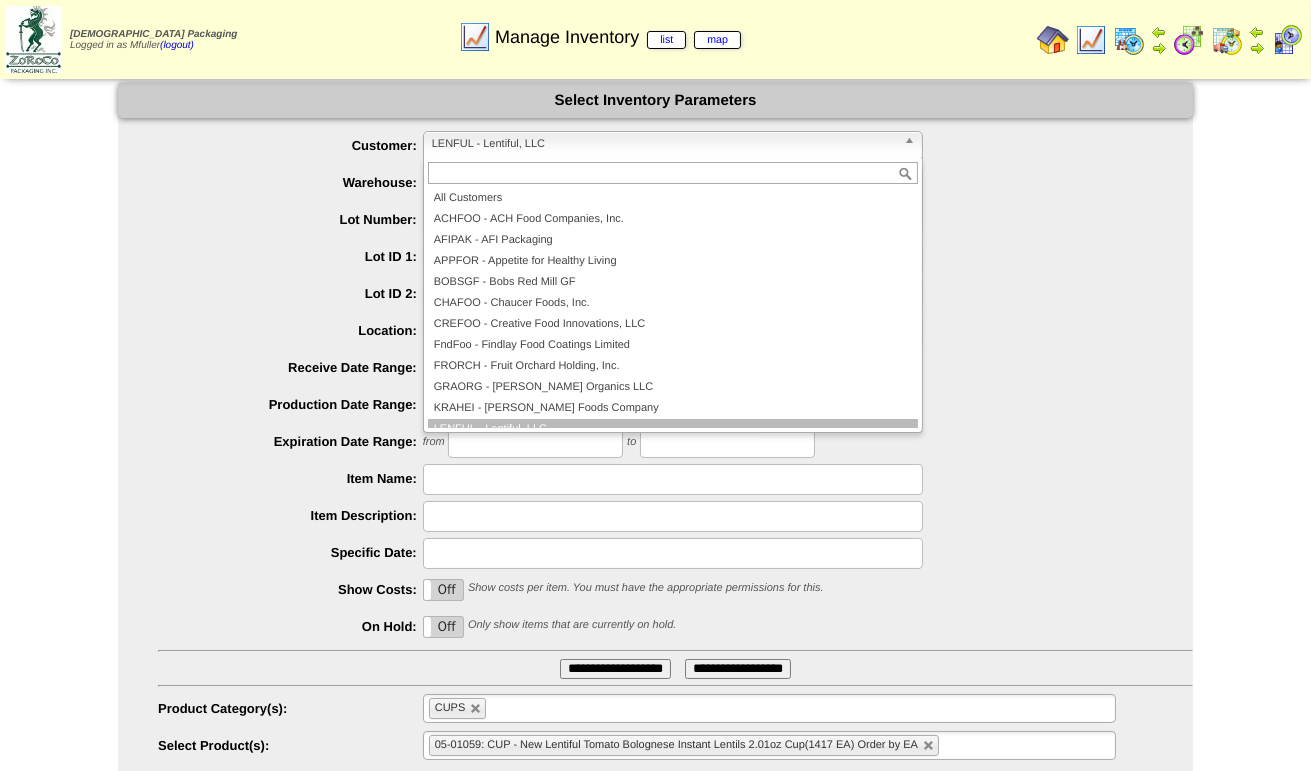 click at bounding box center [913, 145] 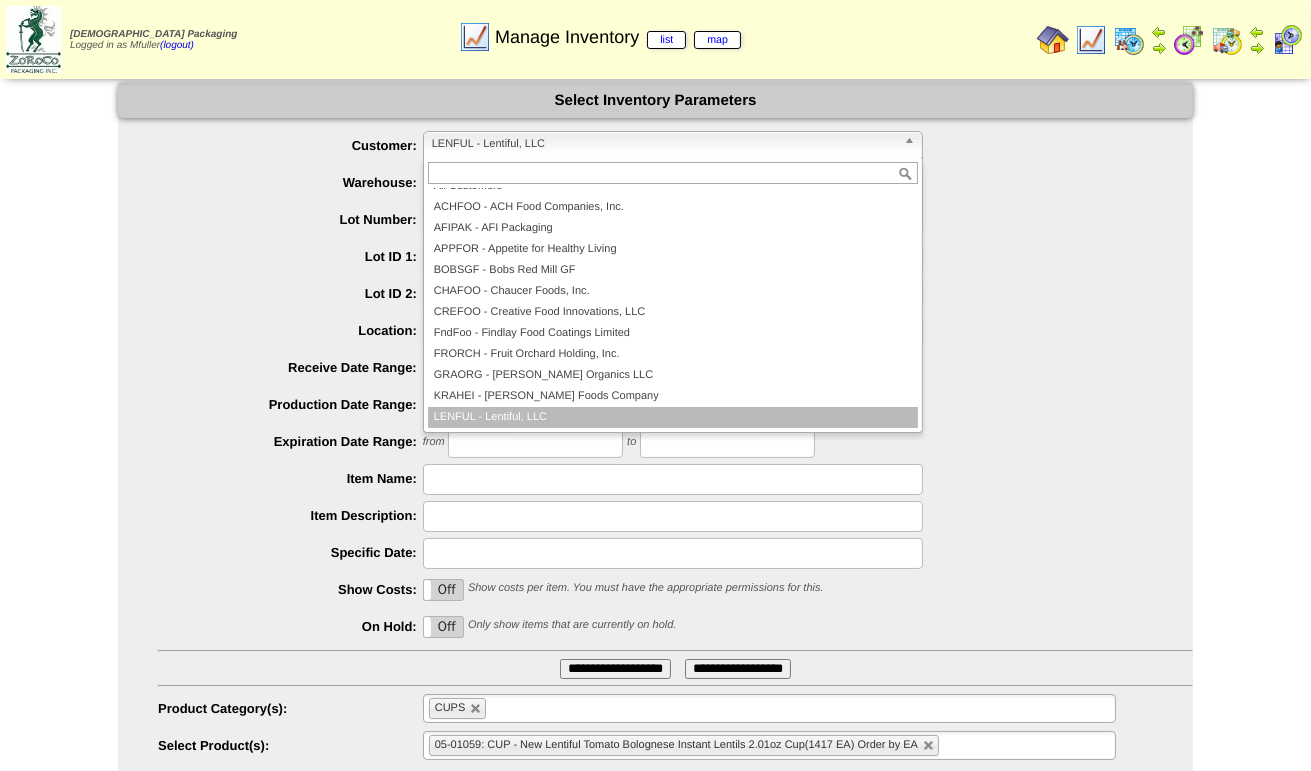 scroll, scrollTop: 0, scrollLeft: 0, axis: both 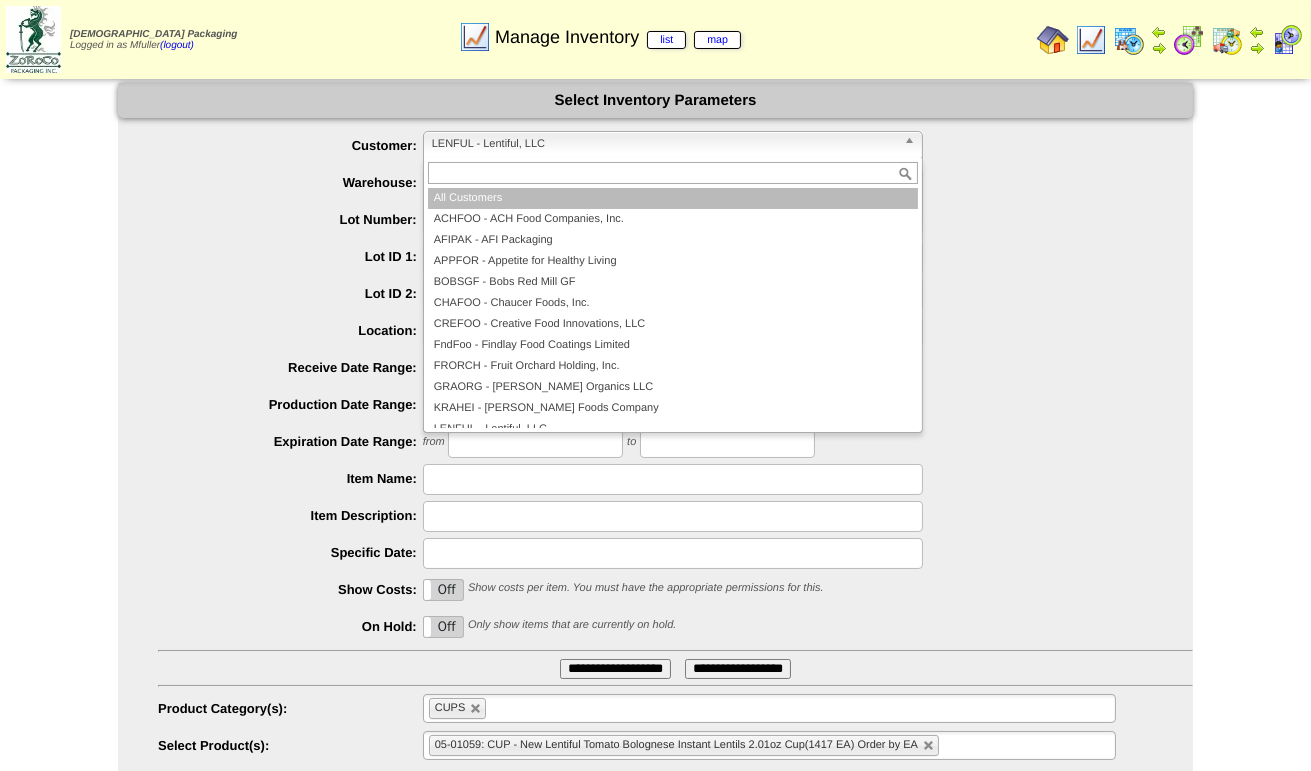 click on "All Customers" at bounding box center (673, 198) 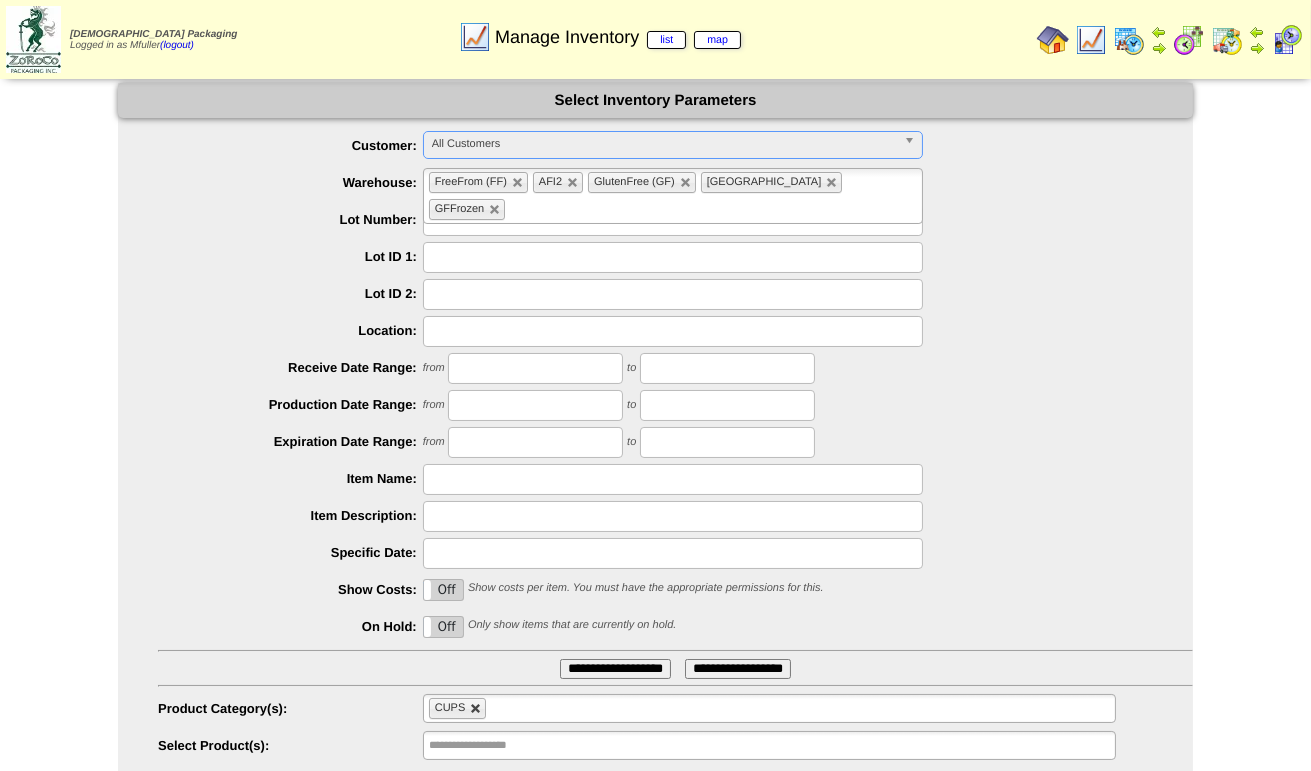 click at bounding box center [476, 709] 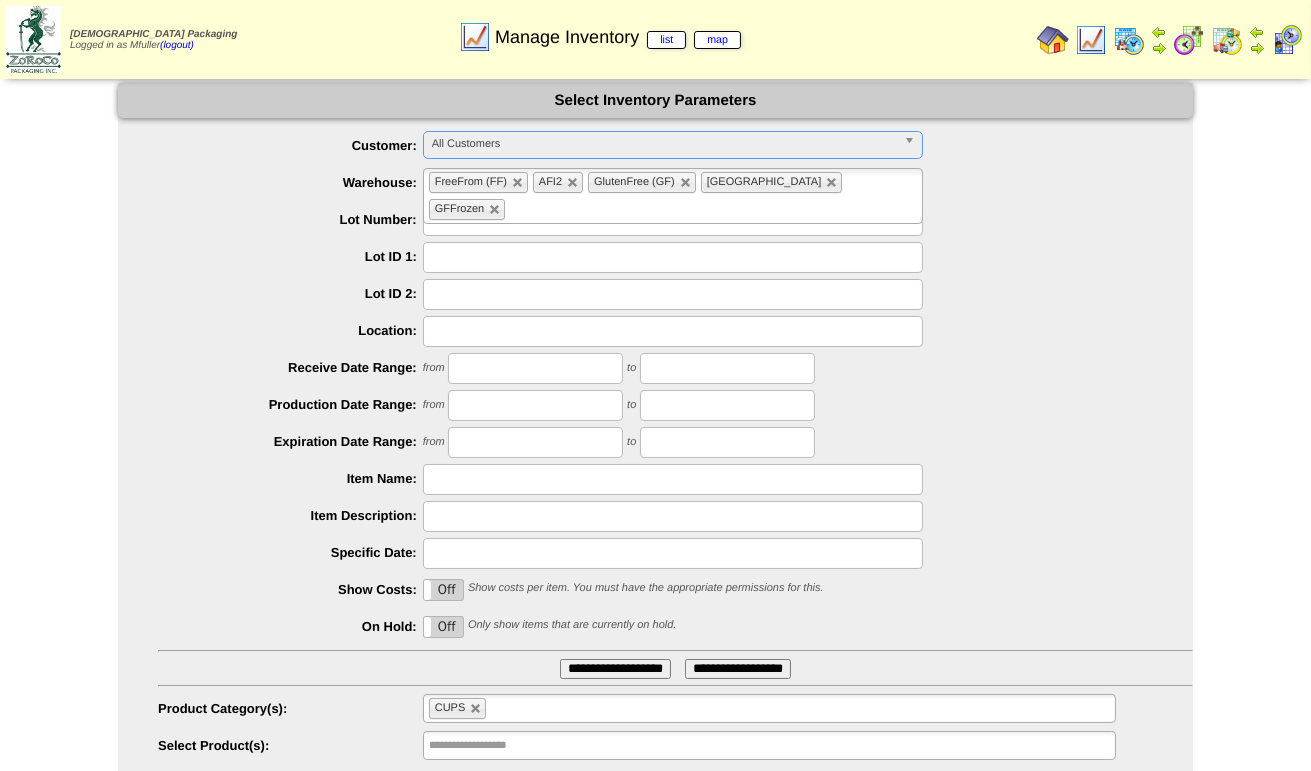 type on "**********" 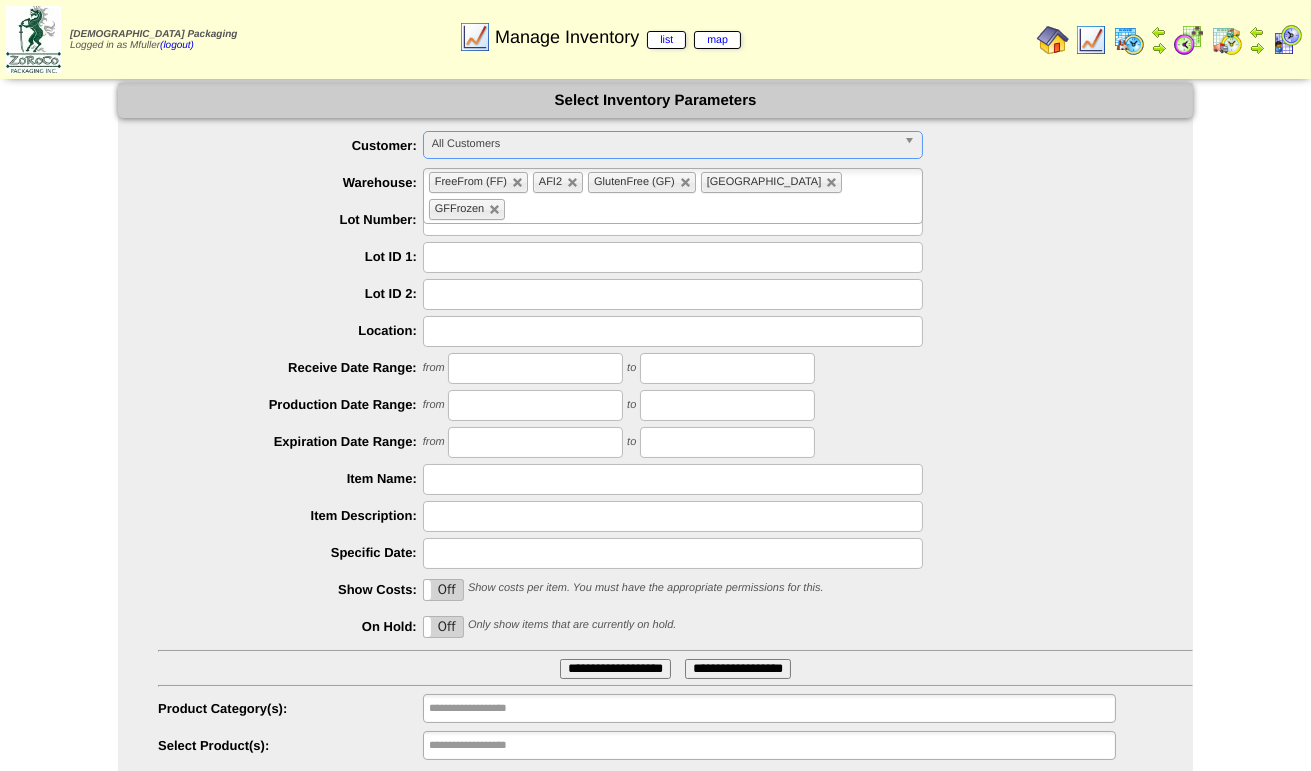 click at bounding box center (673, 220) 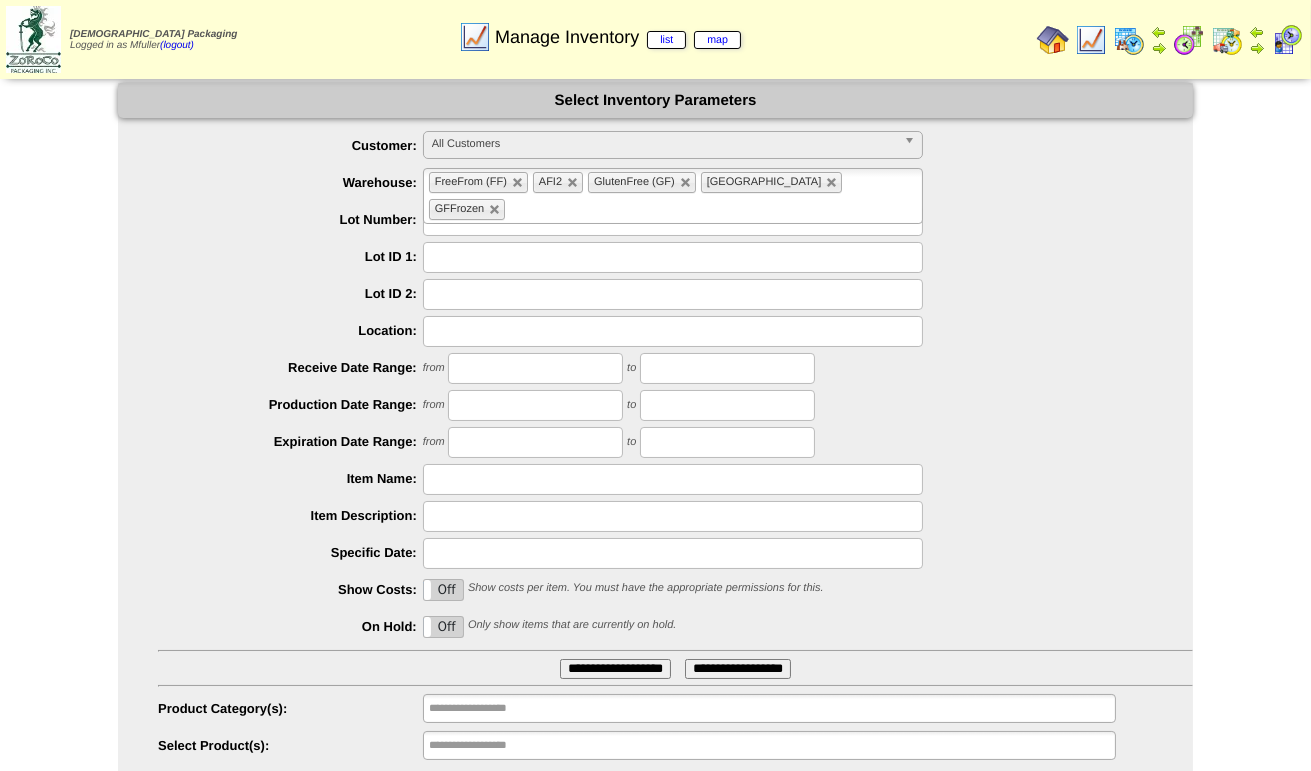 type on "**********" 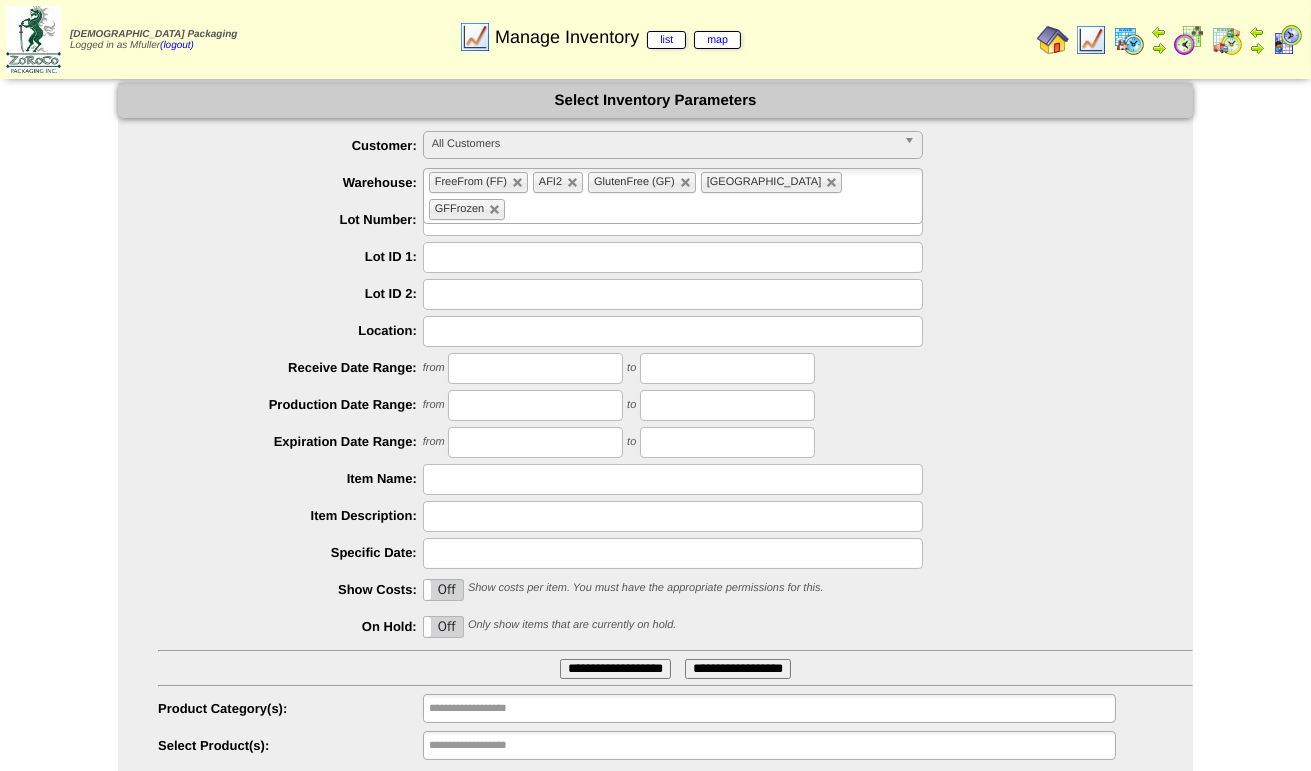 click on "**********" at bounding box center [615, 669] 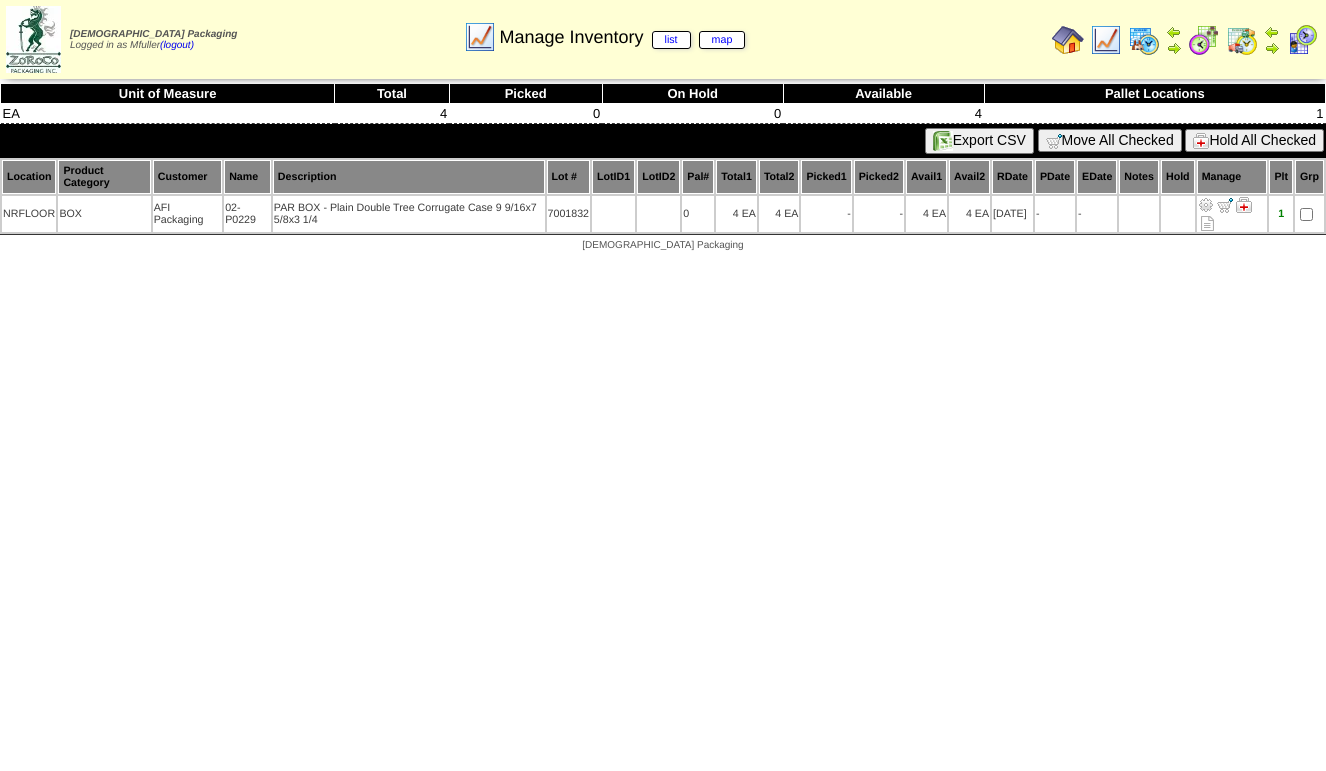 scroll, scrollTop: 0, scrollLeft: 0, axis: both 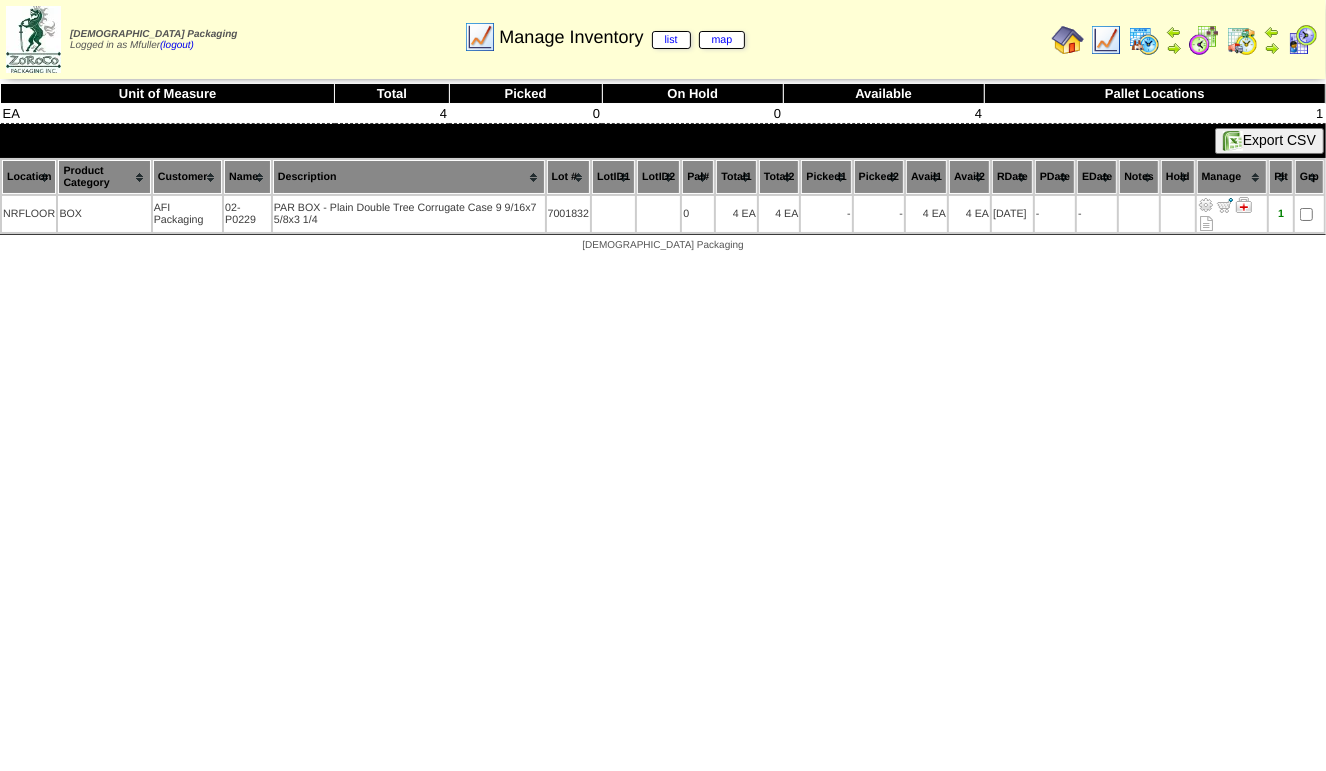 click at bounding box center [1106, 40] 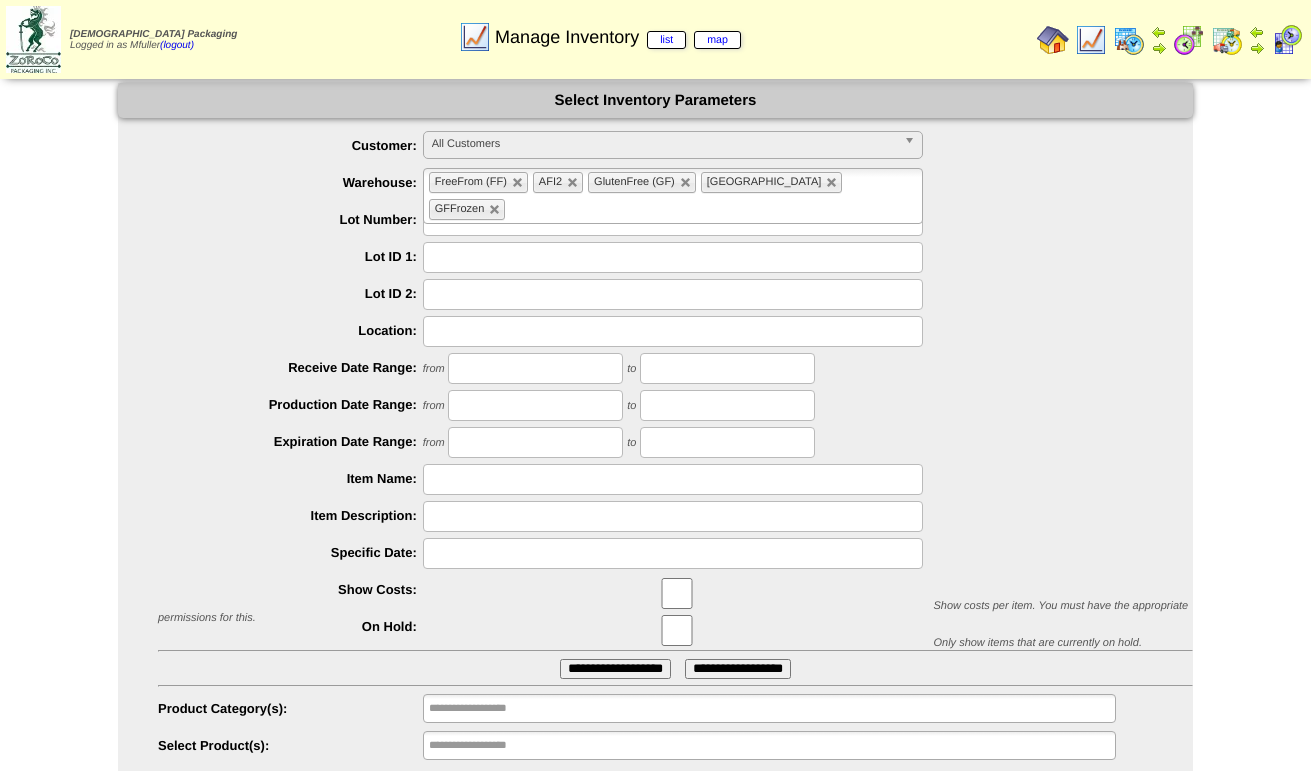 scroll, scrollTop: 0, scrollLeft: 0, axis: both 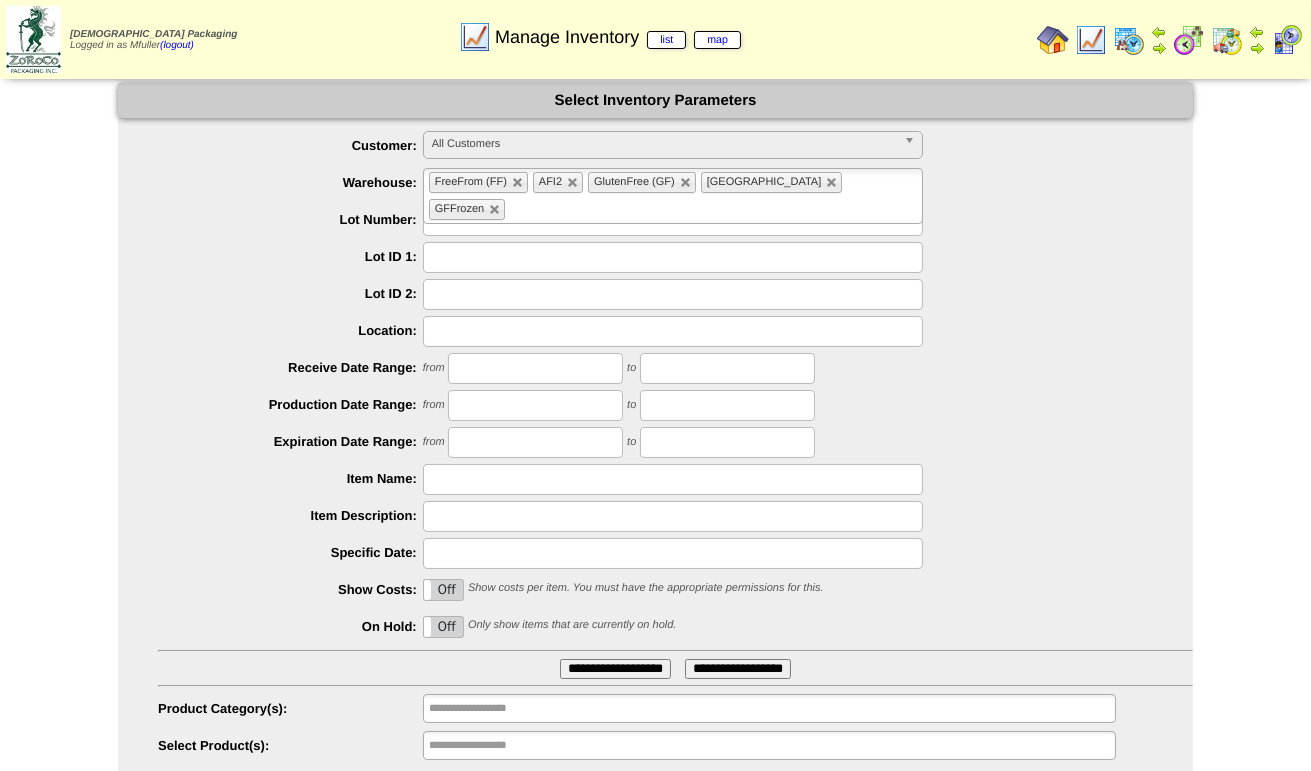 drag, startPoint x: 563, startPoint y: 218, endPoint x: 409, endPoint y: 218, distance: 154 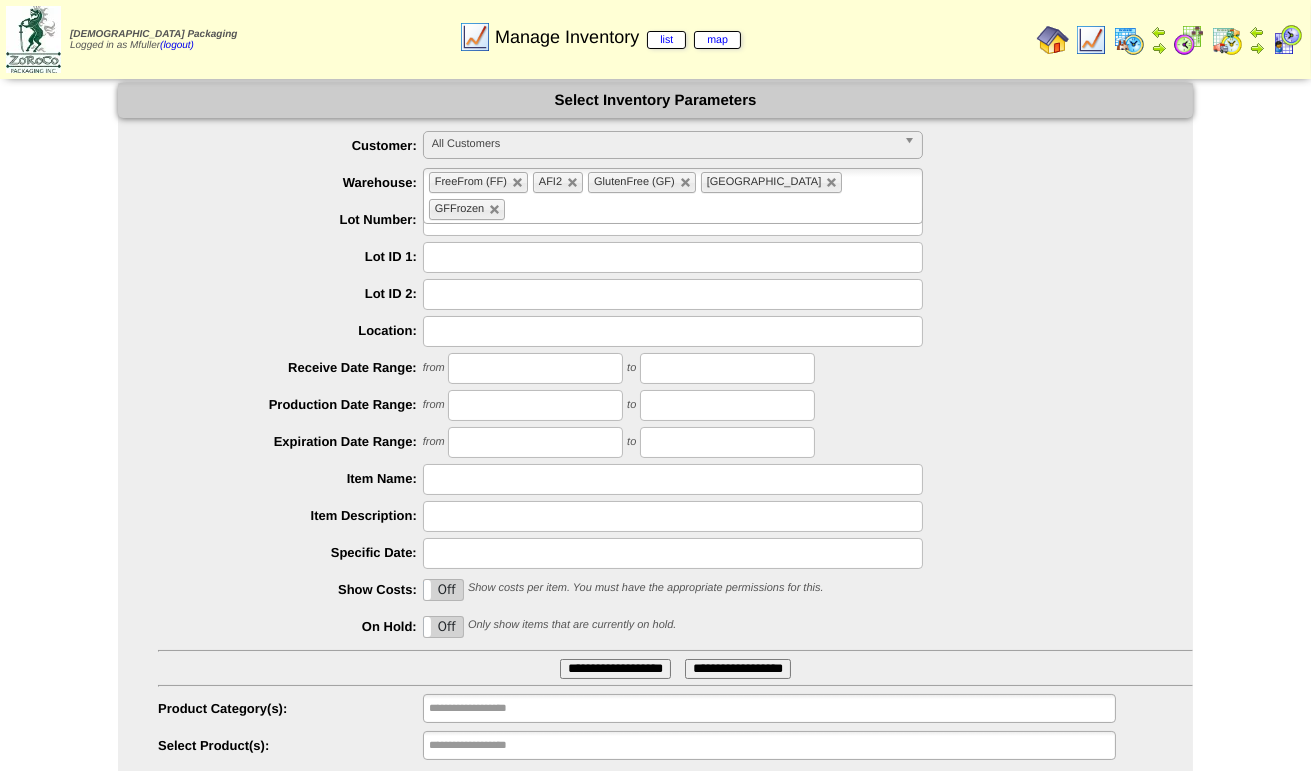 type on "**********" 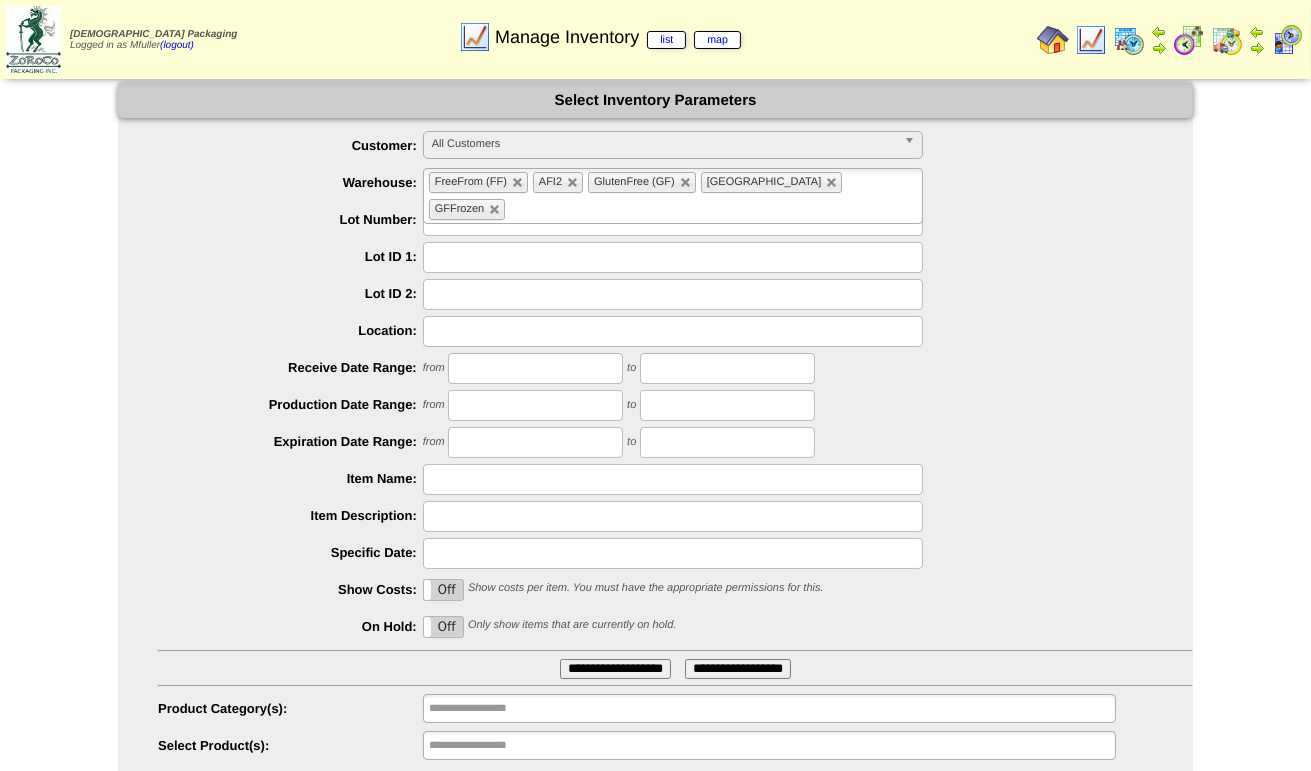 click on "**********" at bounding box center [615, 669] 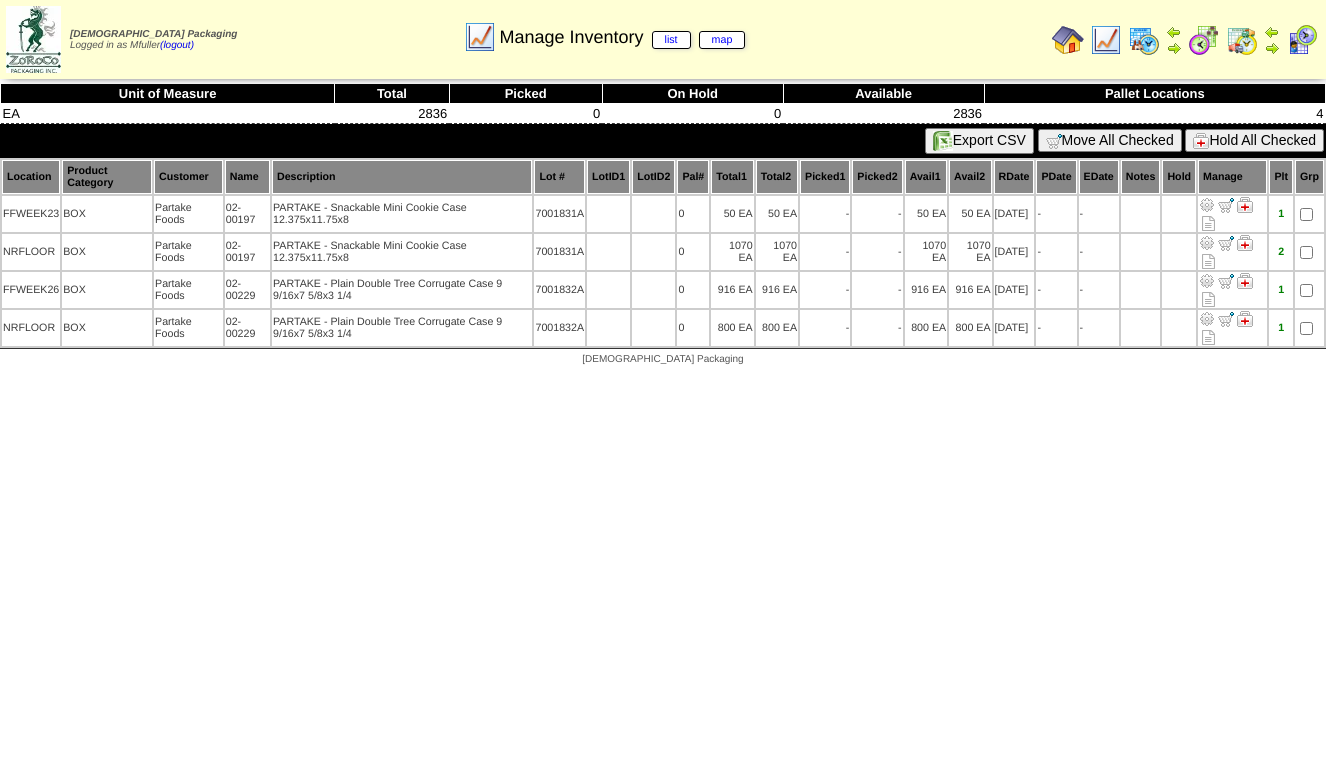 scroll, scrollTop: 0, scrollLeft: 0, axis: both 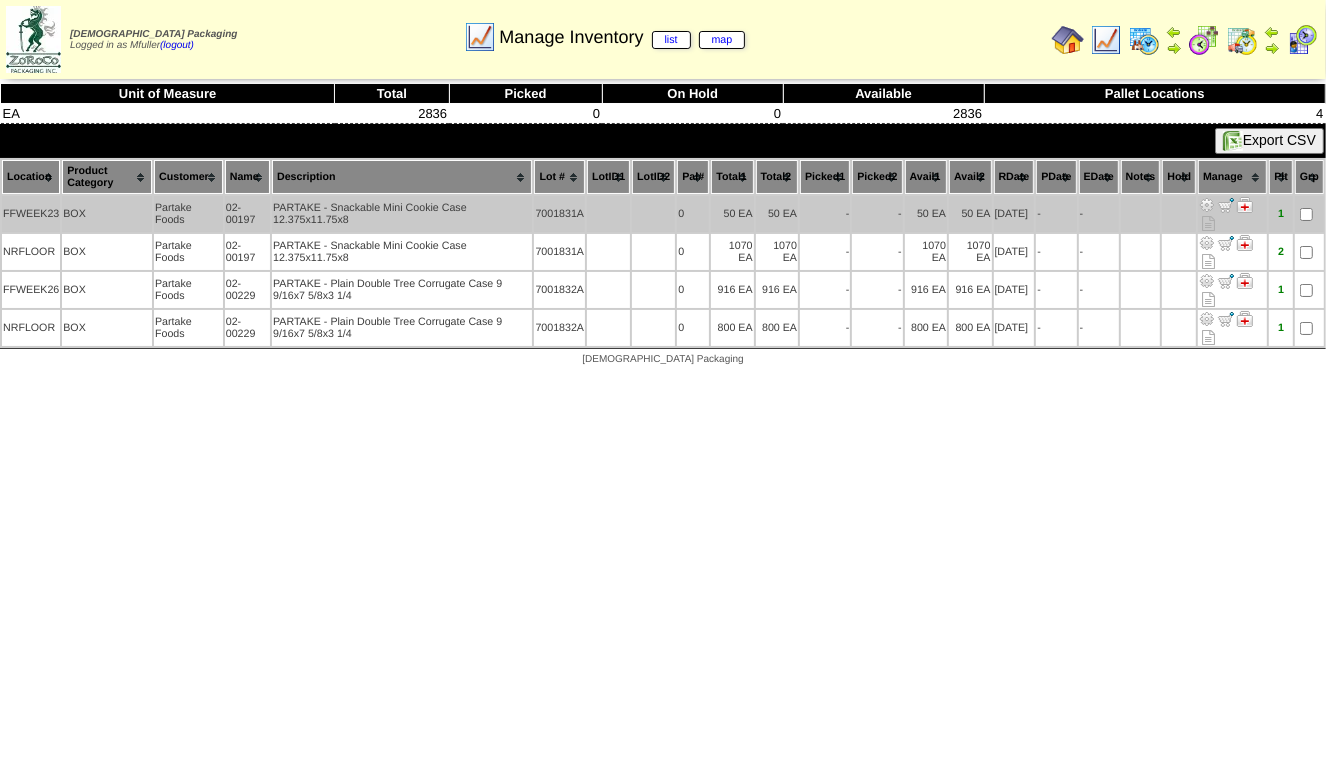 click at bounding box center (1207, 205) 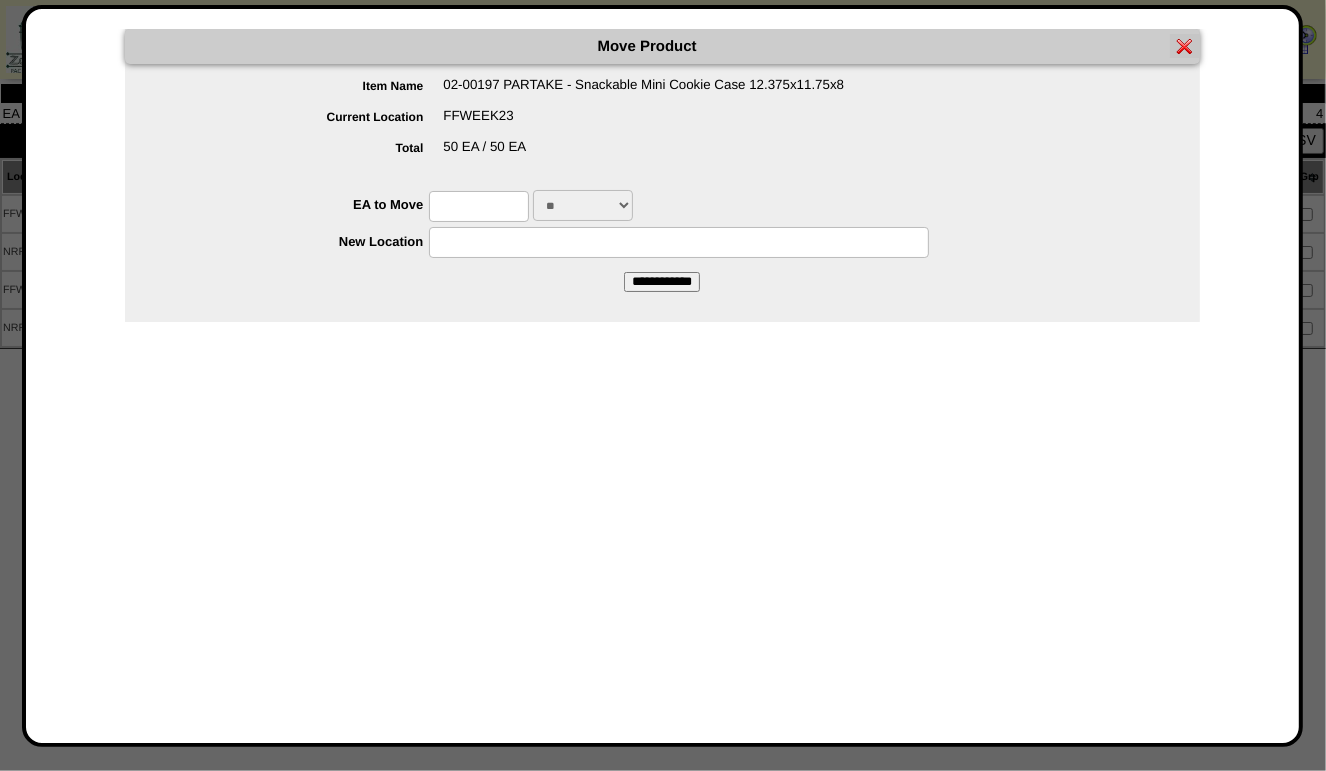 click at bounding box center (479, 206) 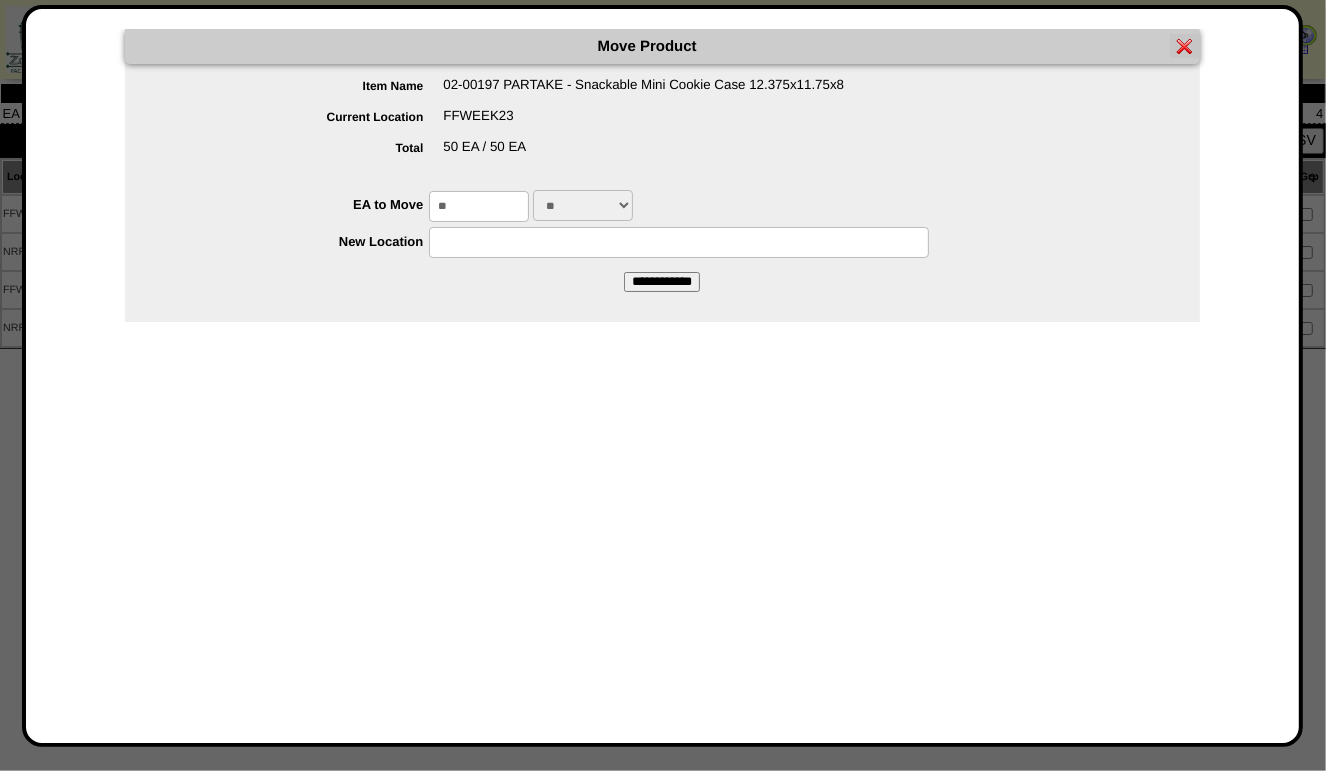 type on "**" 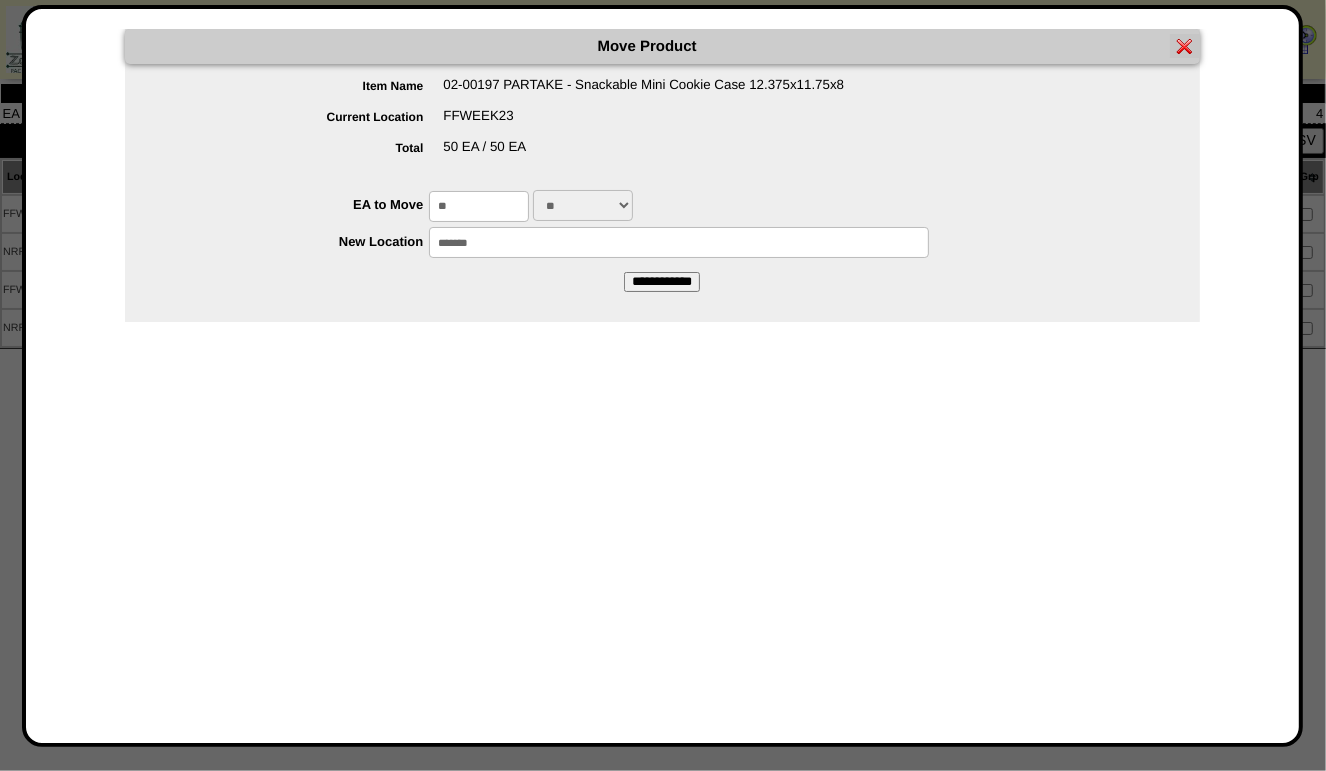 click on "**********" at bounding box center (662, 282) 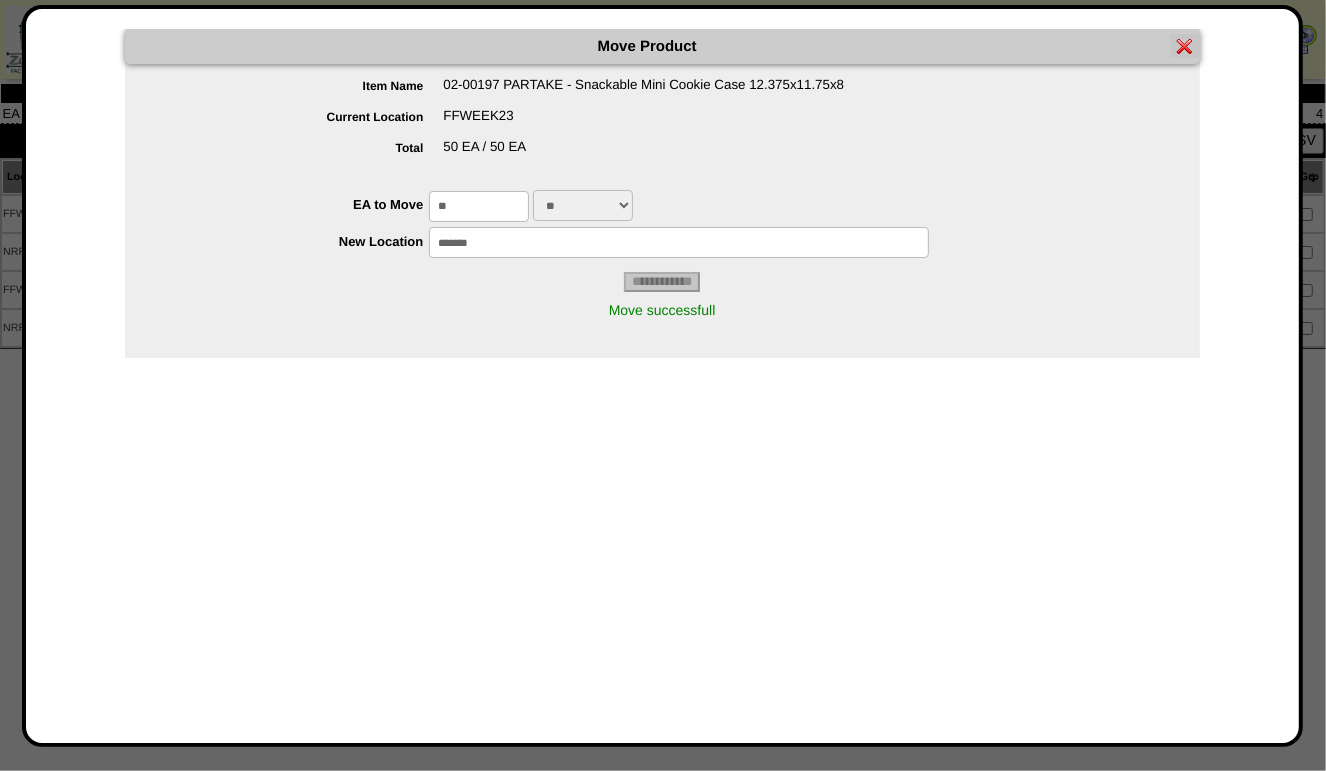 click at bounding box center (1185, 46) 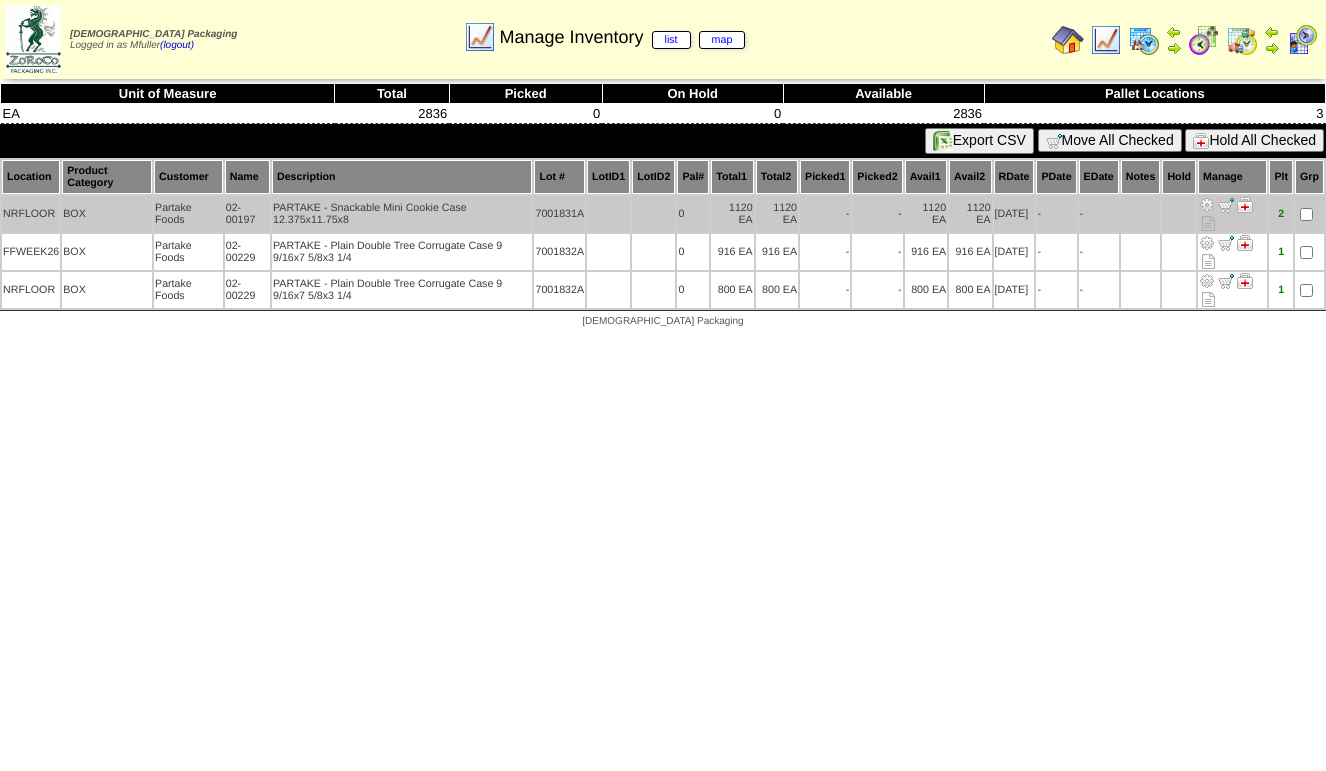scroll, scrollTop: 0, scrollLeft: 0, axis: both 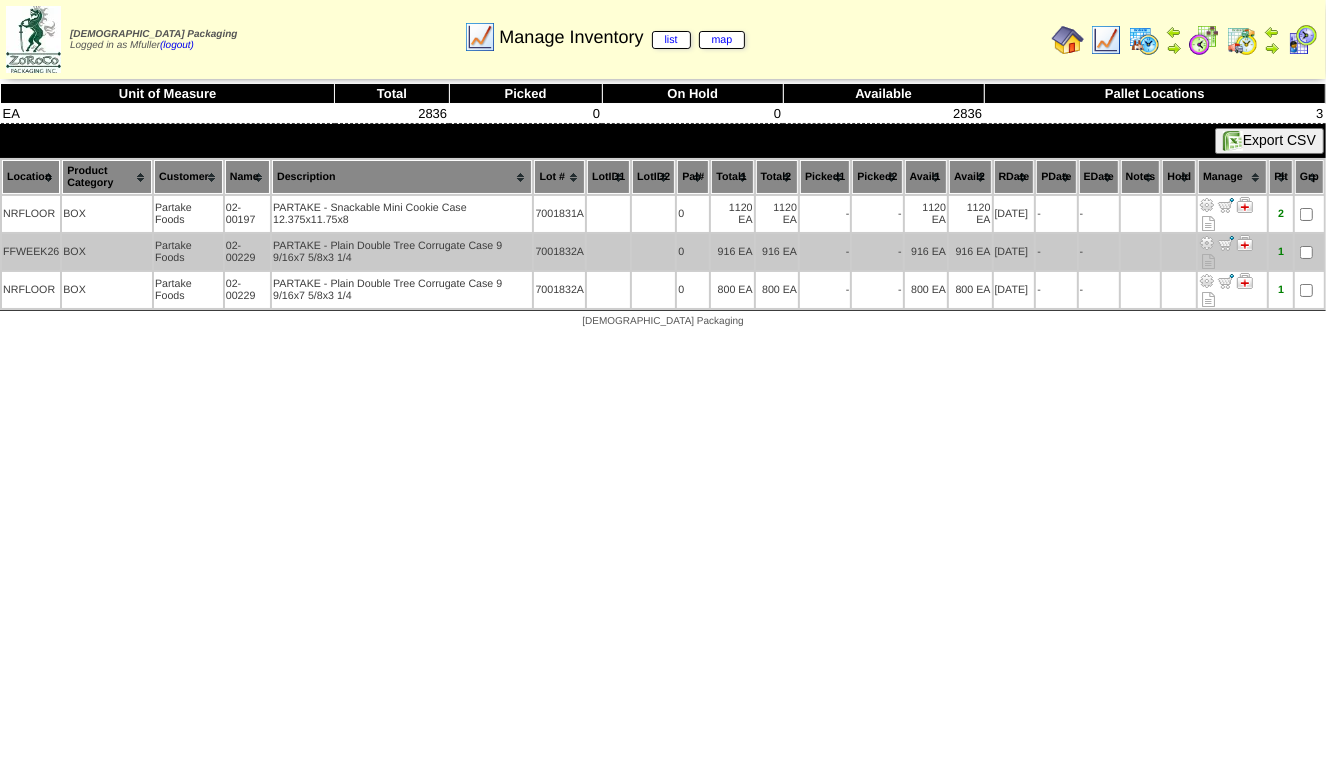 click at bounding box center (1207, 243) 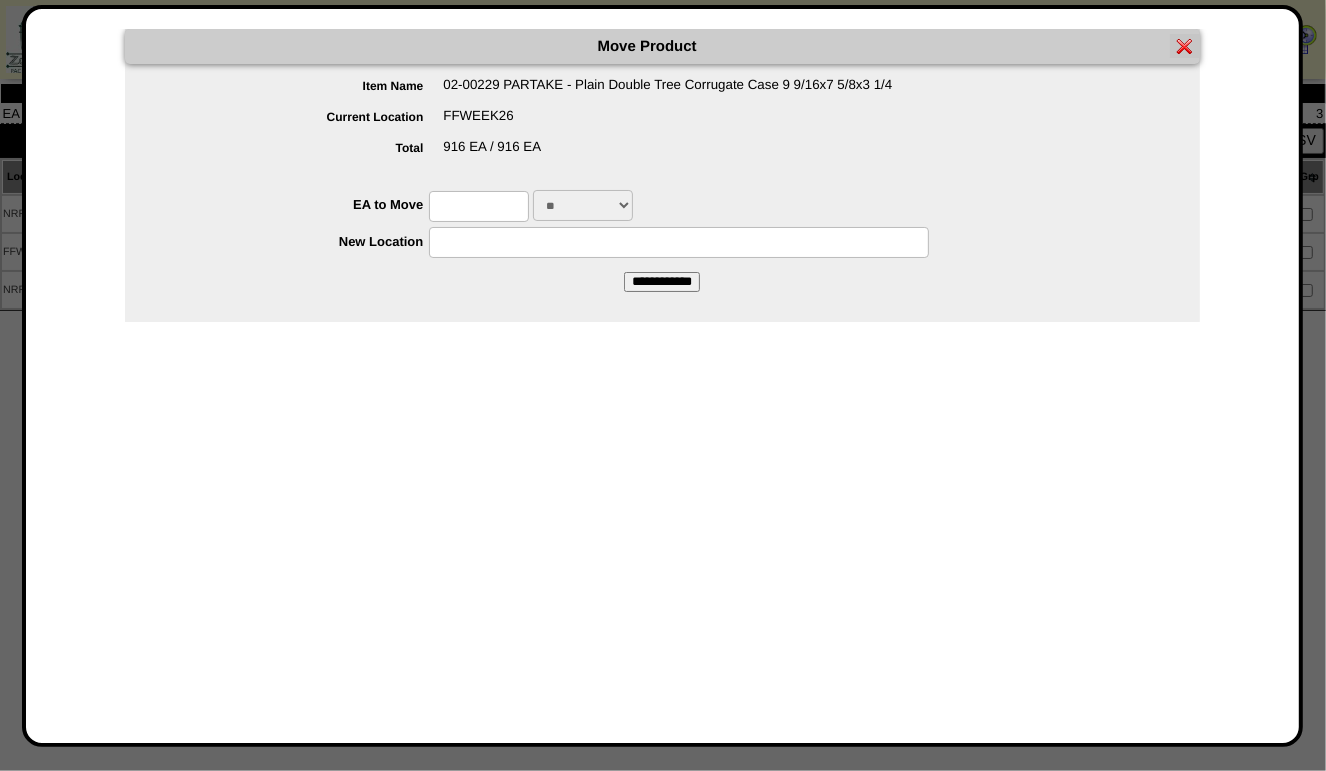 click at bounding box center [479, 206] 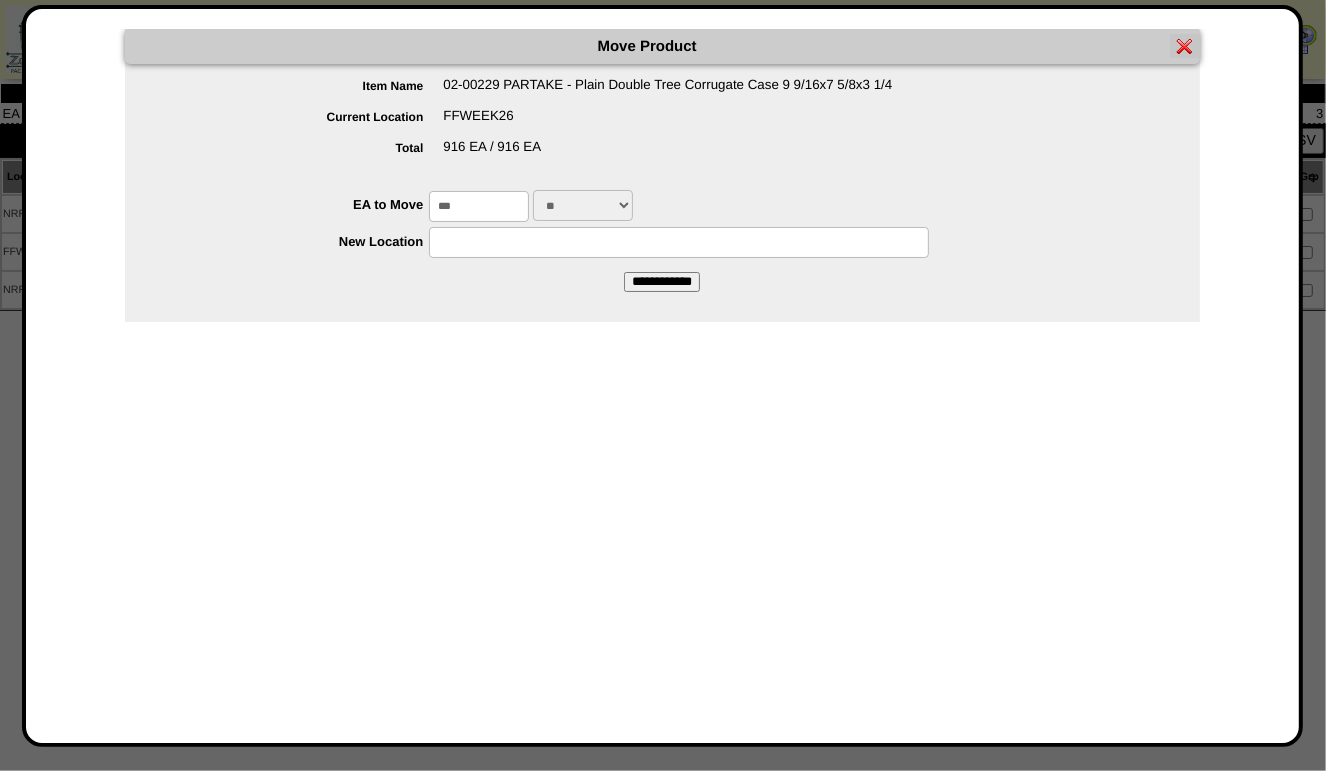 type on "***" 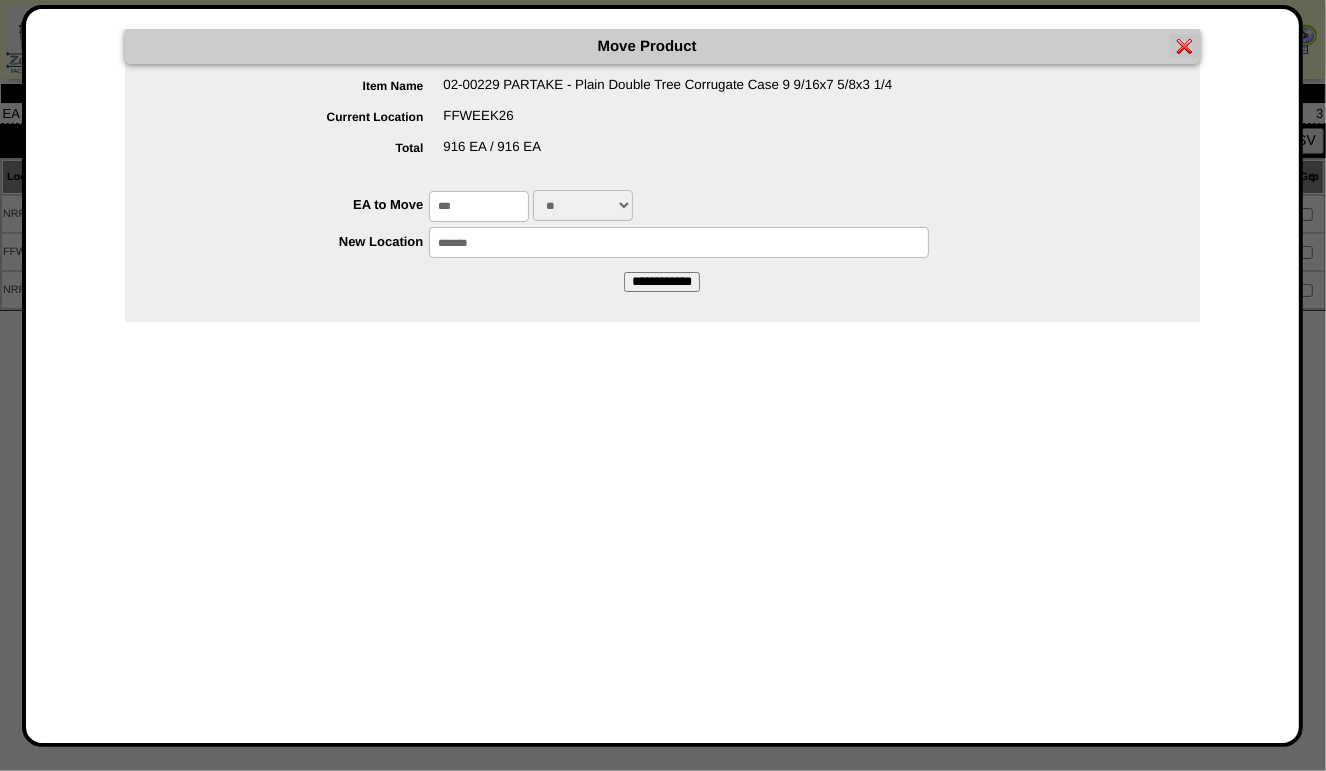click on "**********" at bounding box center (662, 282) 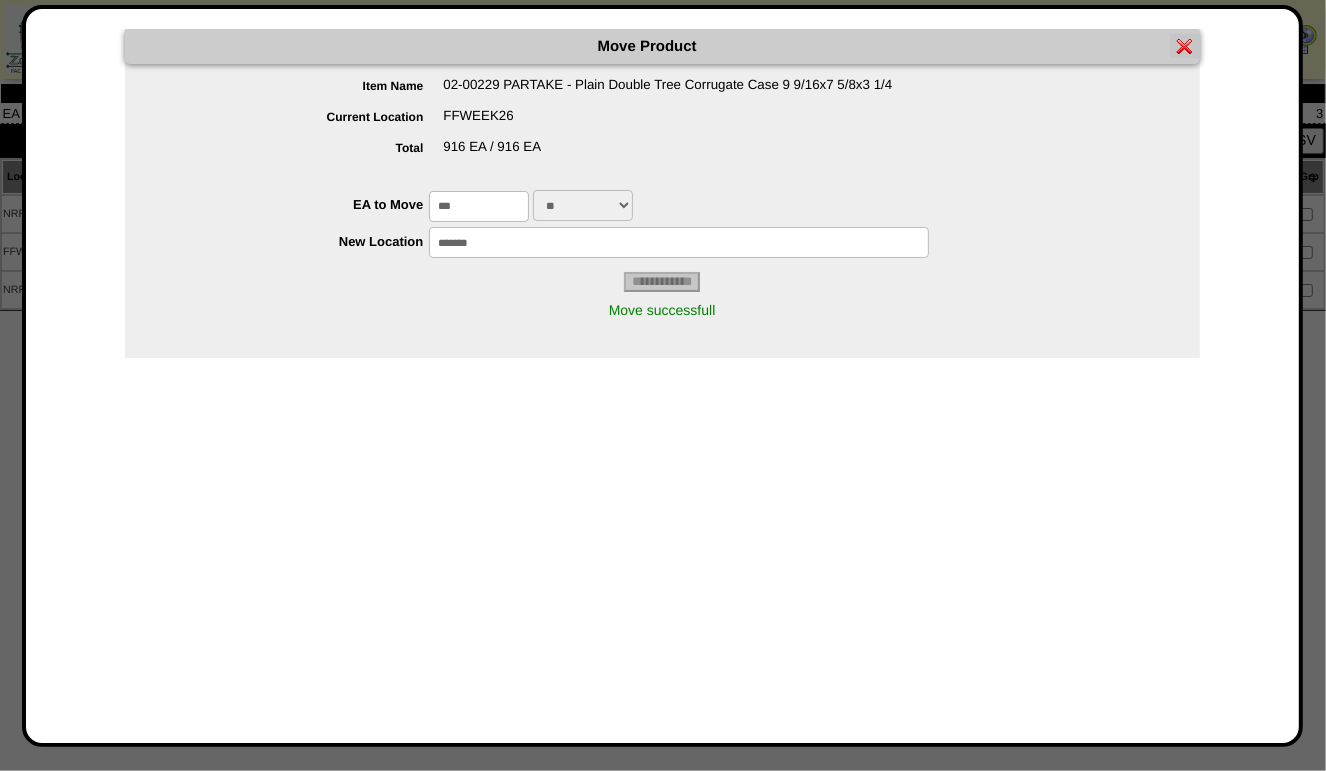 click at bounding box center (1185, 46) 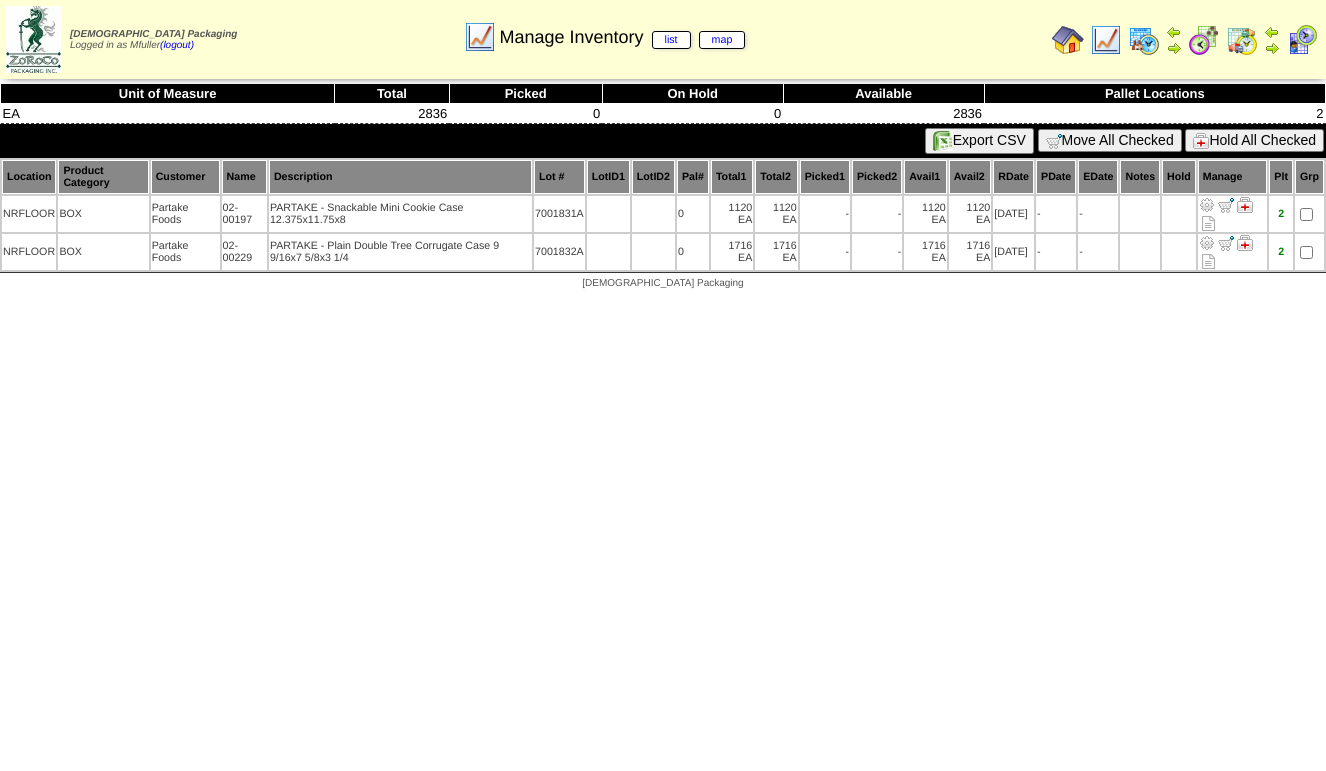 scroll, scrollTop: 0, scrollLeft: 0, axis: both 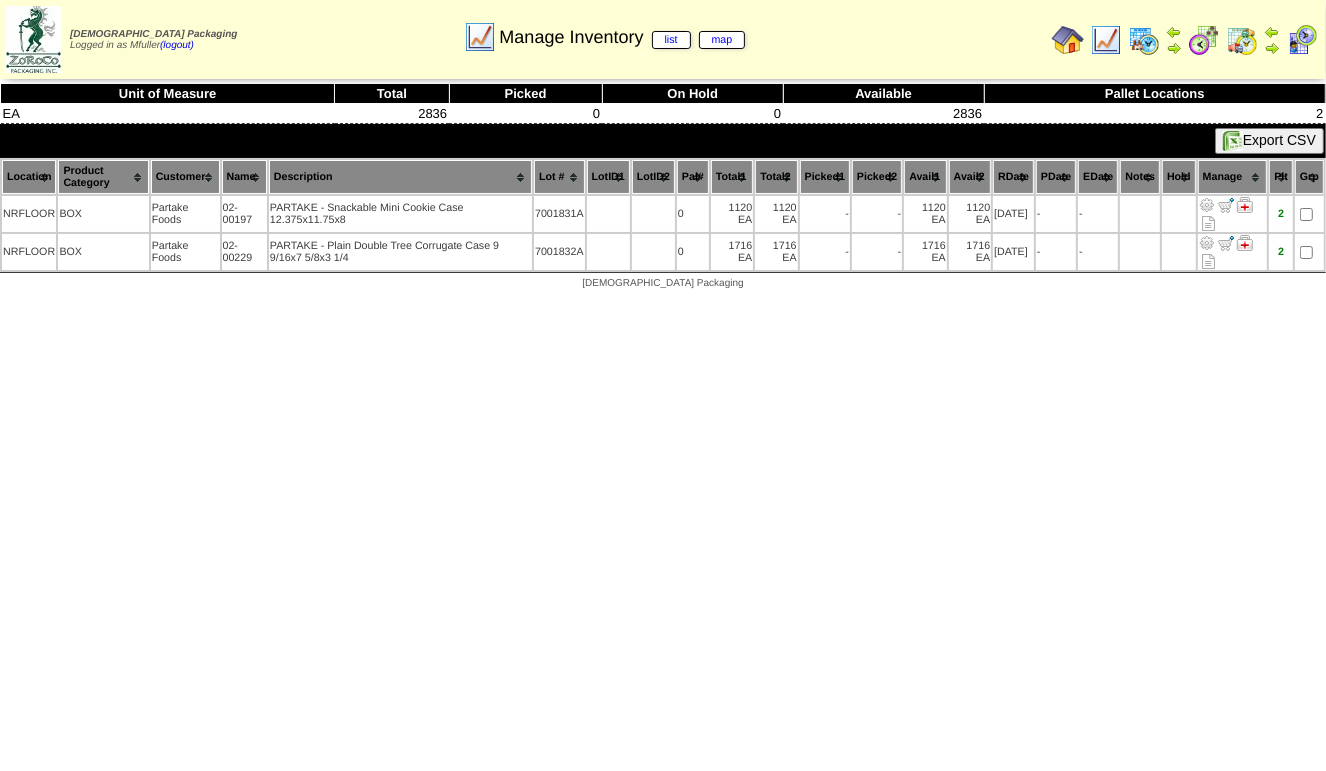 click at bounding box center [1106, 40] 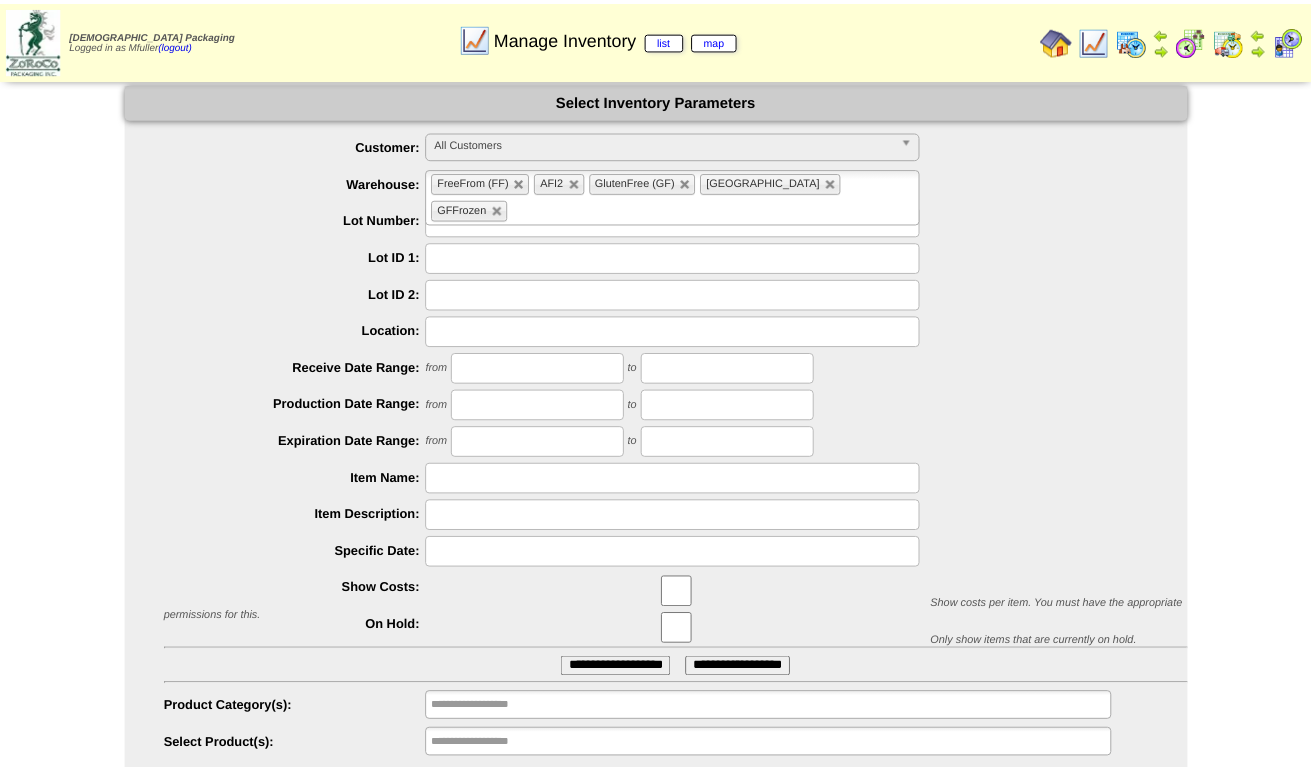 scroll, scrollTop: 0, scrollLeft: 0, axis: both 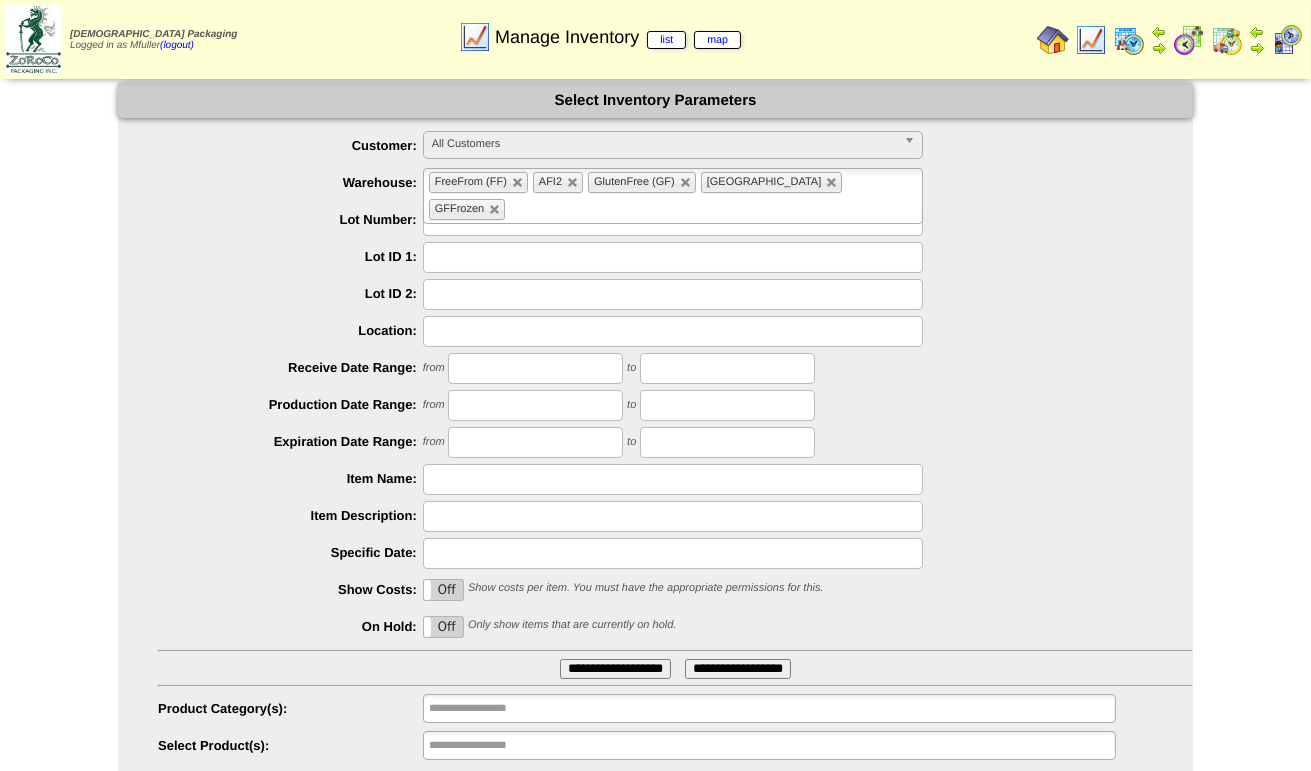 drag, startPoint x: 336, startPoint y: 197, endPoint x: -4, endPoint y: 152, distance: 342.96503 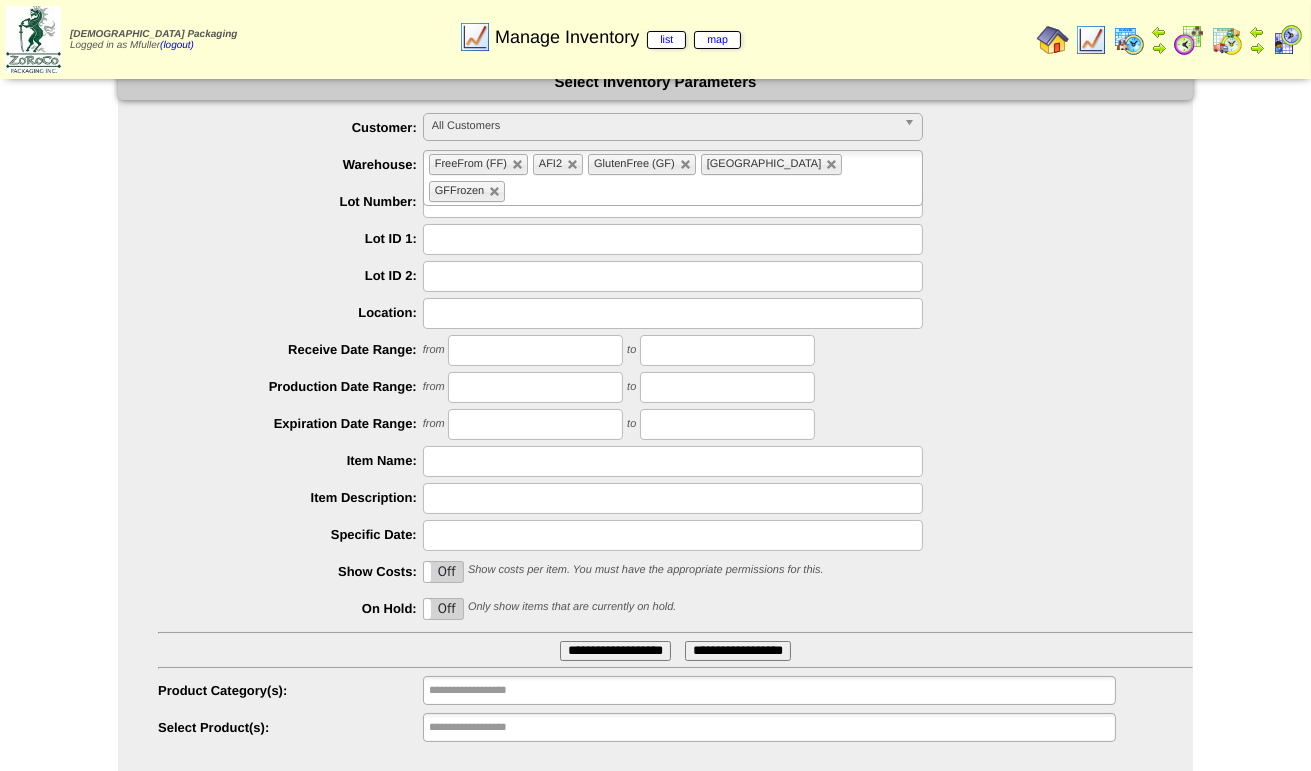 scroll, scrollTop: 0, scrollLeft: 0, axis: both 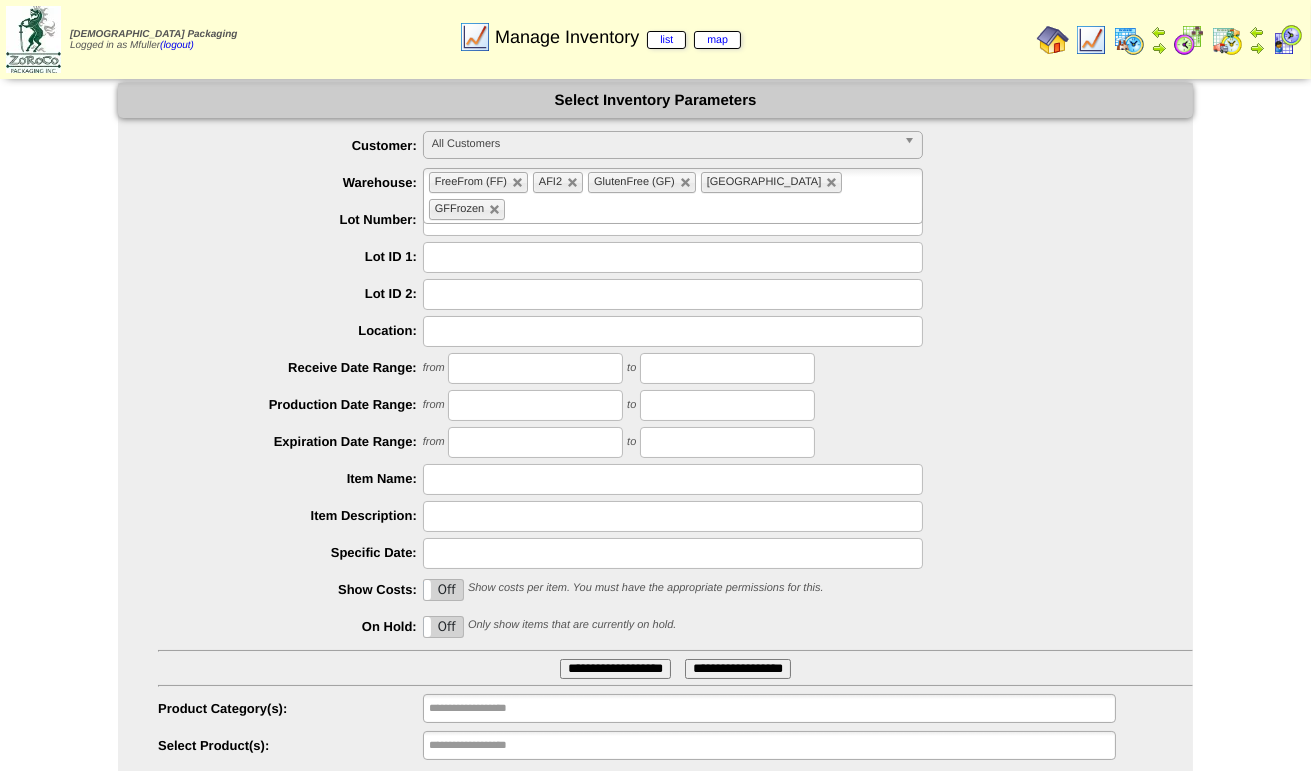 type 